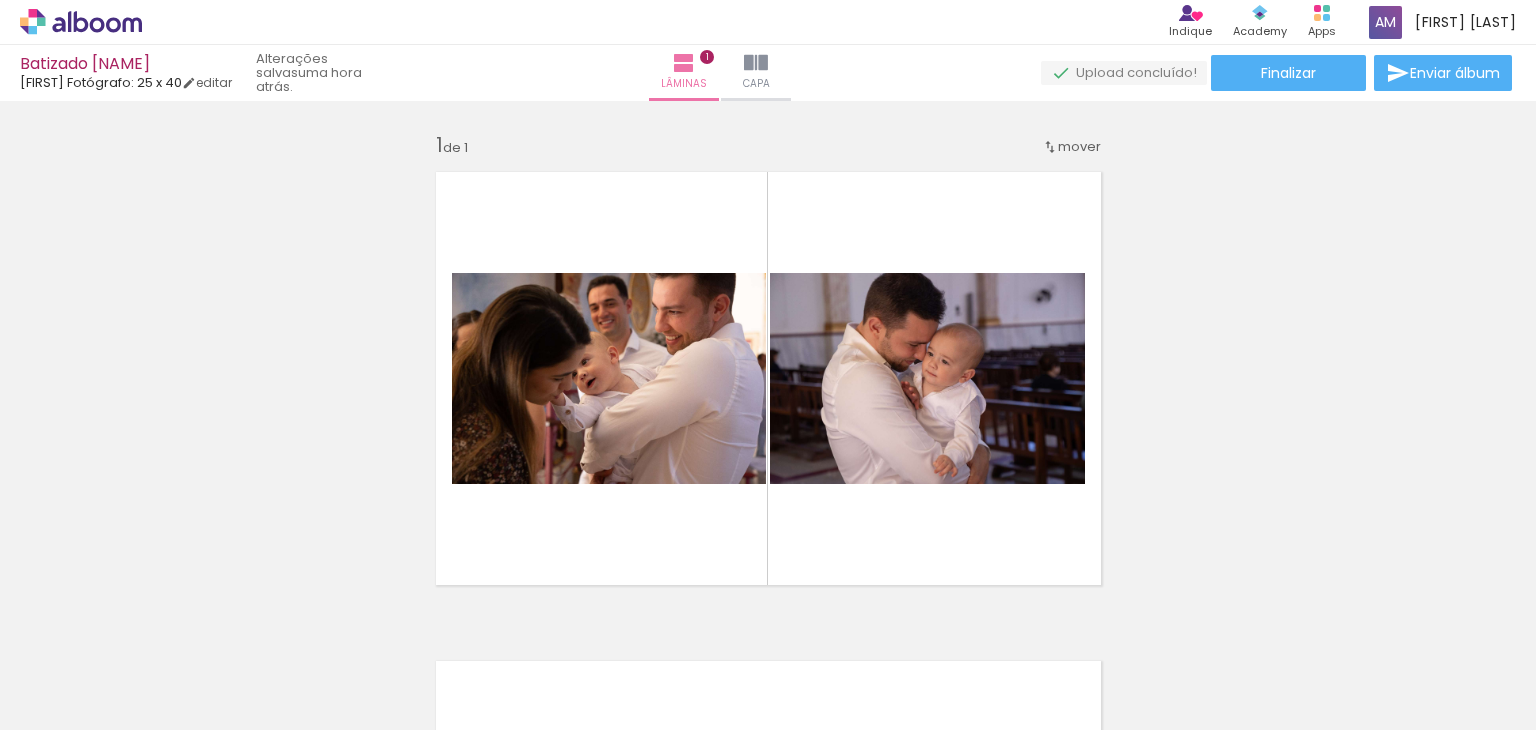 scroll, scrollTop: 0, scrollLeft: 0, axis: both 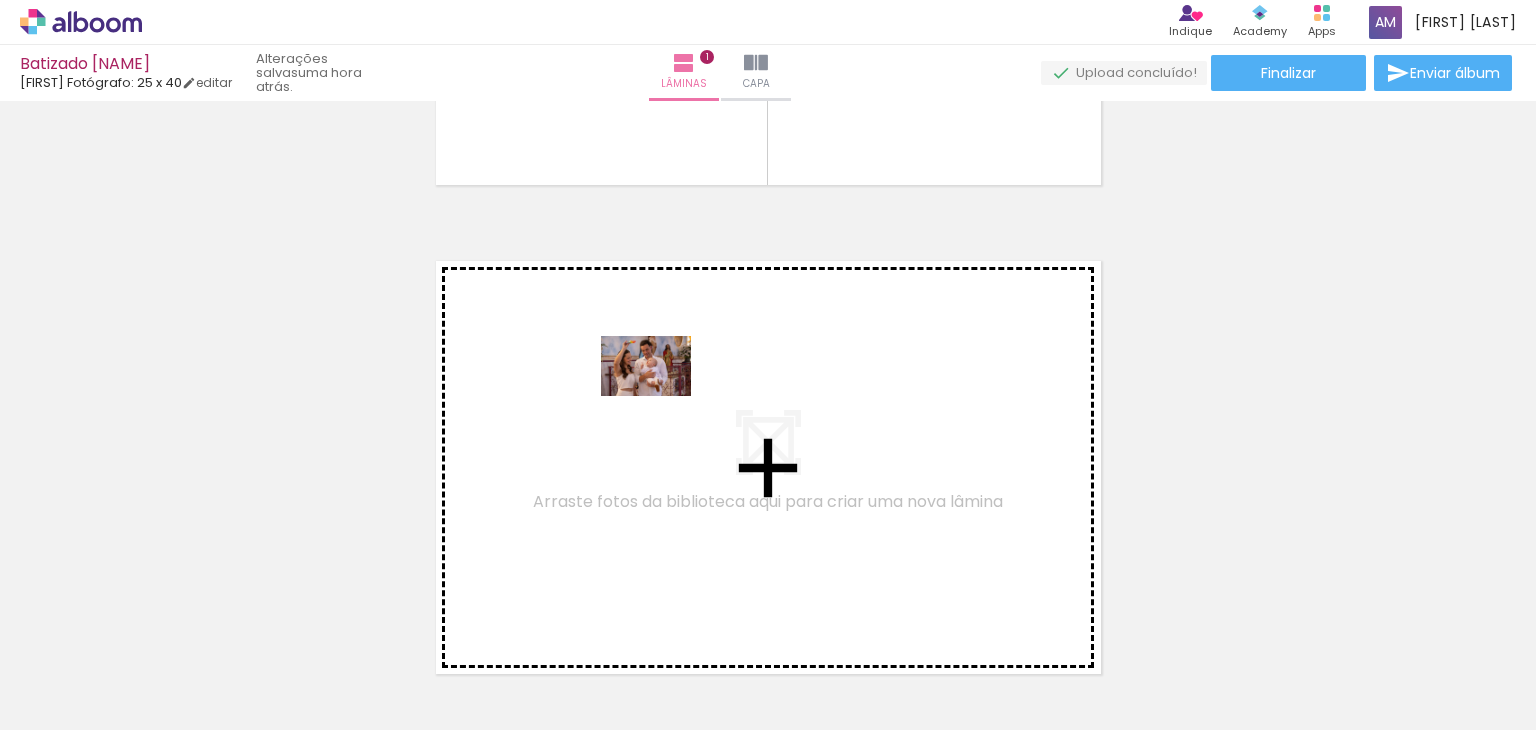 drag, startPoint x: 1000, startPoint y: 670, endPoint x: 1004, endPoint y: 637, distance: 33.24154 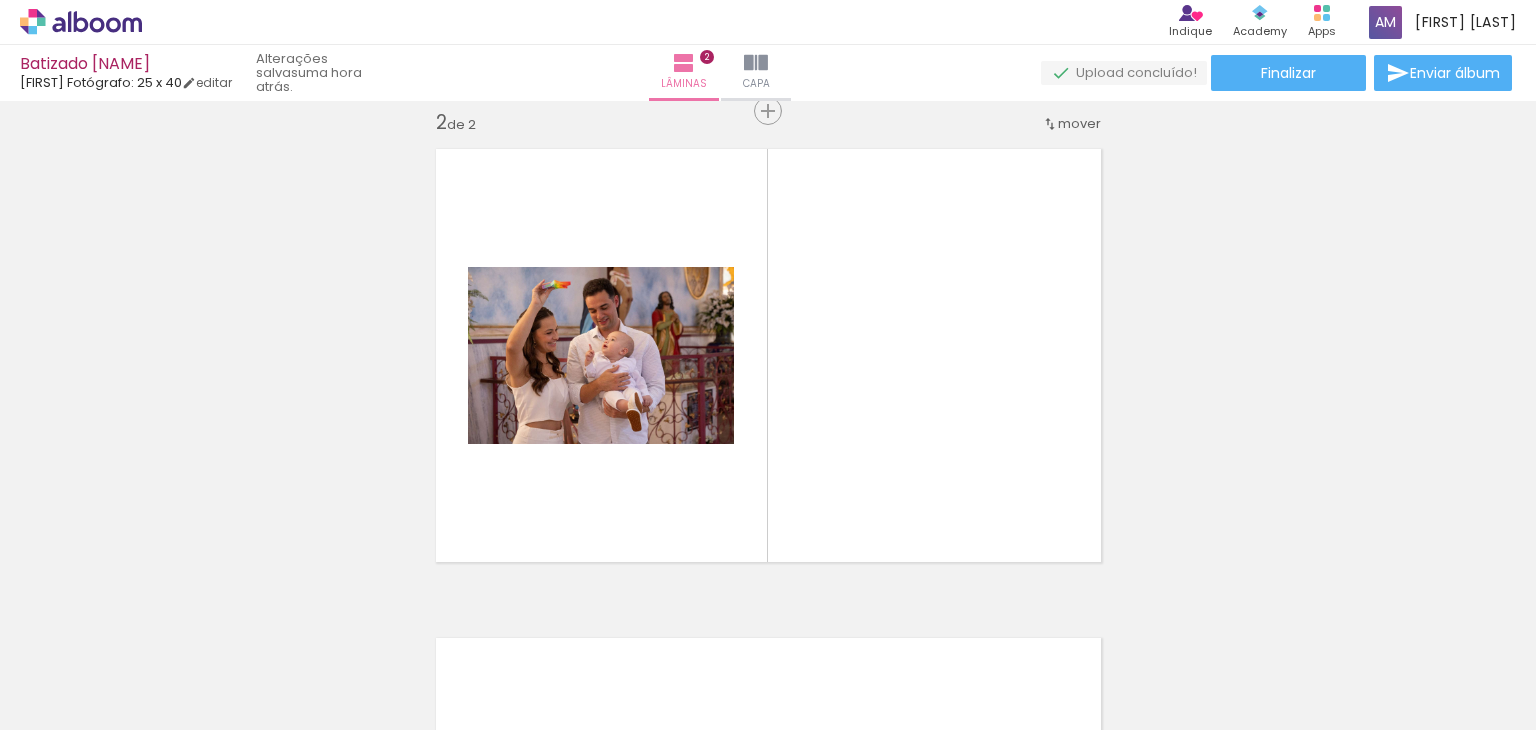 scroll, scrollTop: 514, scrollLeft: 0, axis: vertical 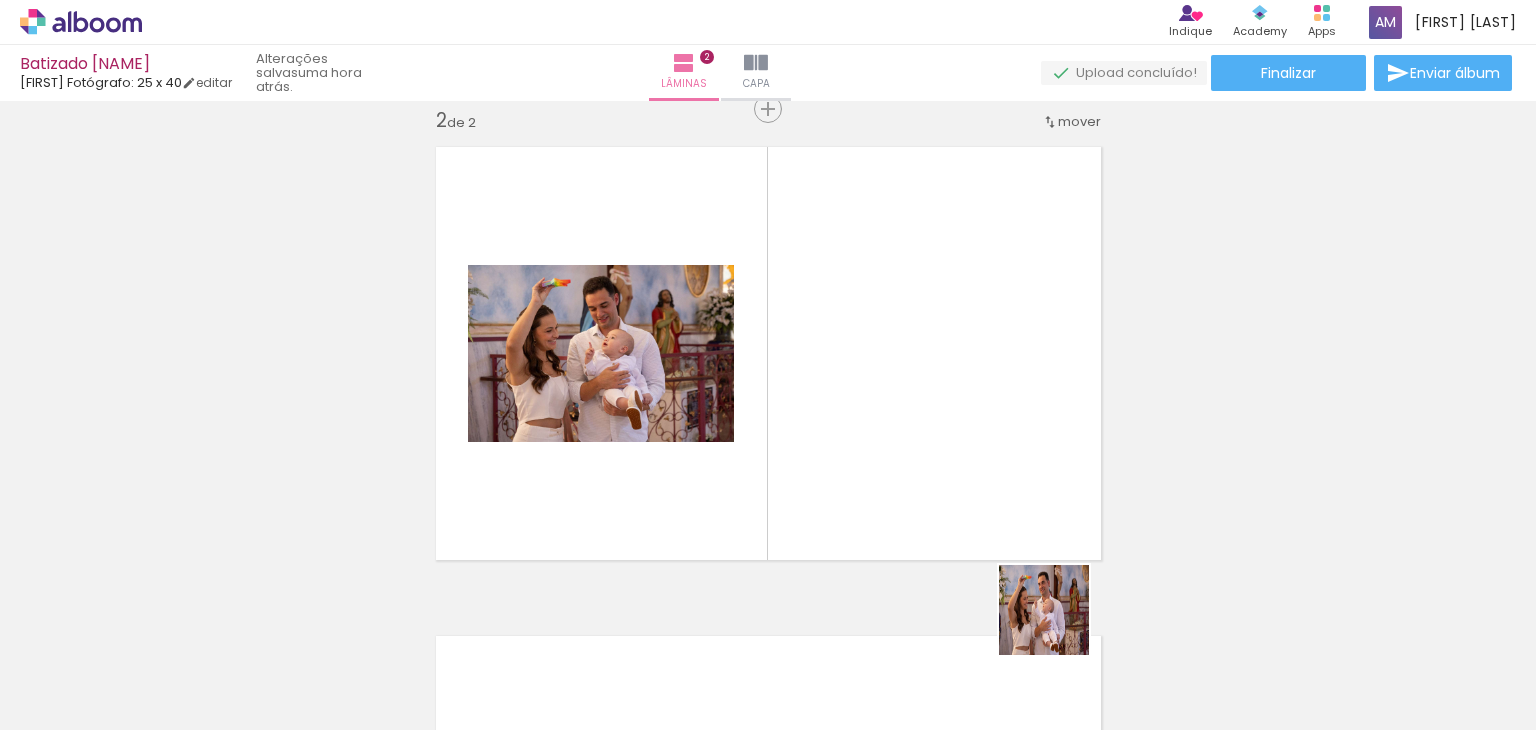 drag, startPoint x: 1095, startPoint y: 678, endPoint x: 966, endPoint y: 511, distance: 211.02133 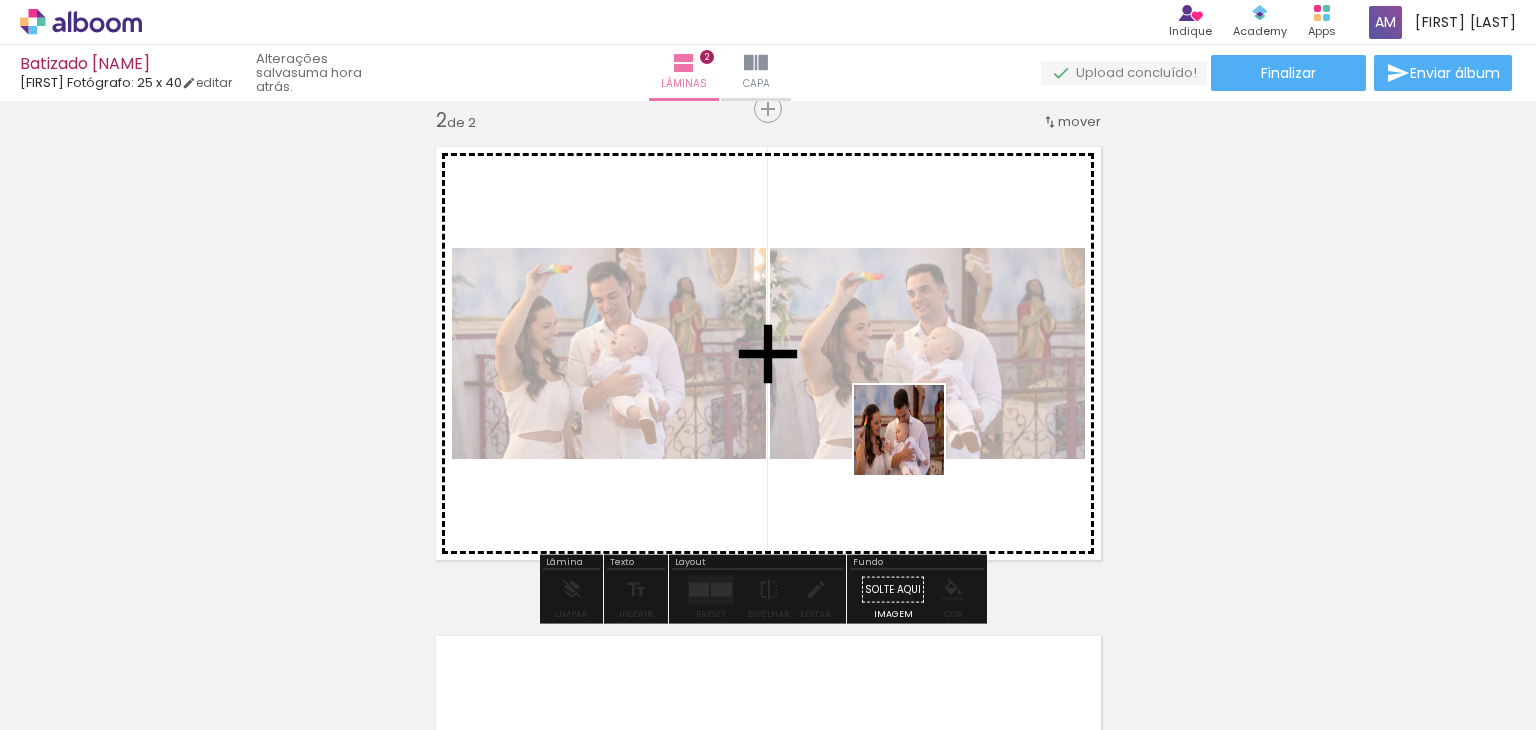 drag, startPoint x: 1022, startPoint y: 517, endPoint x: 839, endPoint y: 387, distance: 224.47495 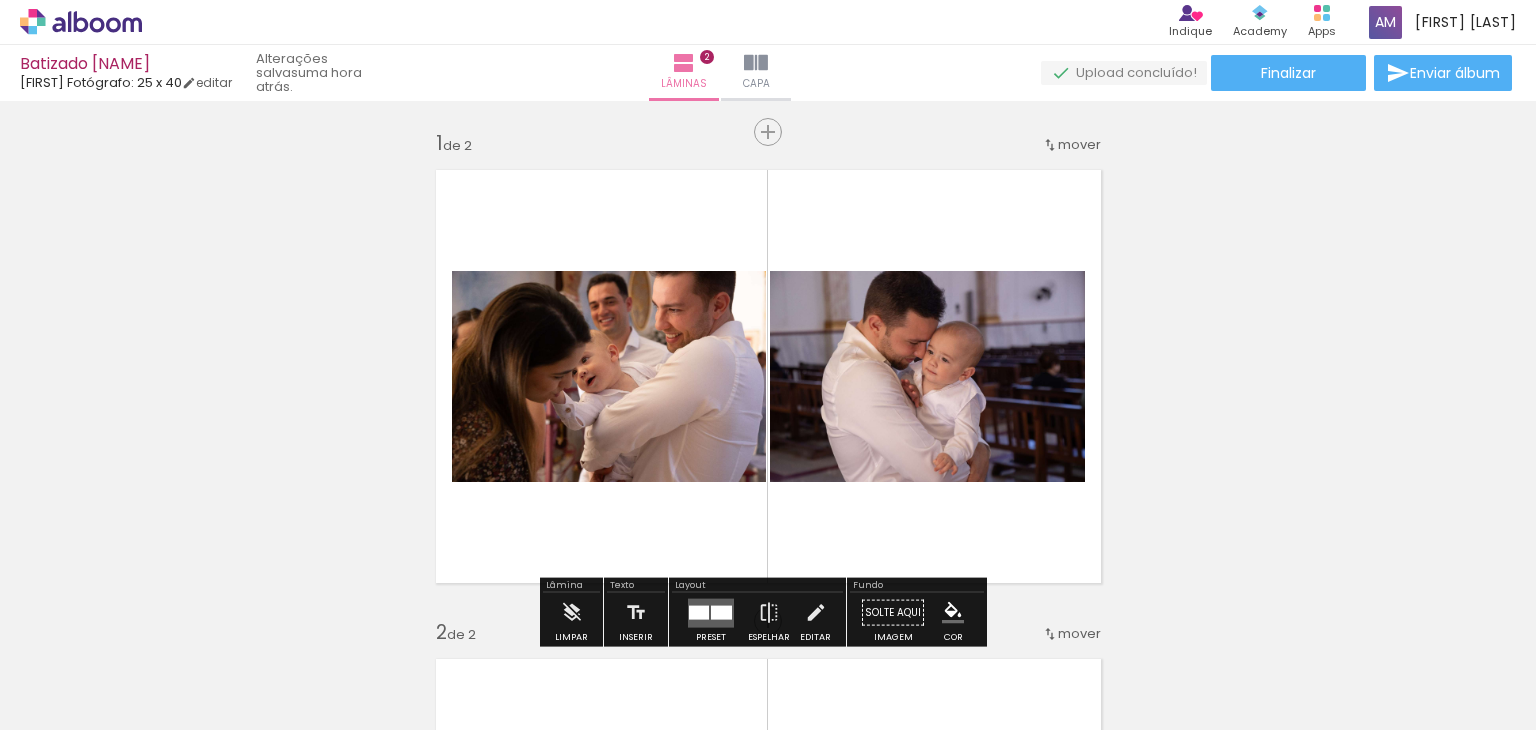 scroll, scrollTop: 0, scrollLeft: 0, axis: both 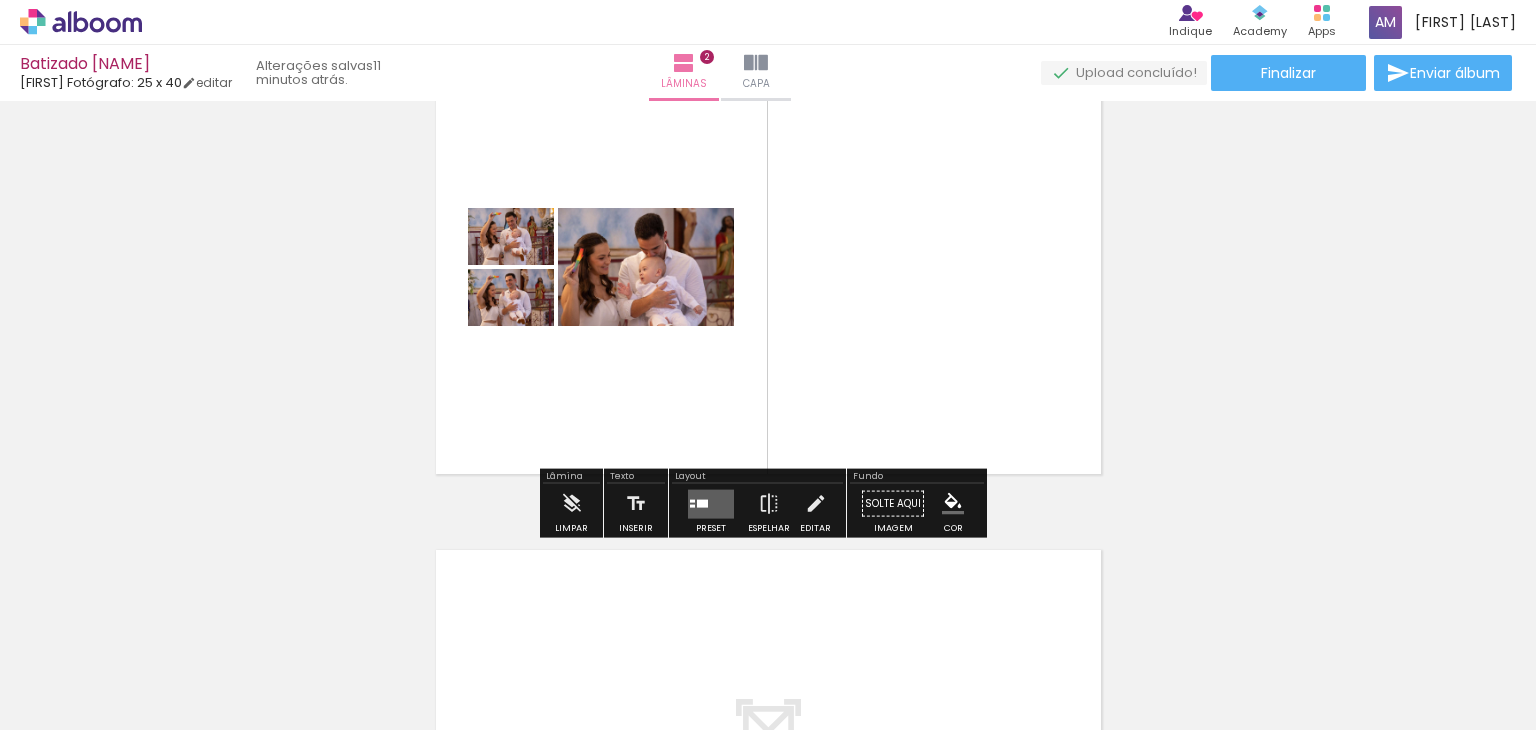 click at bounding box center (711, 503) 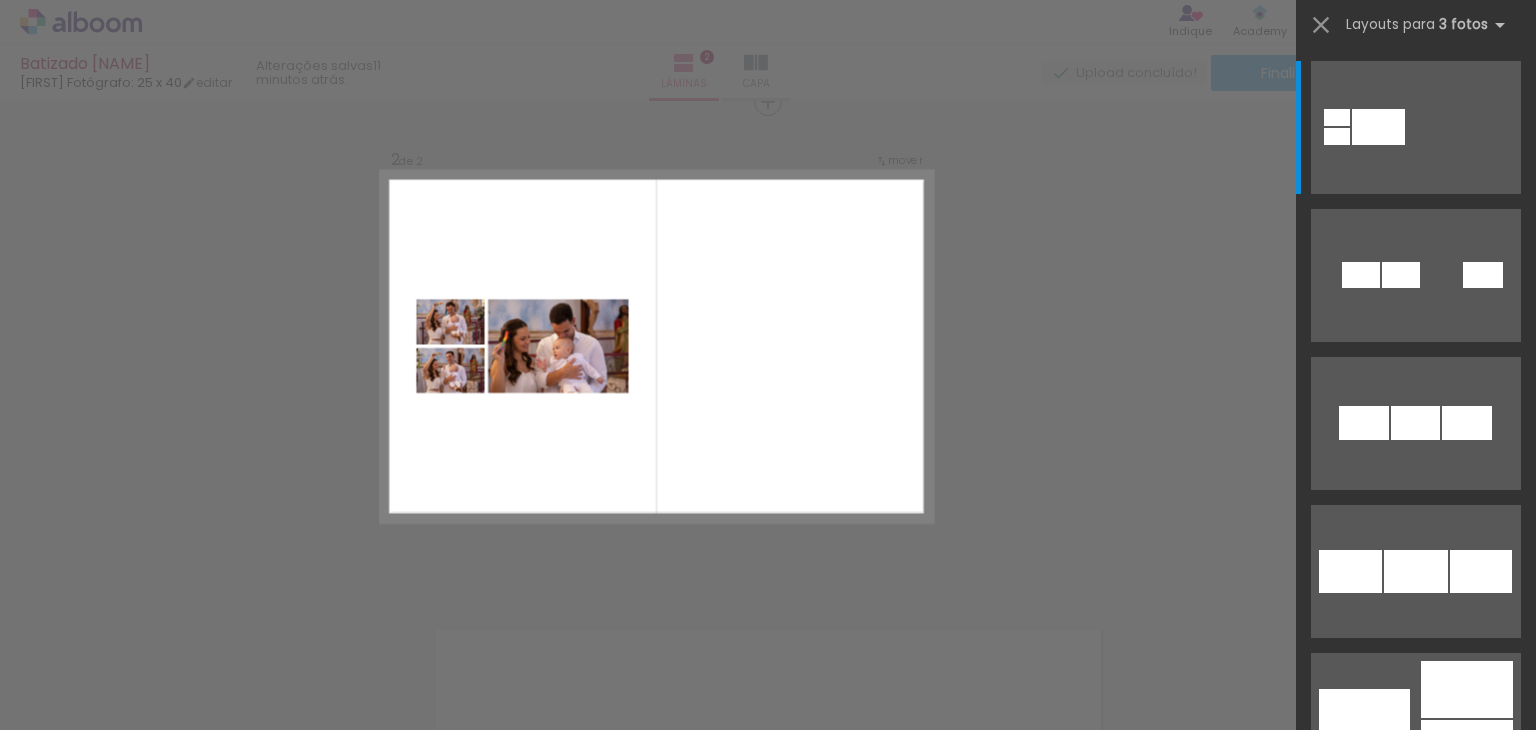 scroll, scrollTop: 514, scrollLeft: 0, axis: vertical 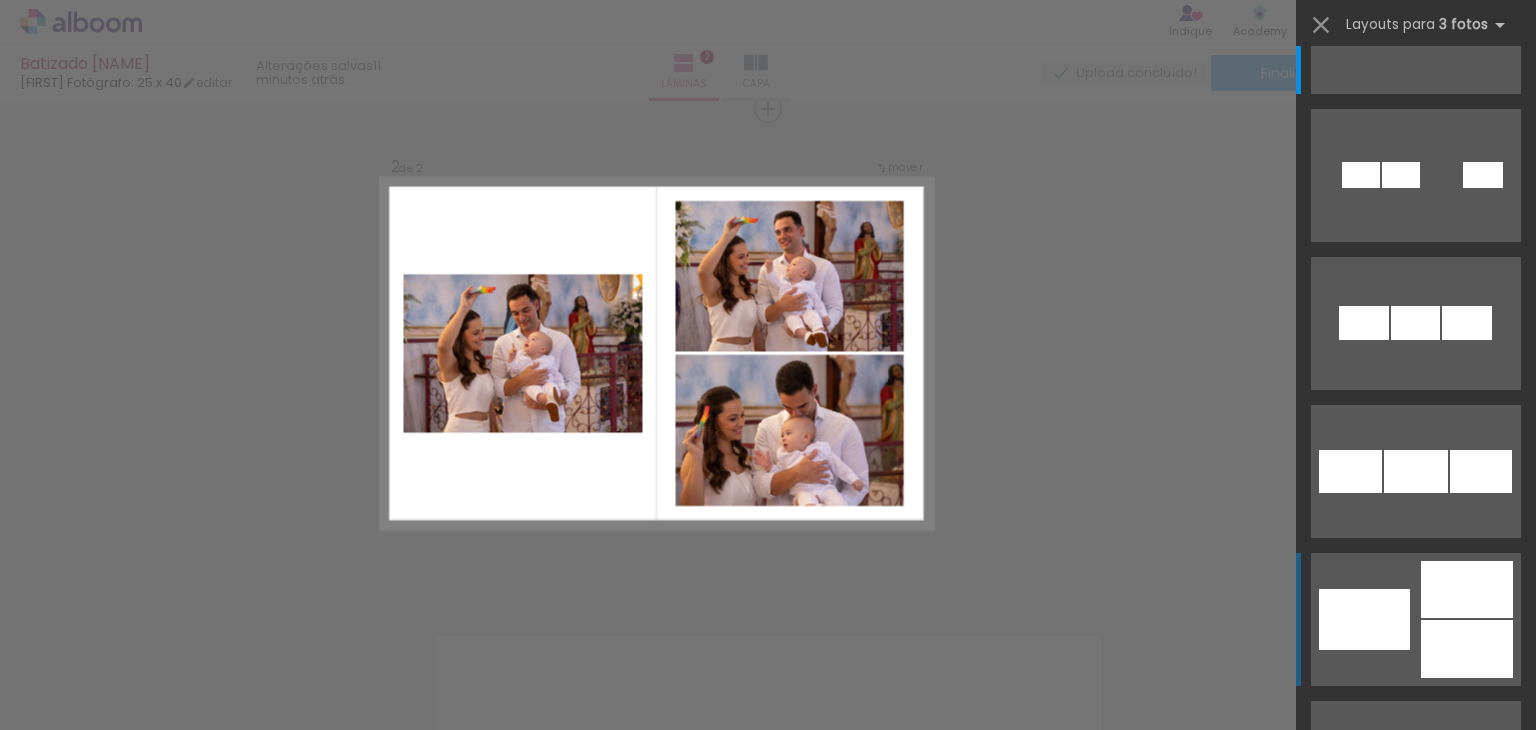 click at bounding box center (1337, 36) 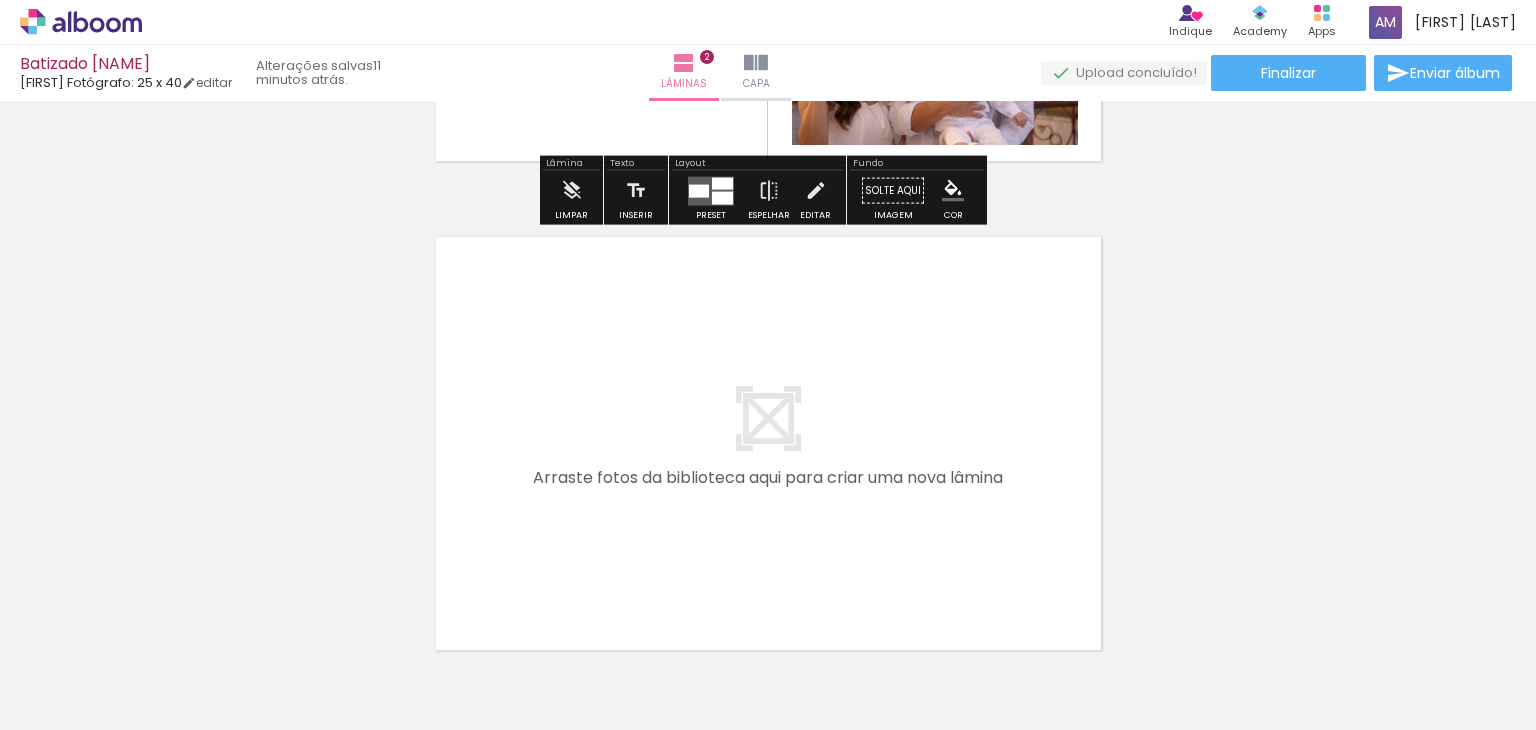 scroll, scrollTop: 914, scrollLeft: 0, axis: vertical 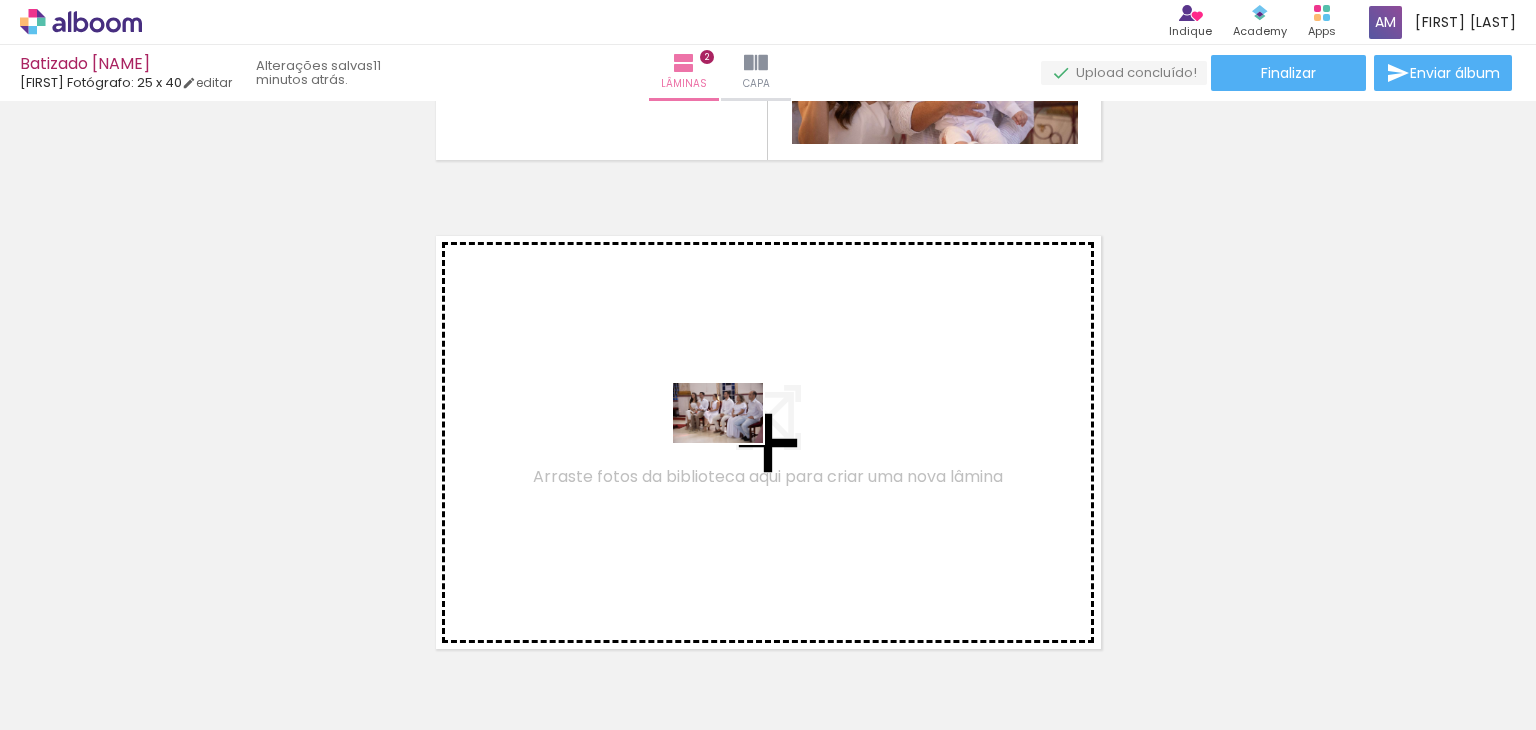 drag, startPoint x: 876, startPoint y: 666, endPoint x: 733, endPoint y: 443, distance: 264.91132 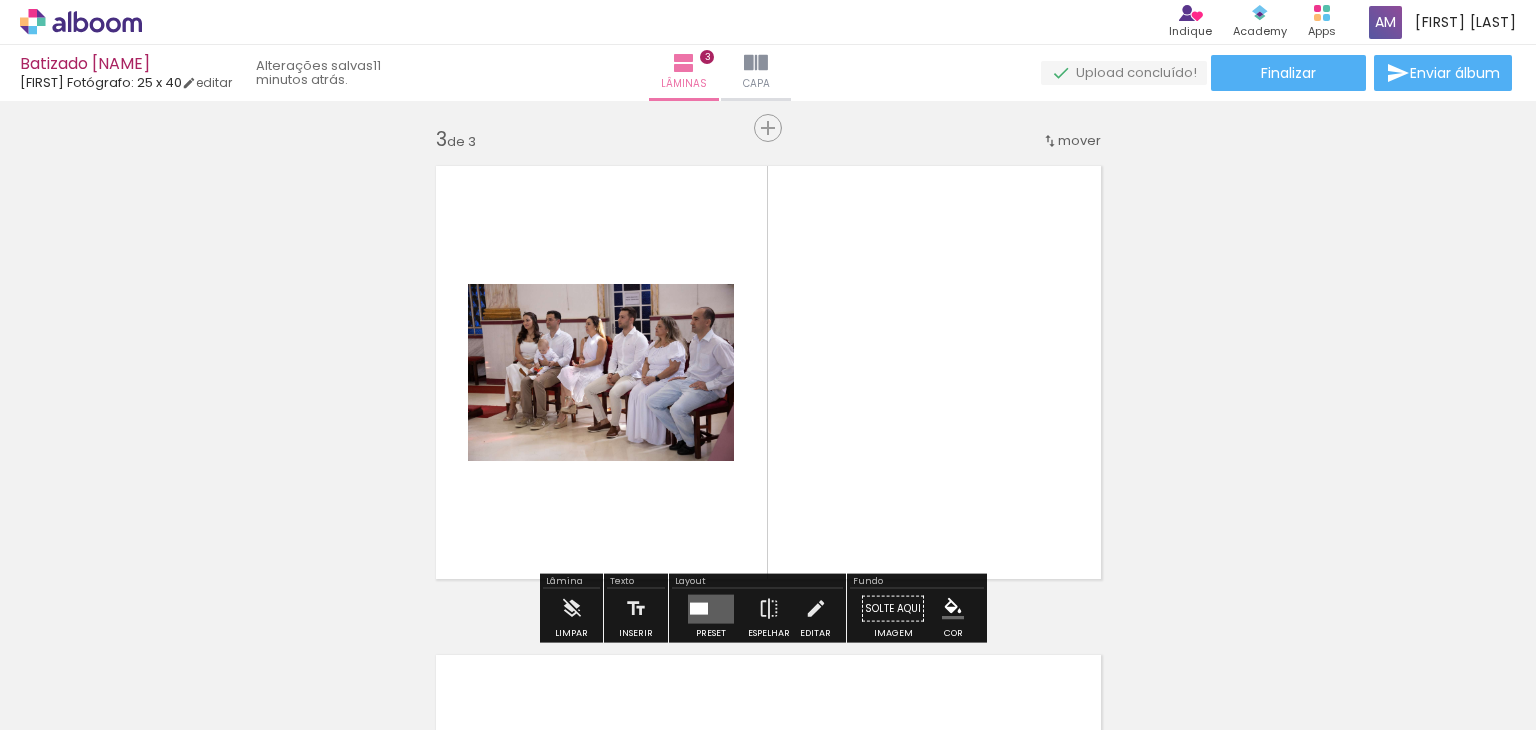 scroll, scrollTop: 1004, scrollLeft: 0, axis: vertical 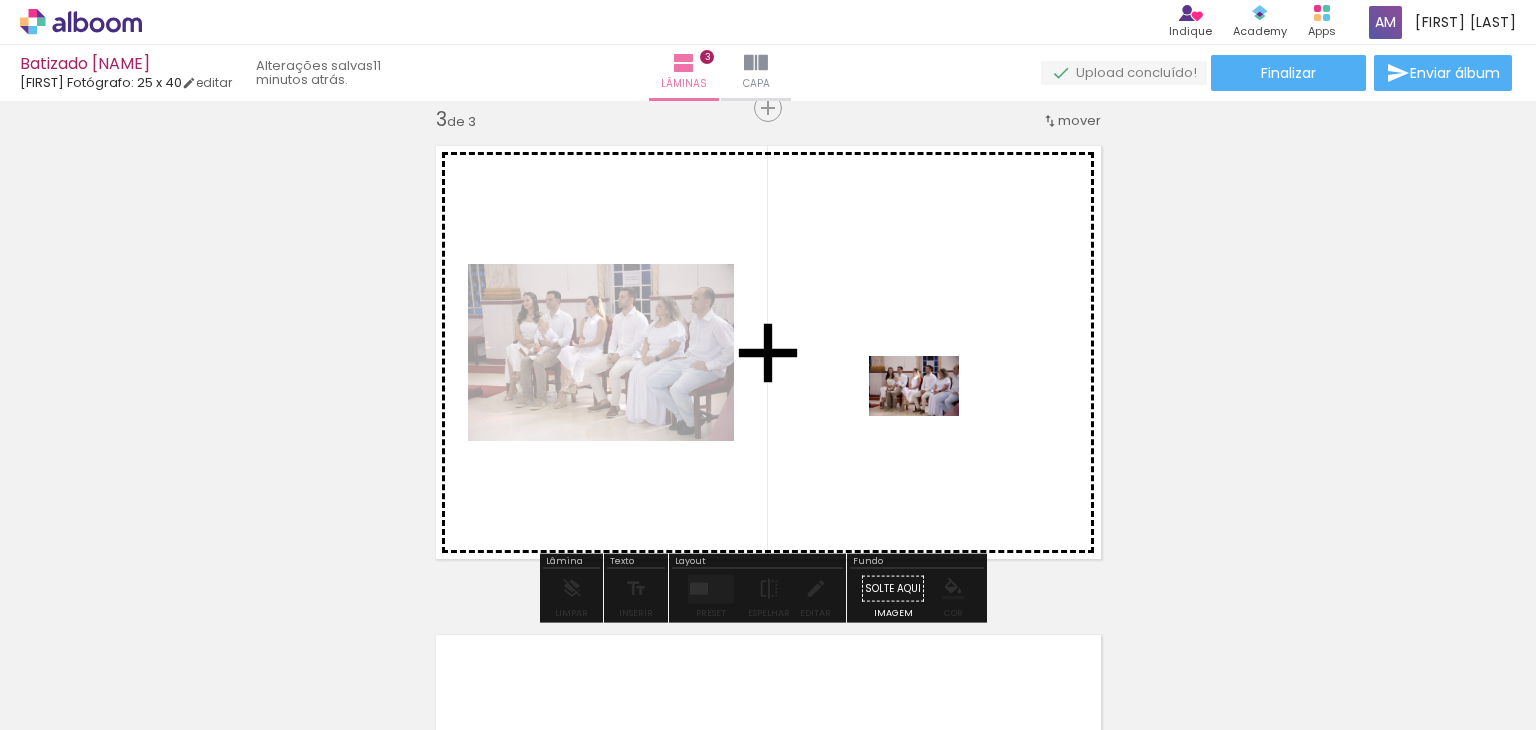 drag, startPoint x: 978, startPoint y: 634, endPoint x: 929, endPoint y: 413, distance: 226.36696 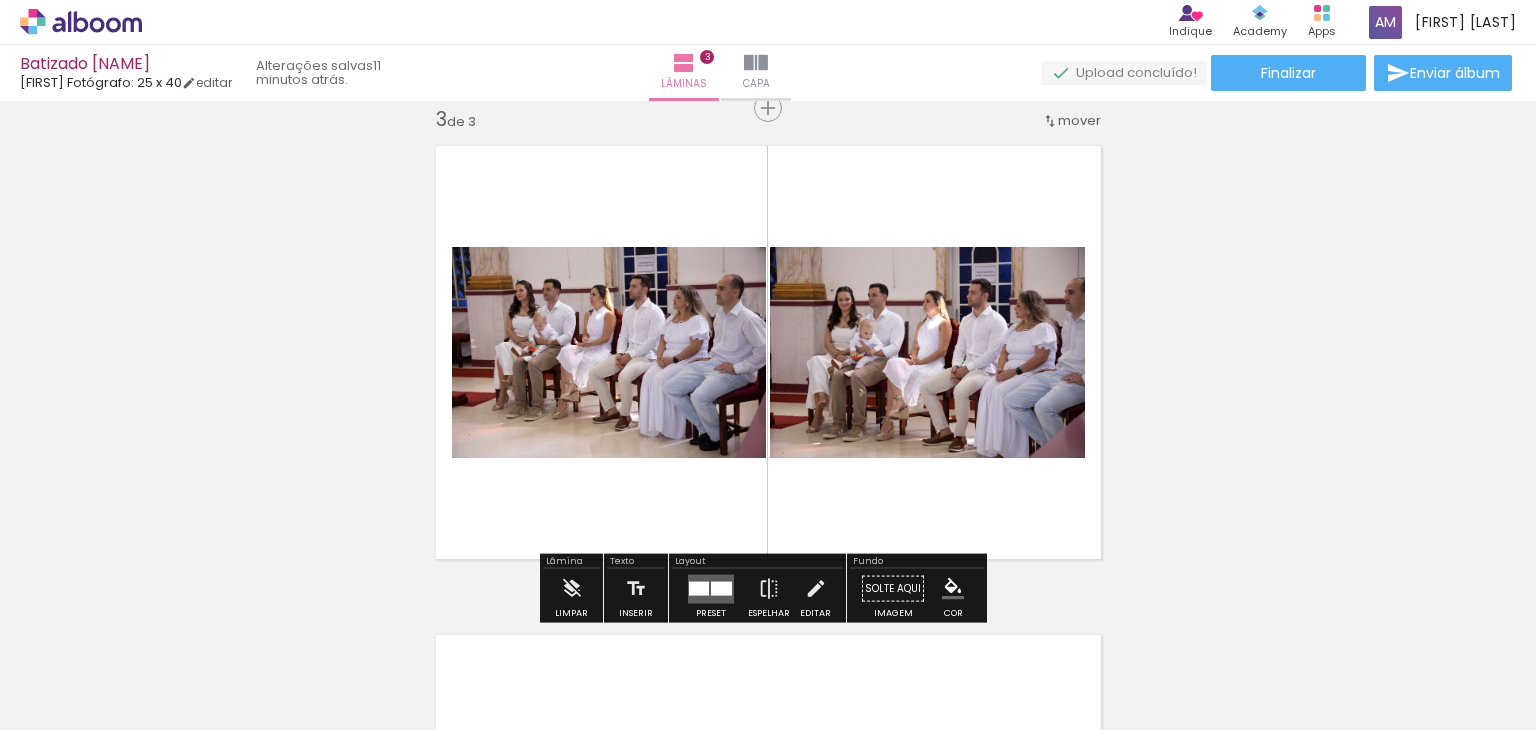 scroll, scrollTop: 0, scrollLeft: 0, axis: both 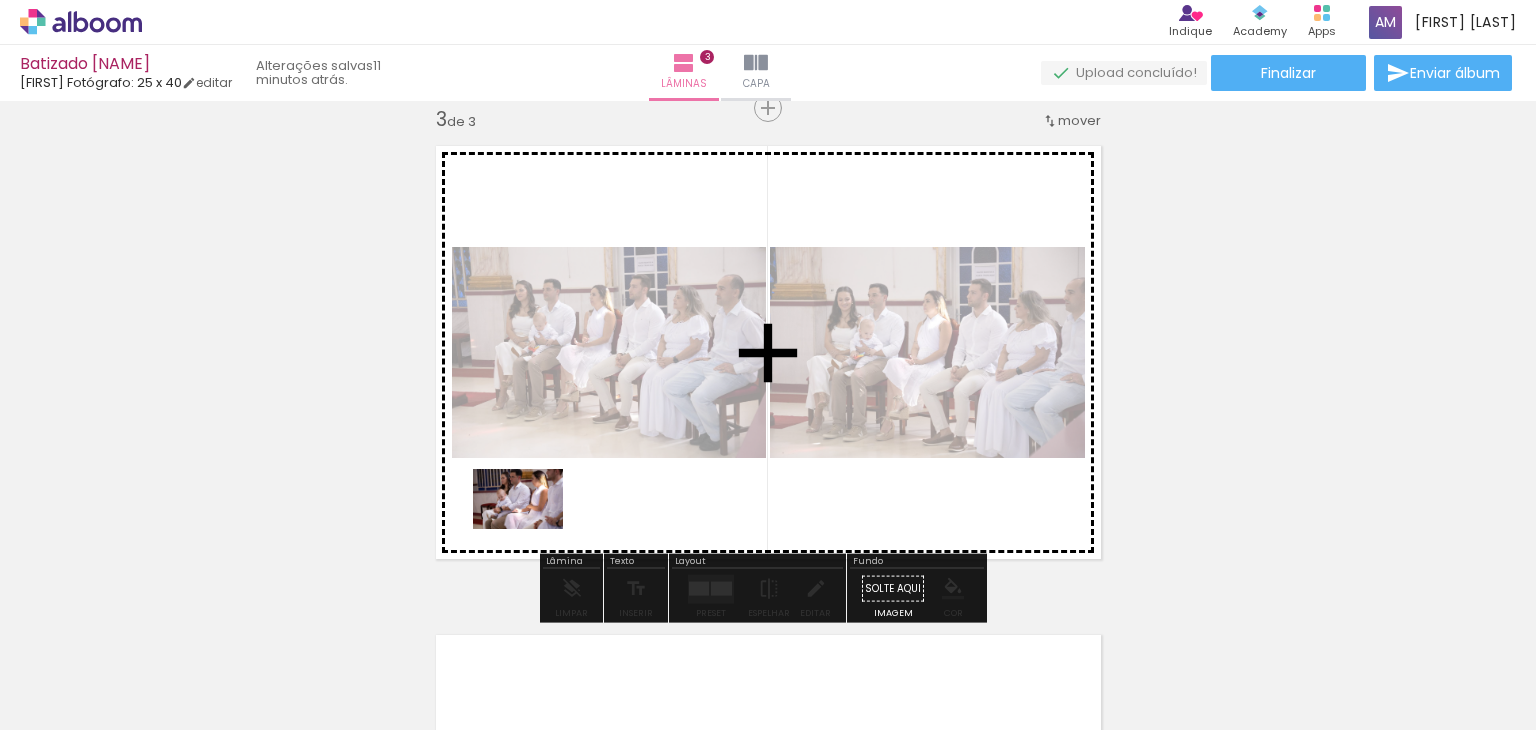 drag, startPoint x: 214, startPoint y: 664, endPoint x: 536, endPoint y: 528, distance: 349.54257 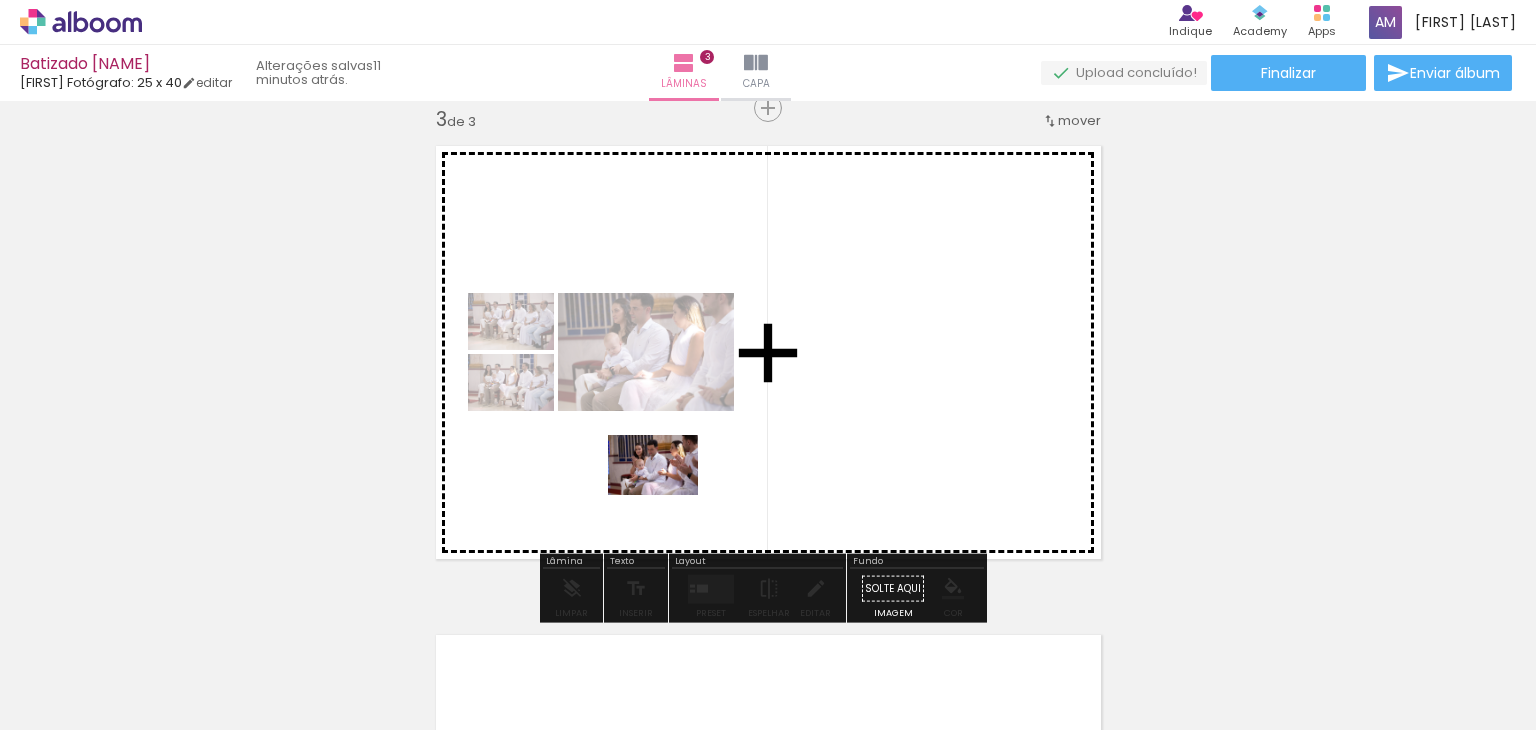 drag, startPoint x: 313, startPoint y: 681, endPoint x: 668, endPoint y: 495, distance: 400.7755 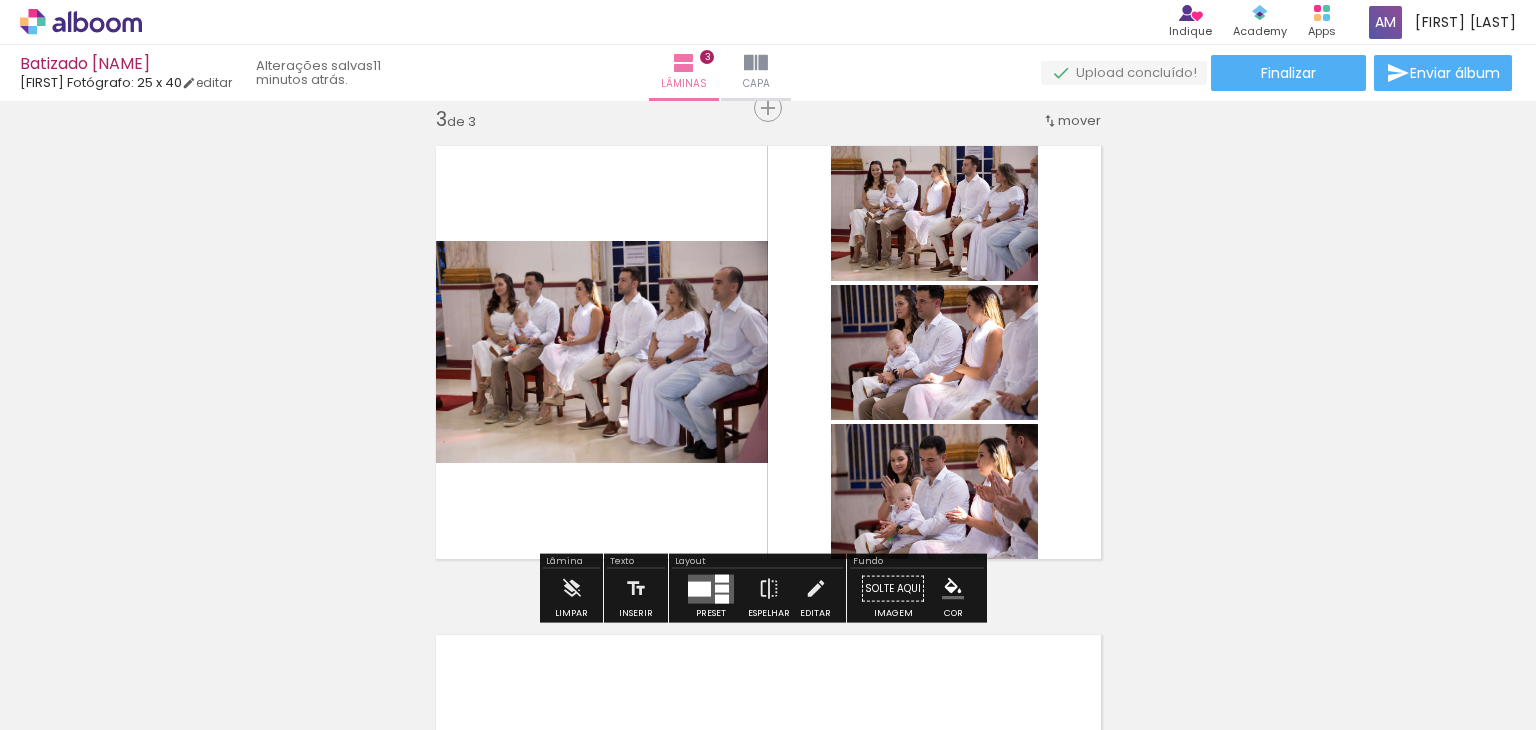 click at bounding box center [711, 588] 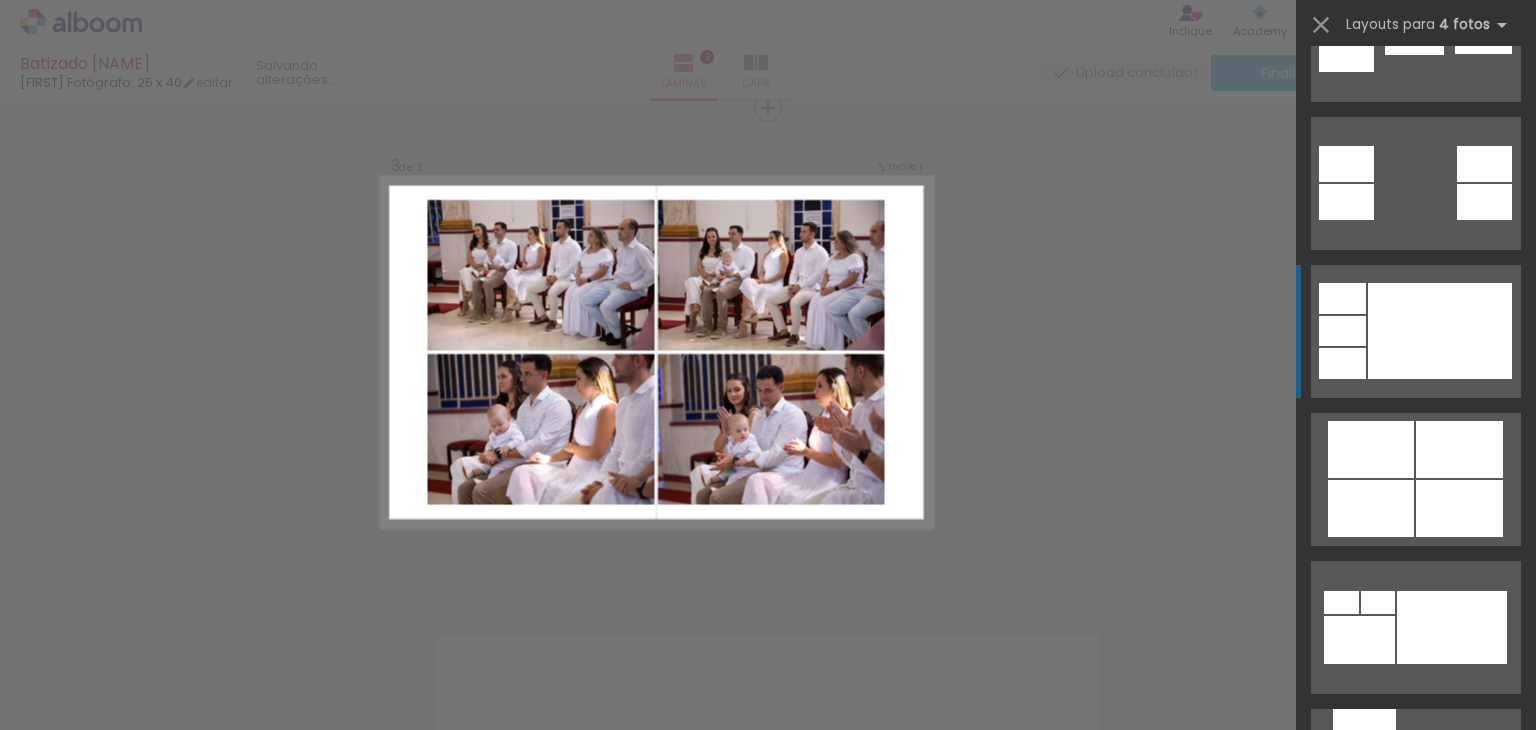 scroll, scrollTop: 1000, scrollLeft: 0, axis: vertical 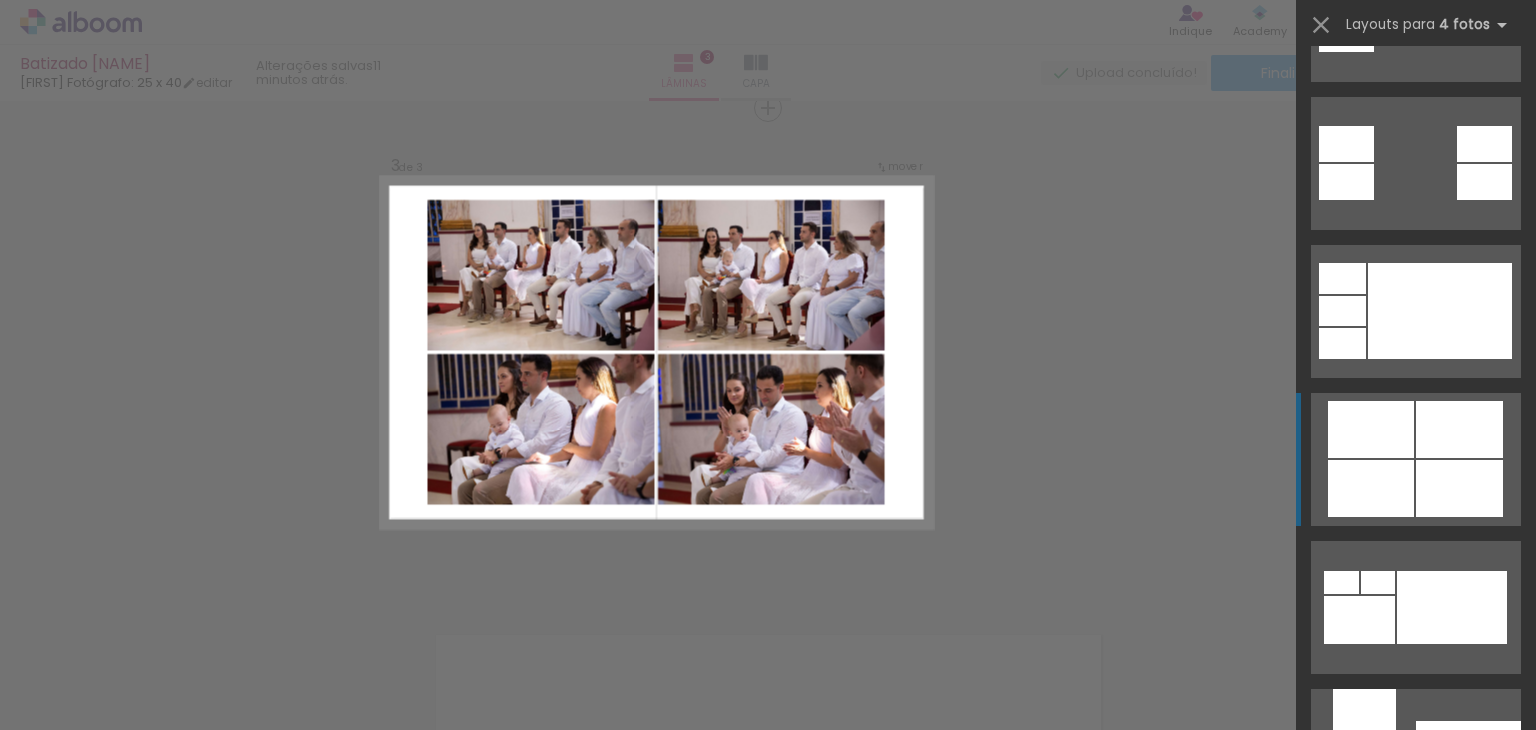 click at bounding box center (1466, -10828) 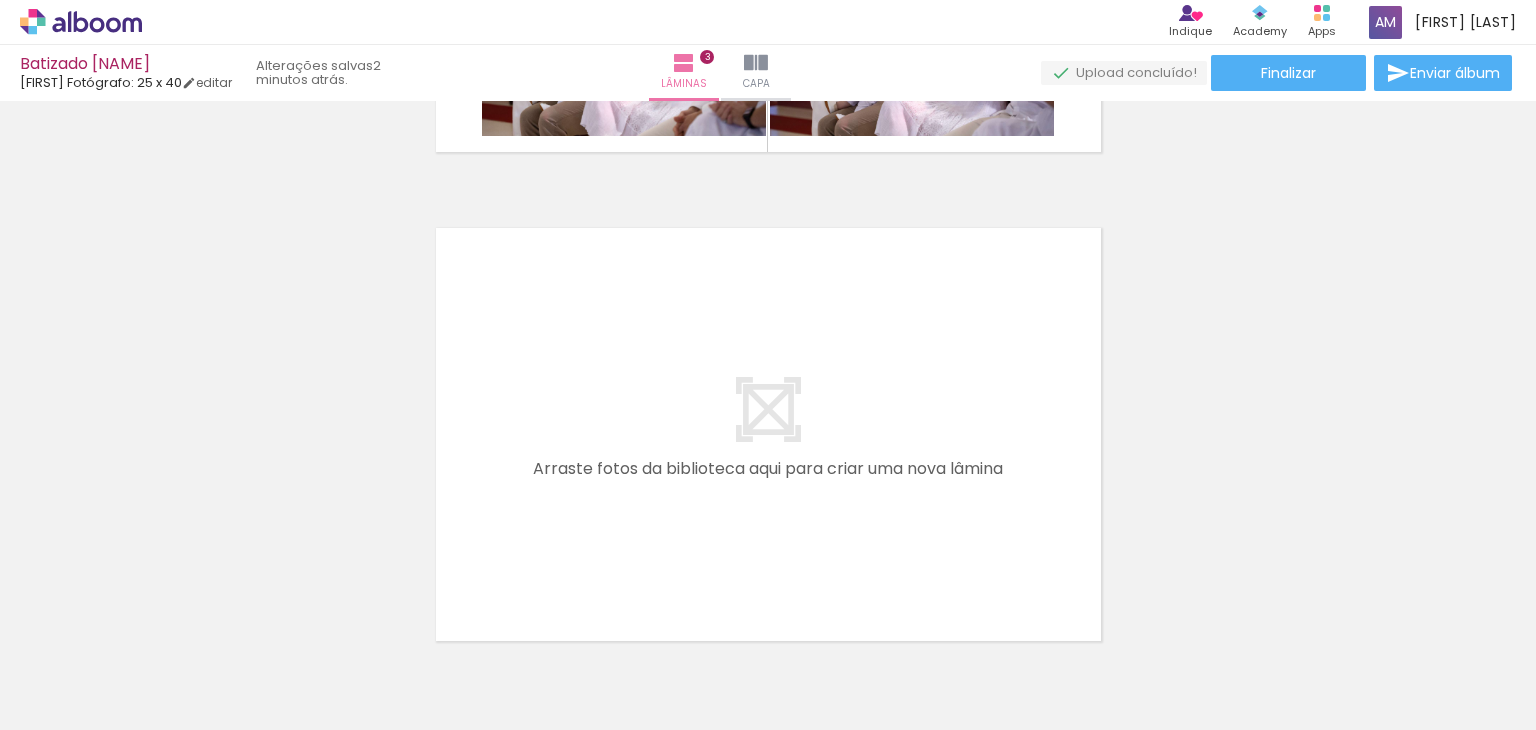 scroll, scrollTop: 1400, scrollLeft: 0, axis: vertical 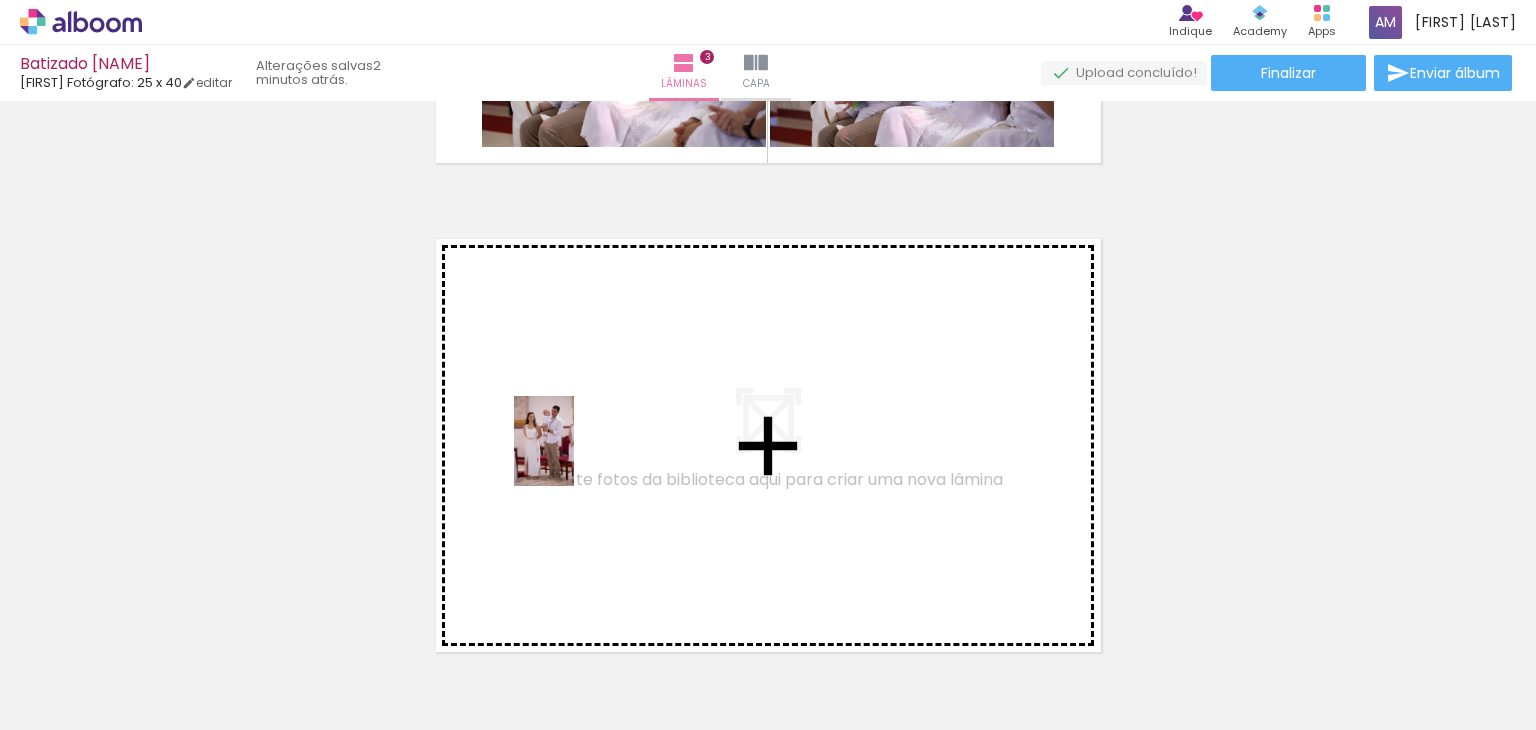 drag, startPoint x: 455, startPoint y: 649, endPoint x: 576, endPoint y: 451, distance: 232.04526 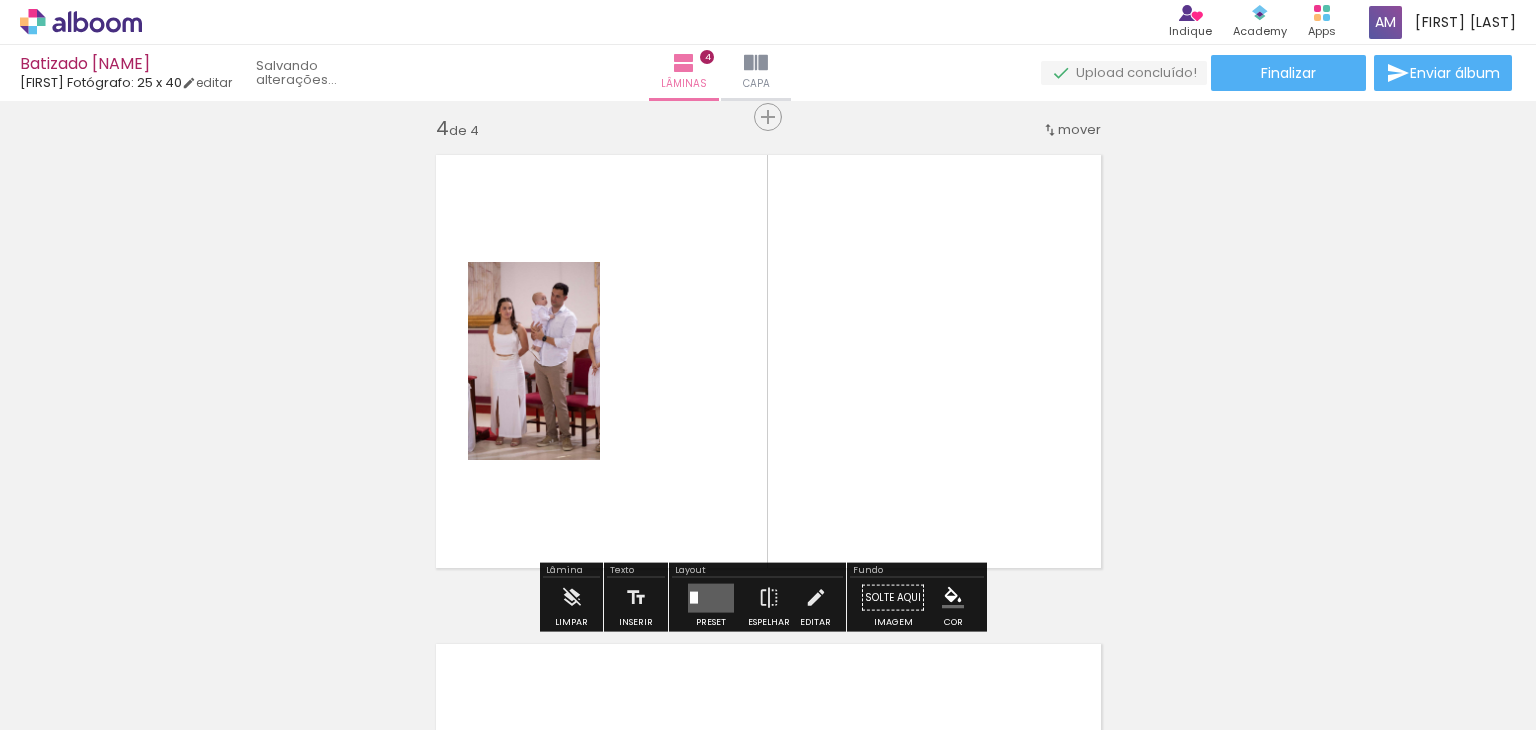 scroll, scrollTop: 1492, scrollLeft: 0, axis: vertical 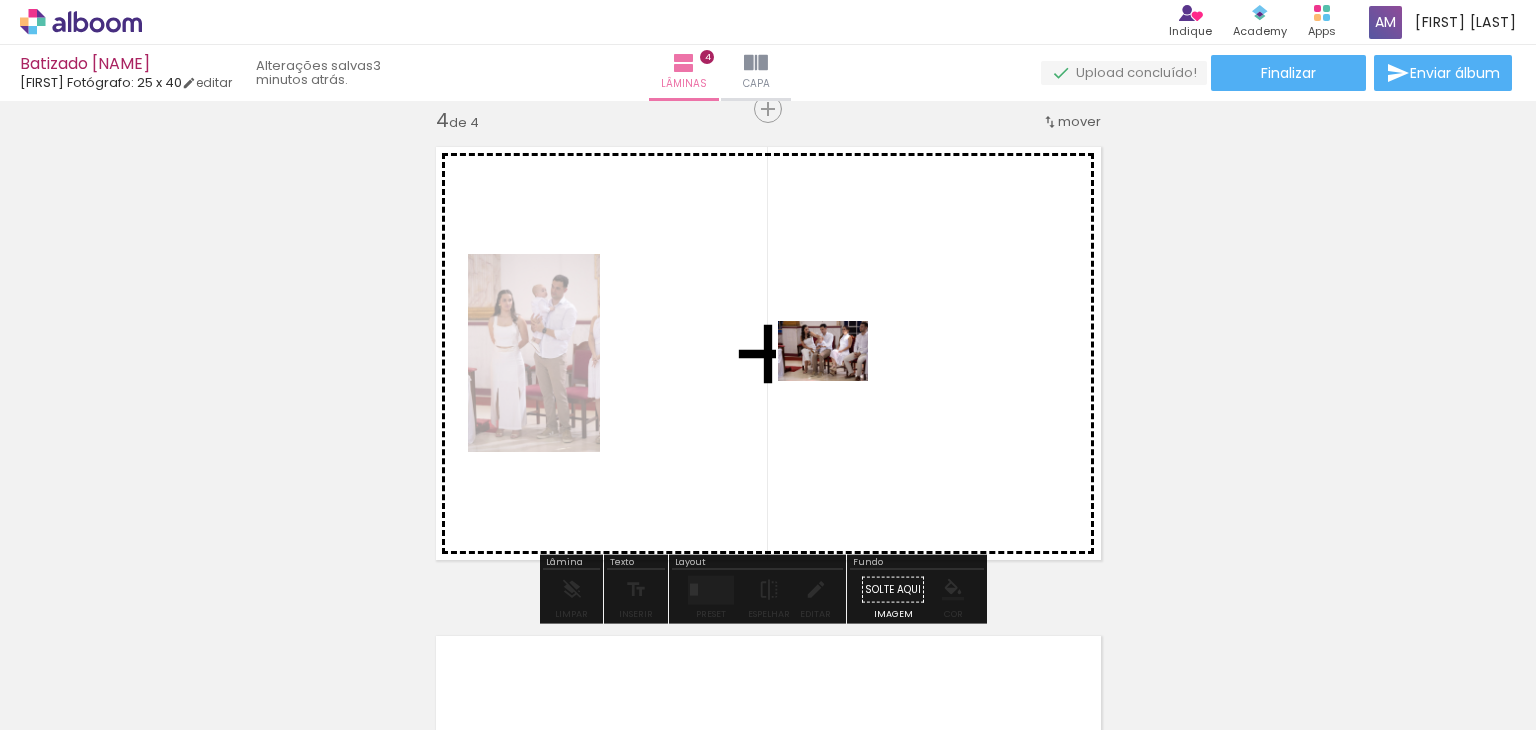 drag, startPoint x: 804, startPoint y: 665, endPoint x: 838, endPoint y: 369, distance: 297.9463 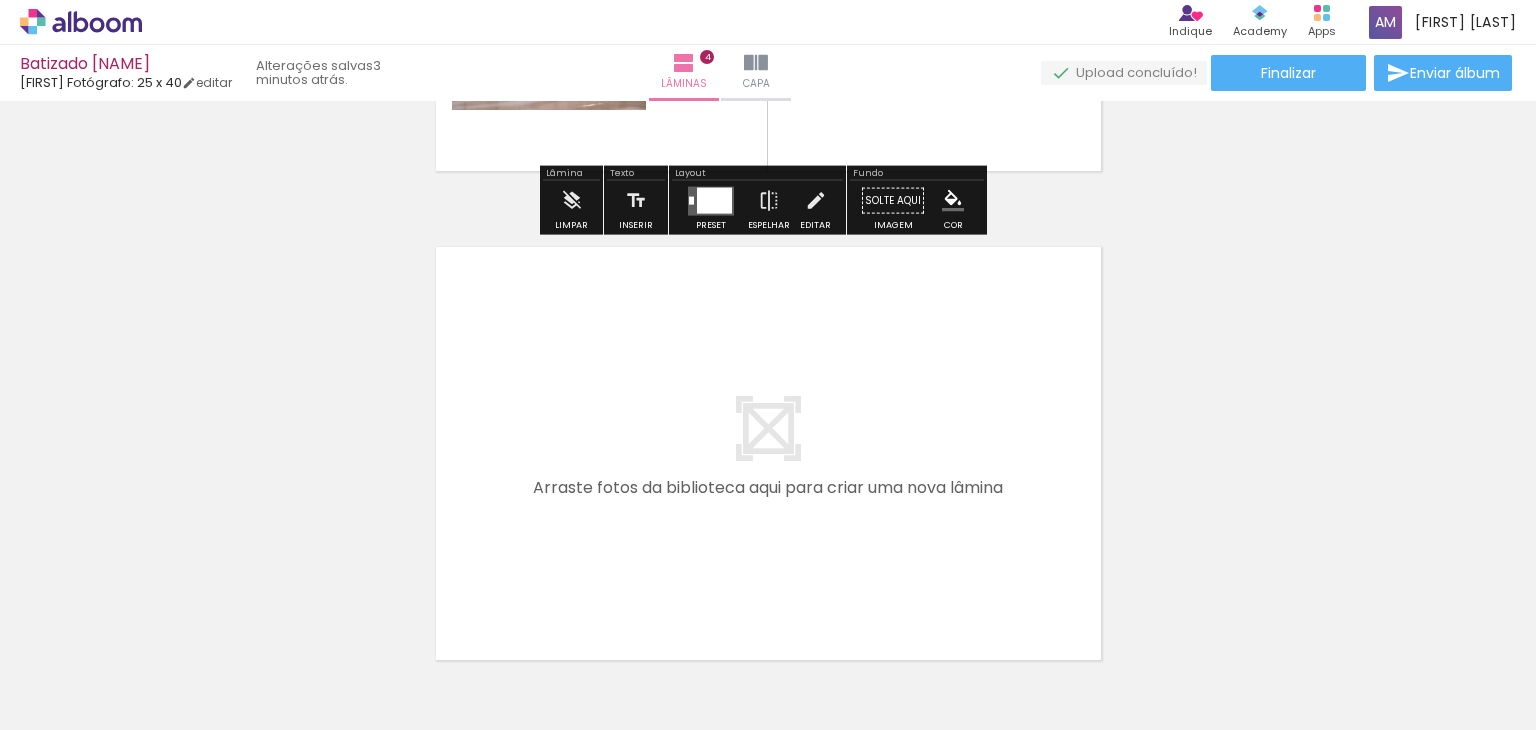 scroll, scrollTop: 1892, scrollLeft: 0, axis: vertical 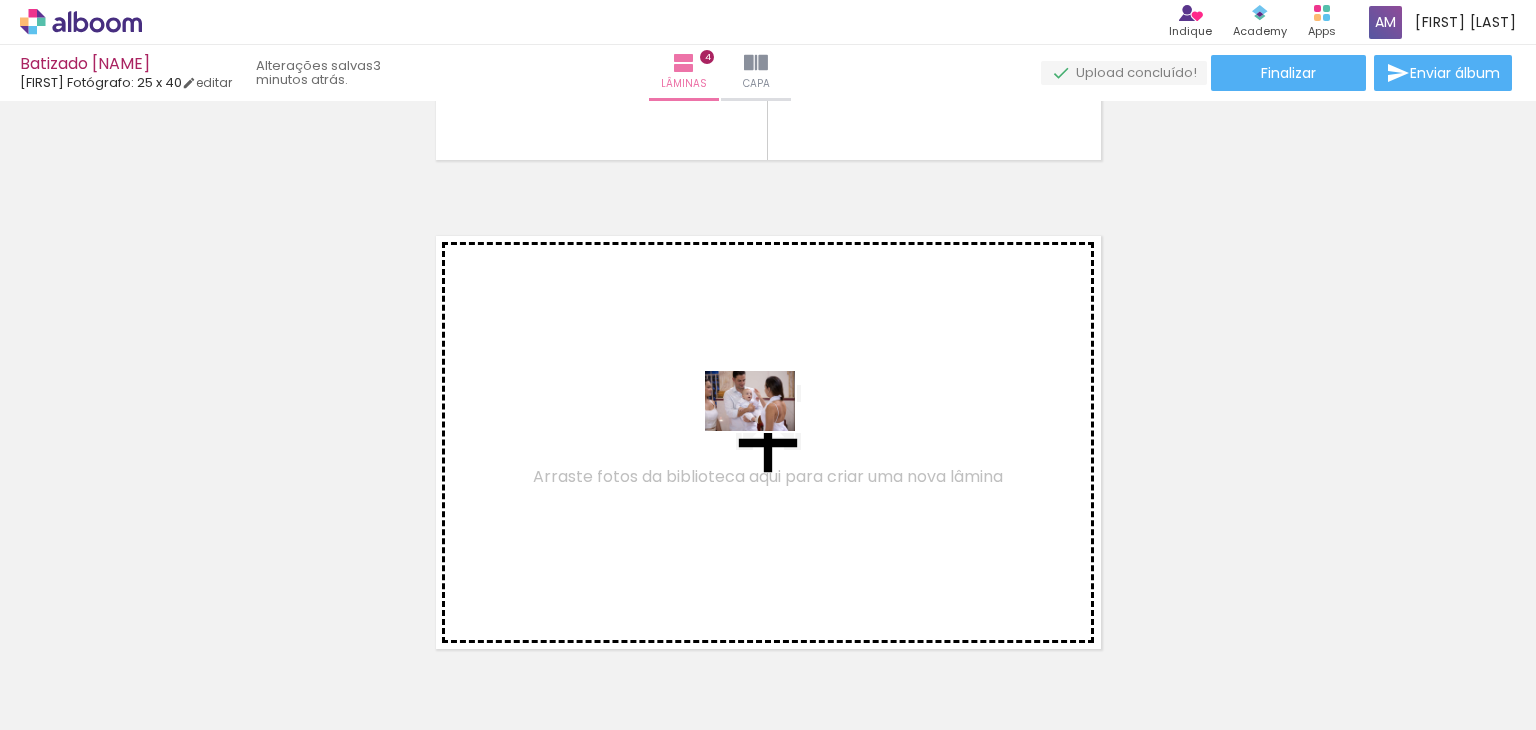 drag, startPoint x: 921, startPoint y: 671, endPoint x: 765, endPoint y: 431, distance: 286.24466 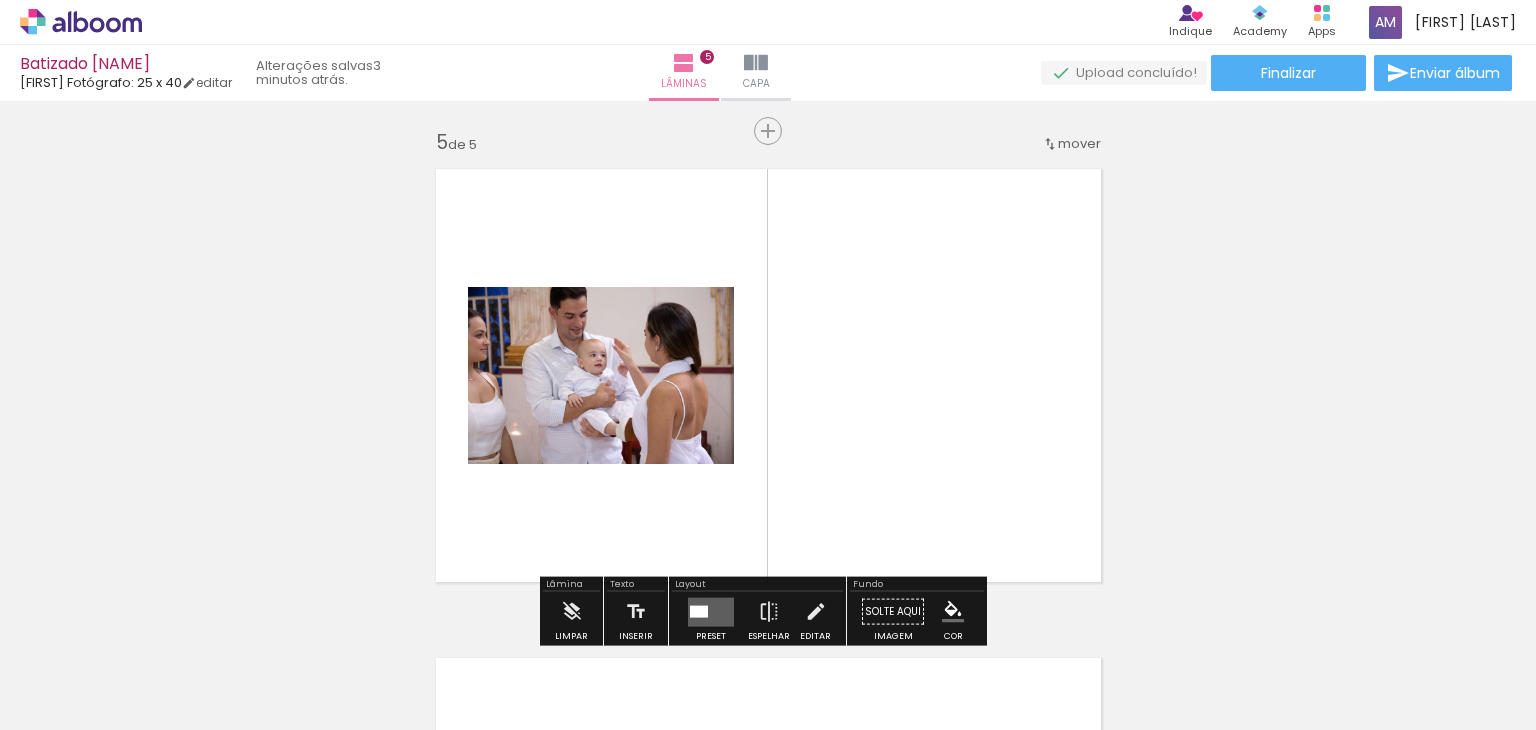 scroll, scrollTop: 1981, scrollLeft: 0, axis: vertical 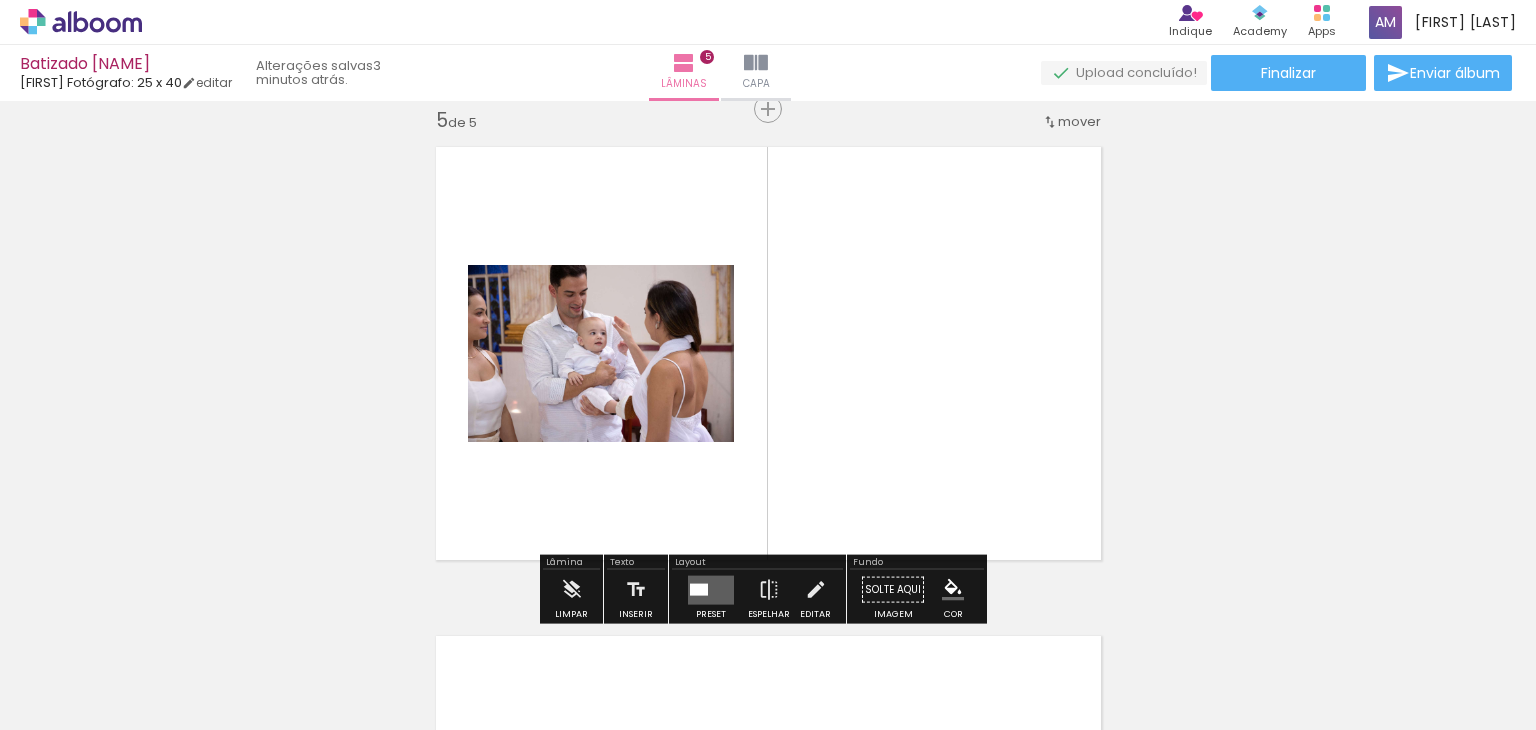 drag, startPoint x: 952, startPoint y: 453, endPoint x: 1002, endPoint y: 587, distance: 143.02448 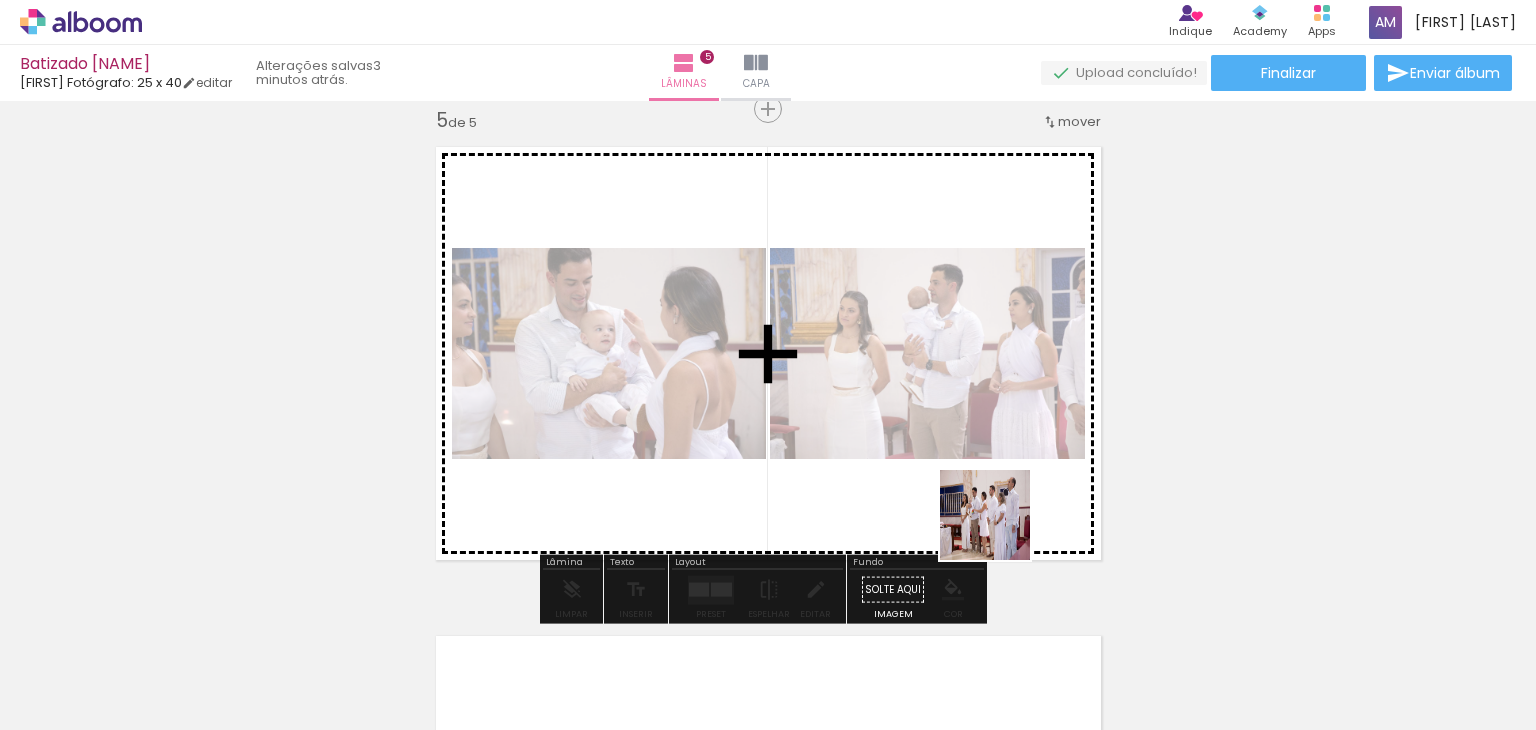 drag, startPoint x: 1148, startPoint y: 680, endPoint x: 915, endPoint y: 447, distance: 329.51175 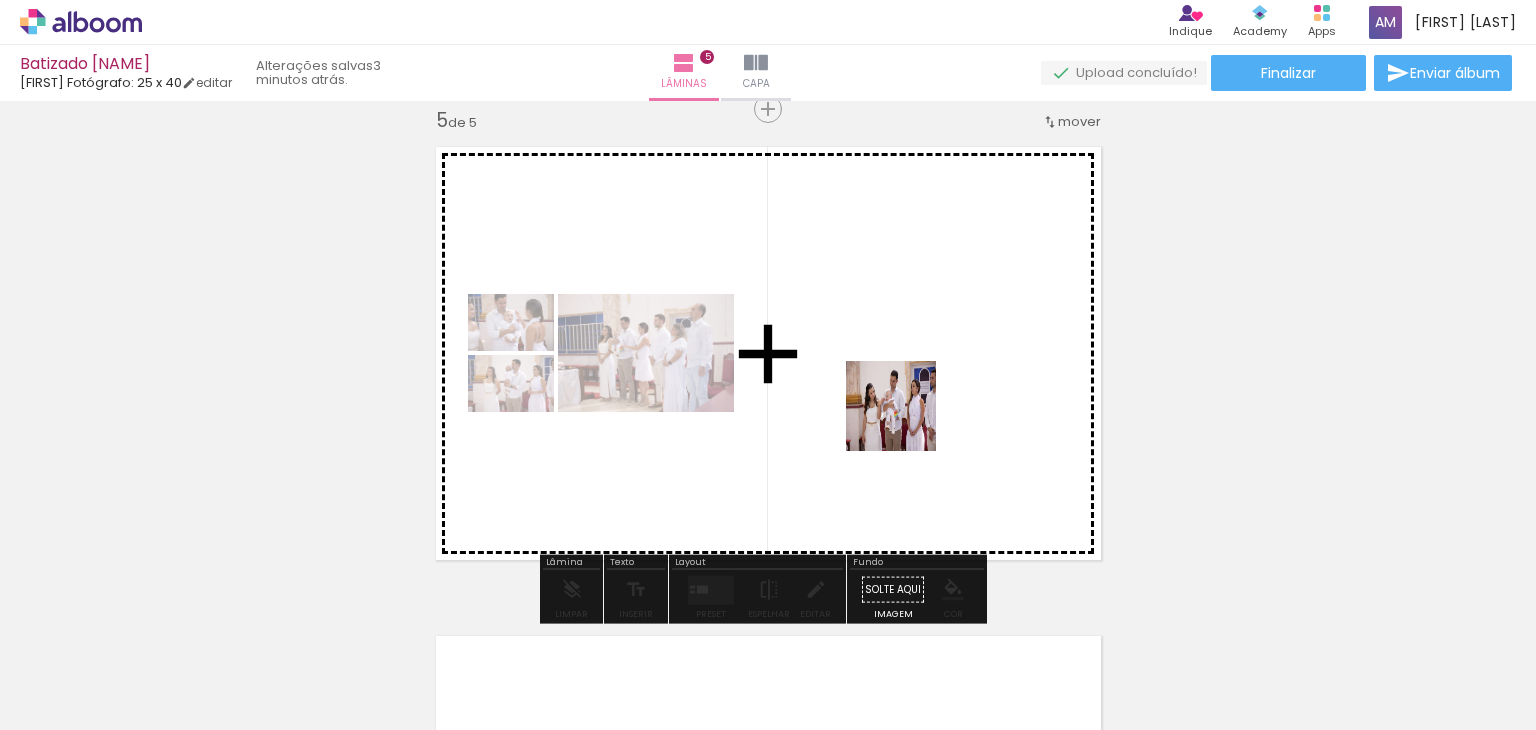 drag, startPoint x: 1214, startPoint y: 627, endPoint x: 864, endPoint y: 397, distance: 418.80783 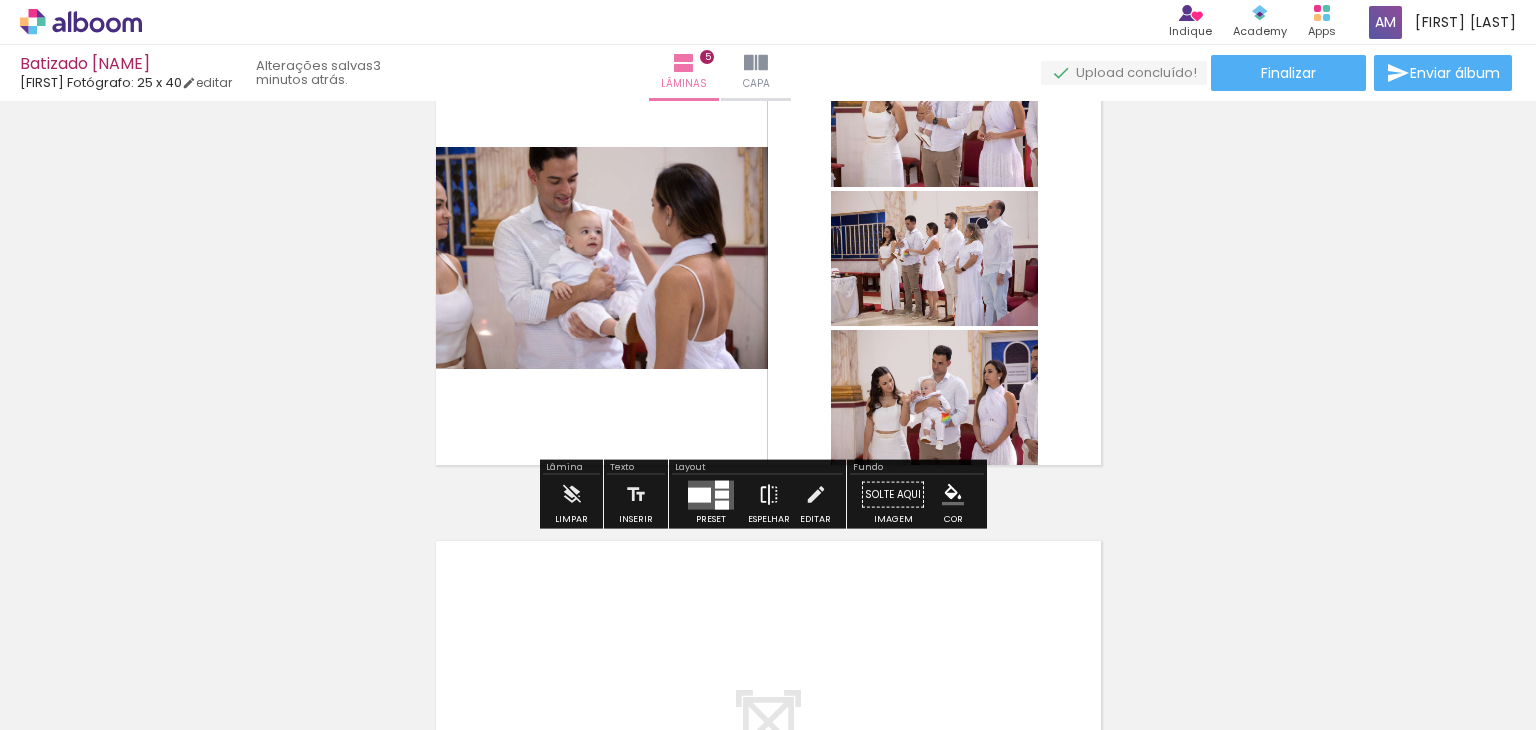 scroll, scrollTop: 2081, scrollLeft: 0, axis: vertical 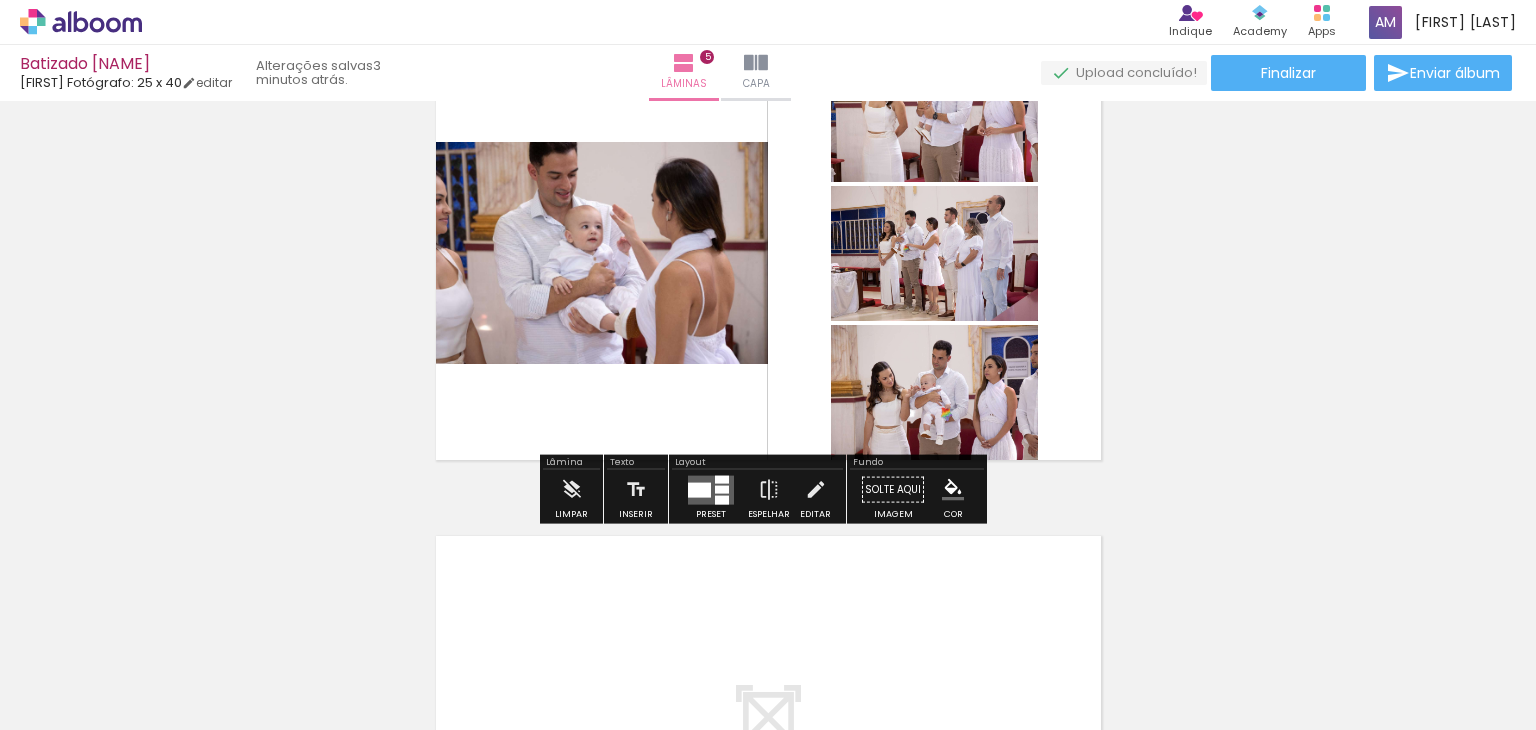 click at bounding box center [711, 489] 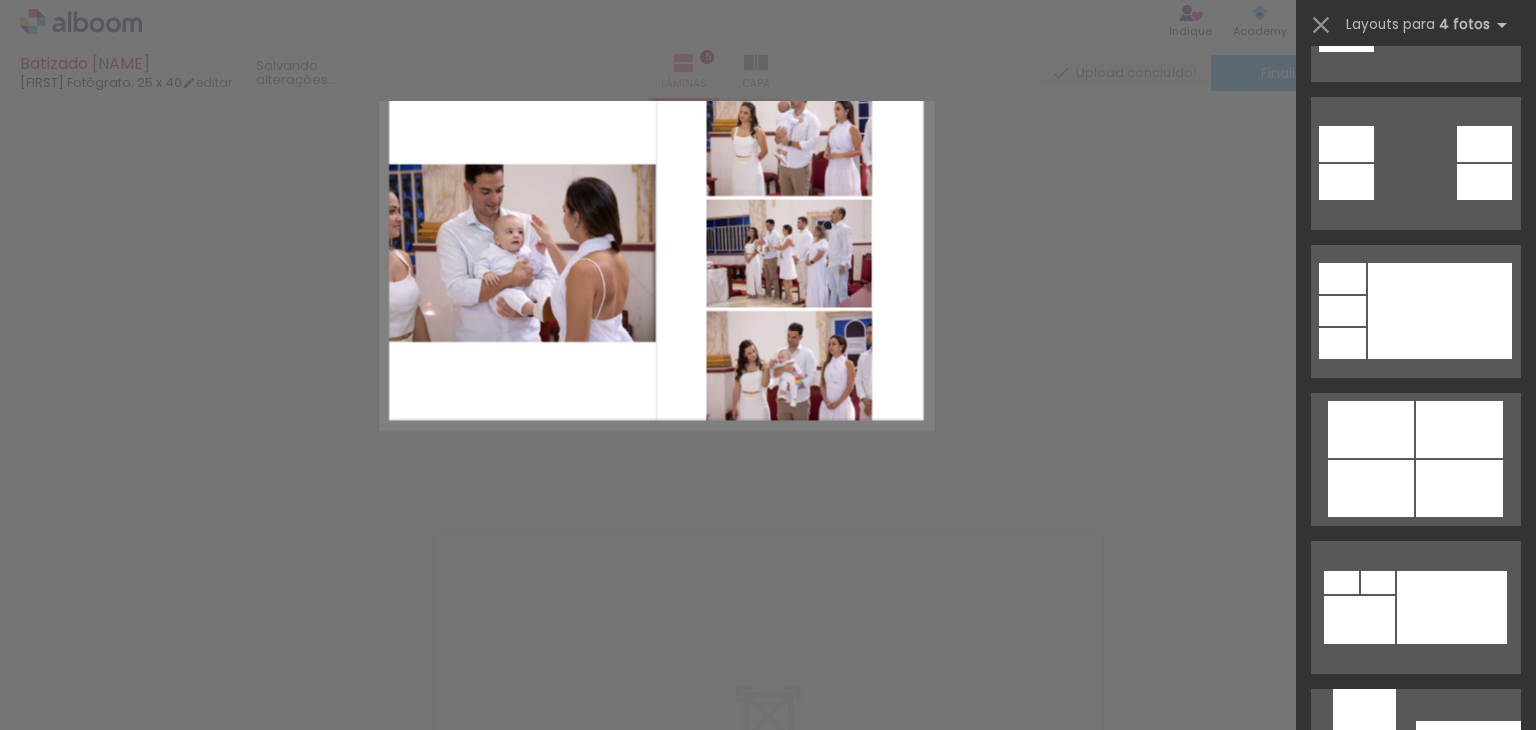 scroll, scrollTop: 0, scrollLeft: 0, axis: both 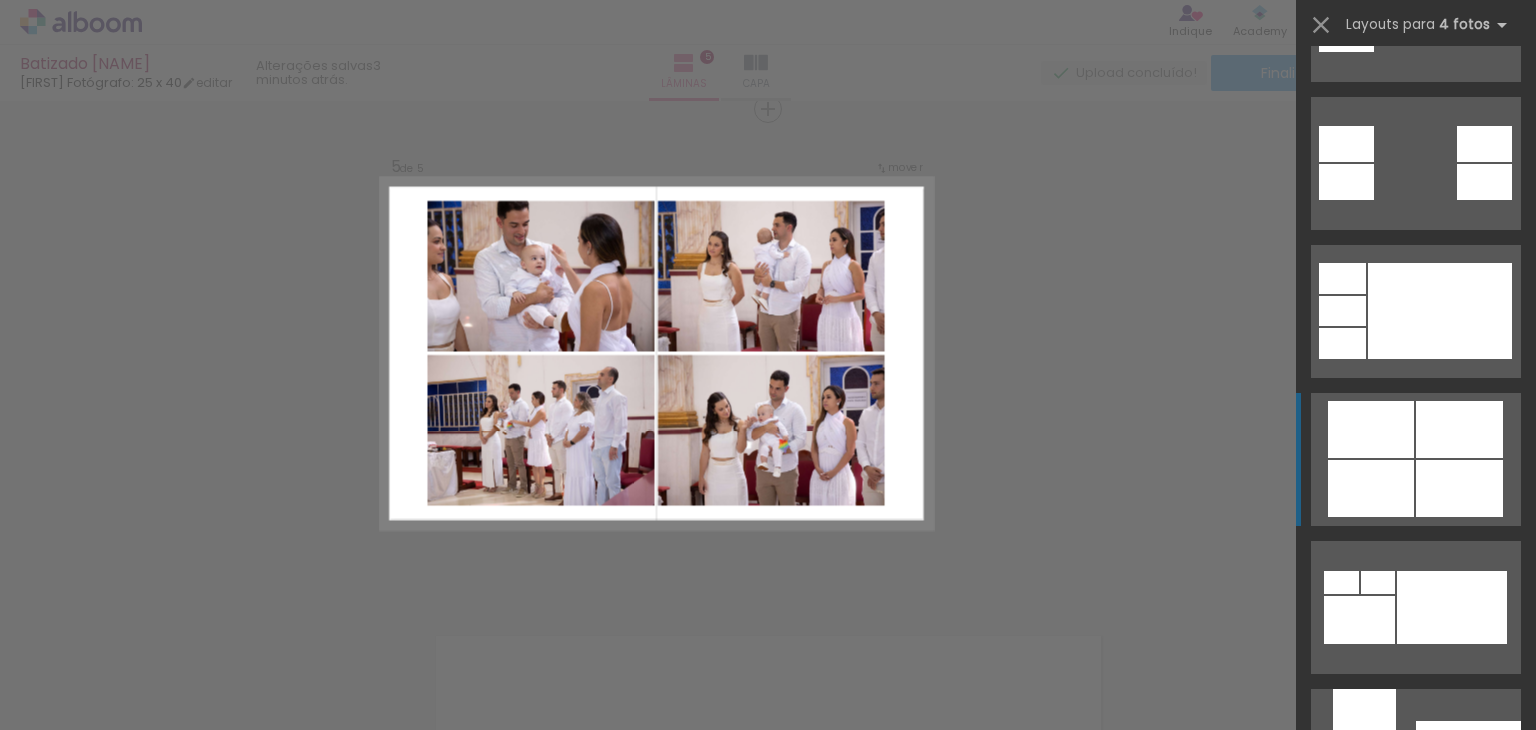 click at bounding box center [1455, 1051] 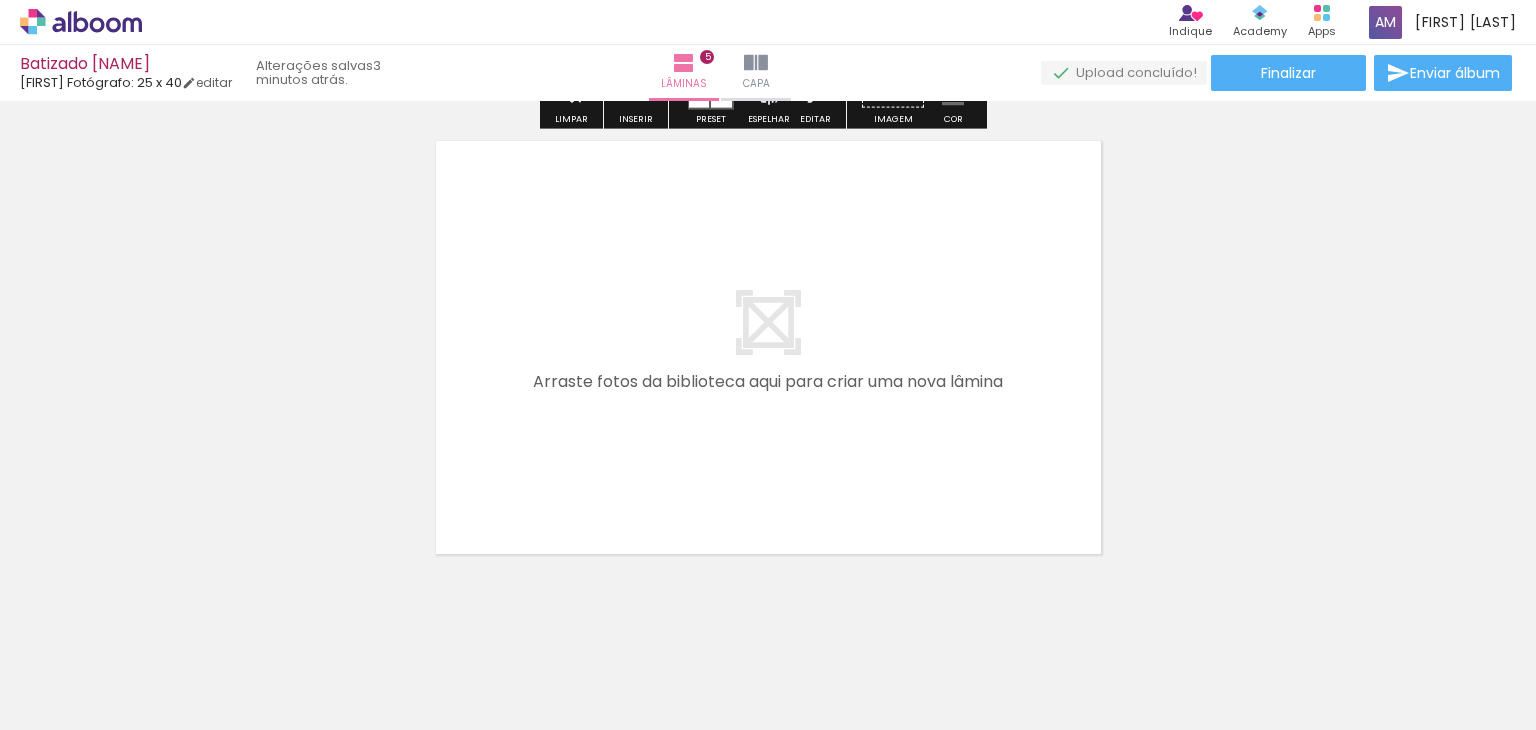 scroll, scrollTop: 2481, scrollLeft: 0, axis: vertical 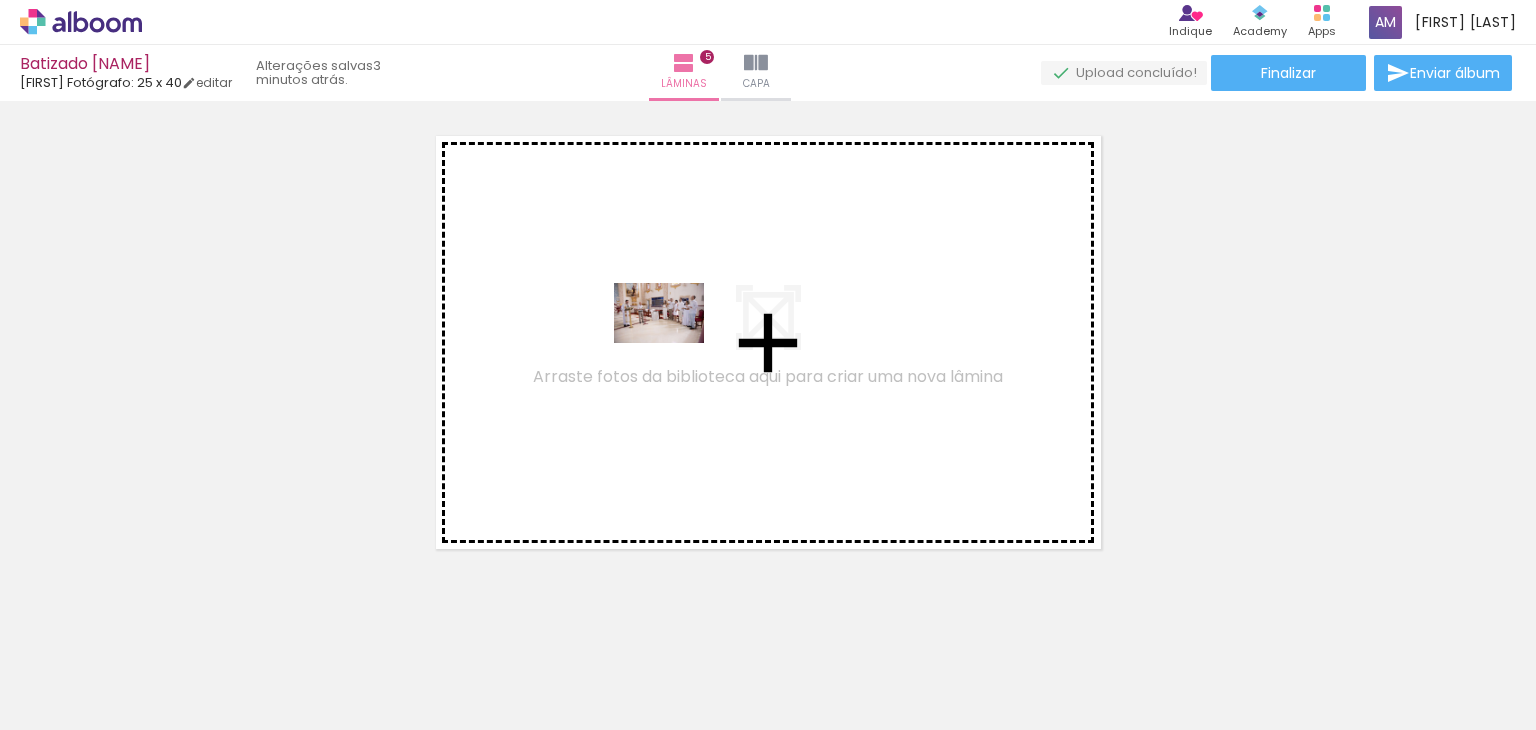 drag, startPoint x: 696, startPoint y: 668, endPoint x: 674, endPoint y: 343, distance: 325.74377 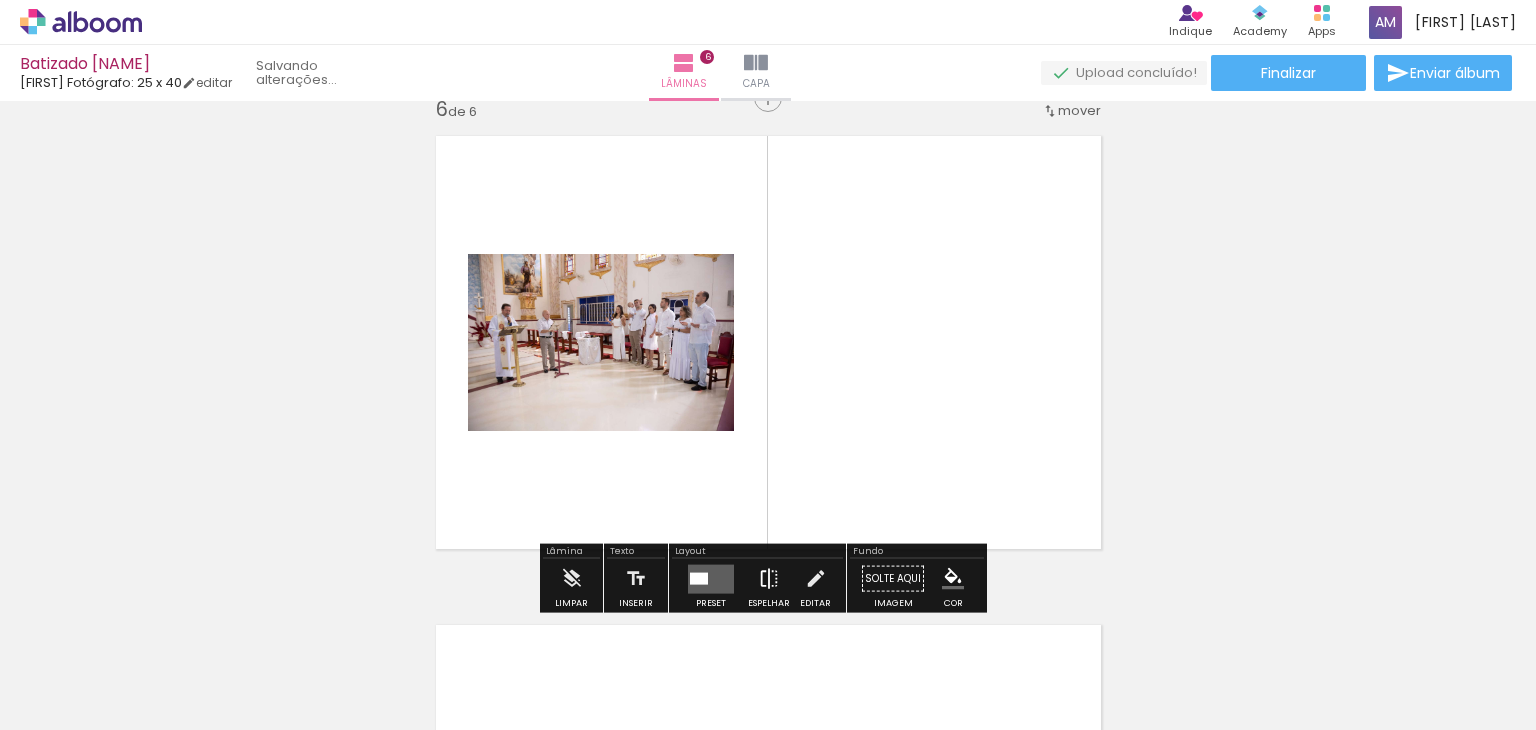 scroll, scrollTop: 2470, scrollLeft: 0, axis: vertical 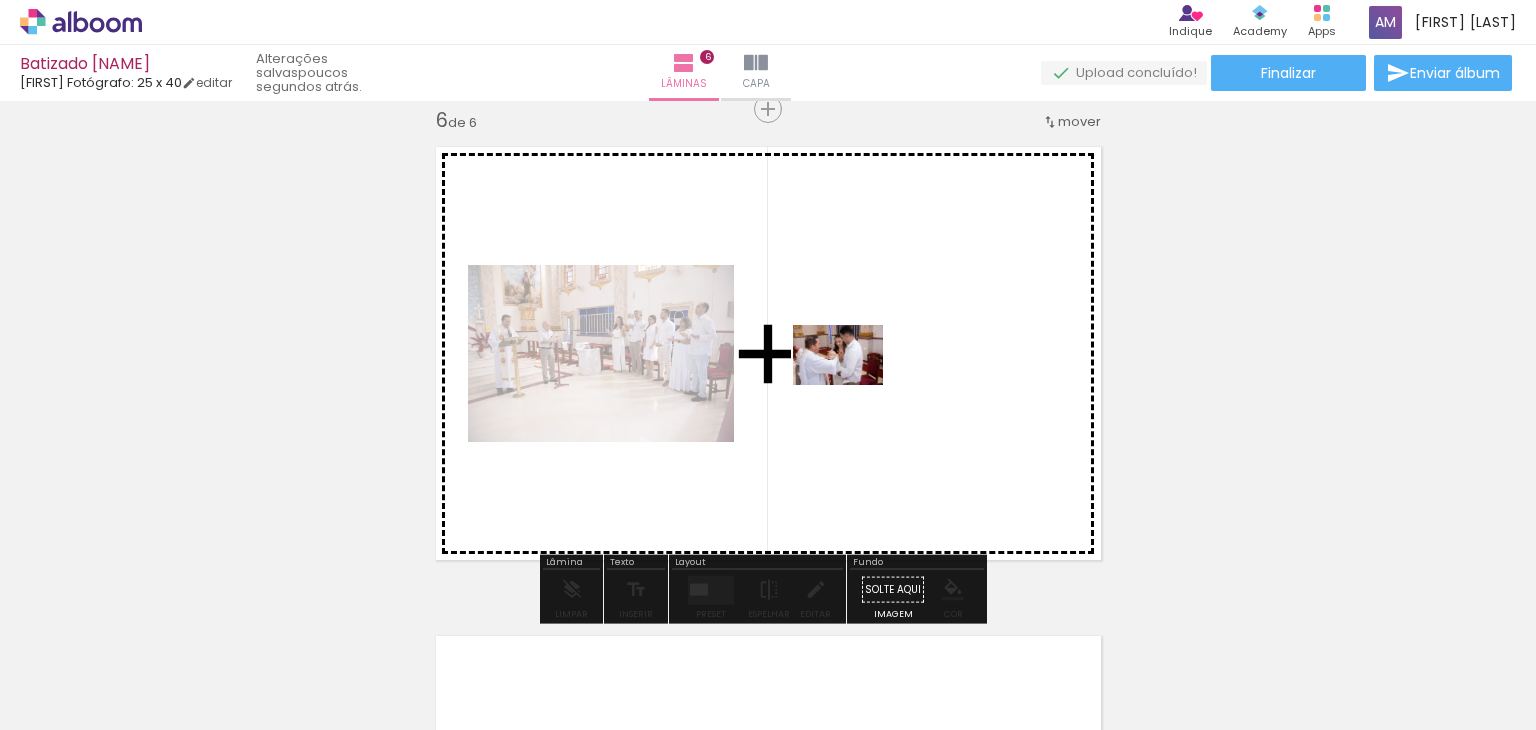 drag, startPoint x: 805, startPoint y: 677, endPoint x: 853, endPoint y: 385, distance: 295.9189 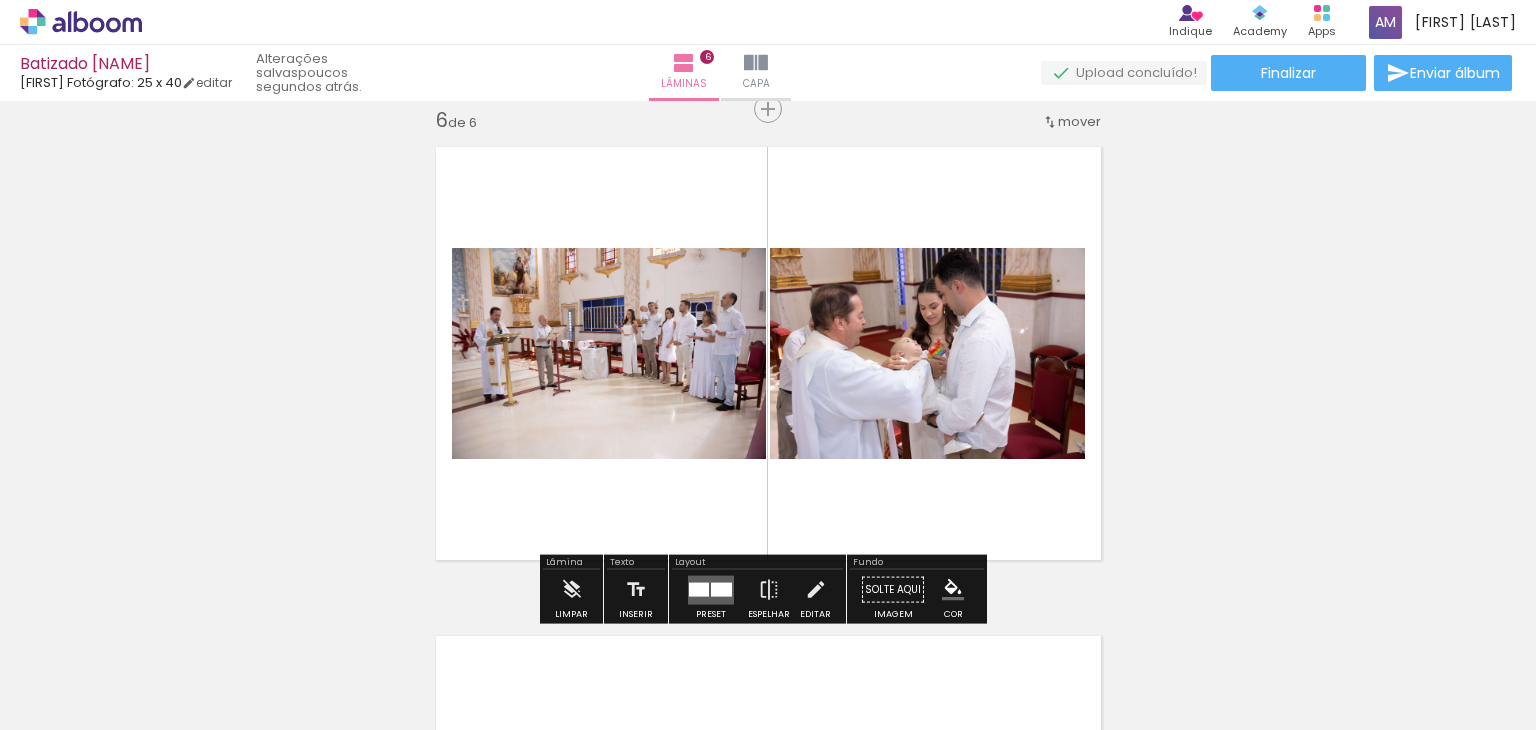click at bounding box center (699, 589) 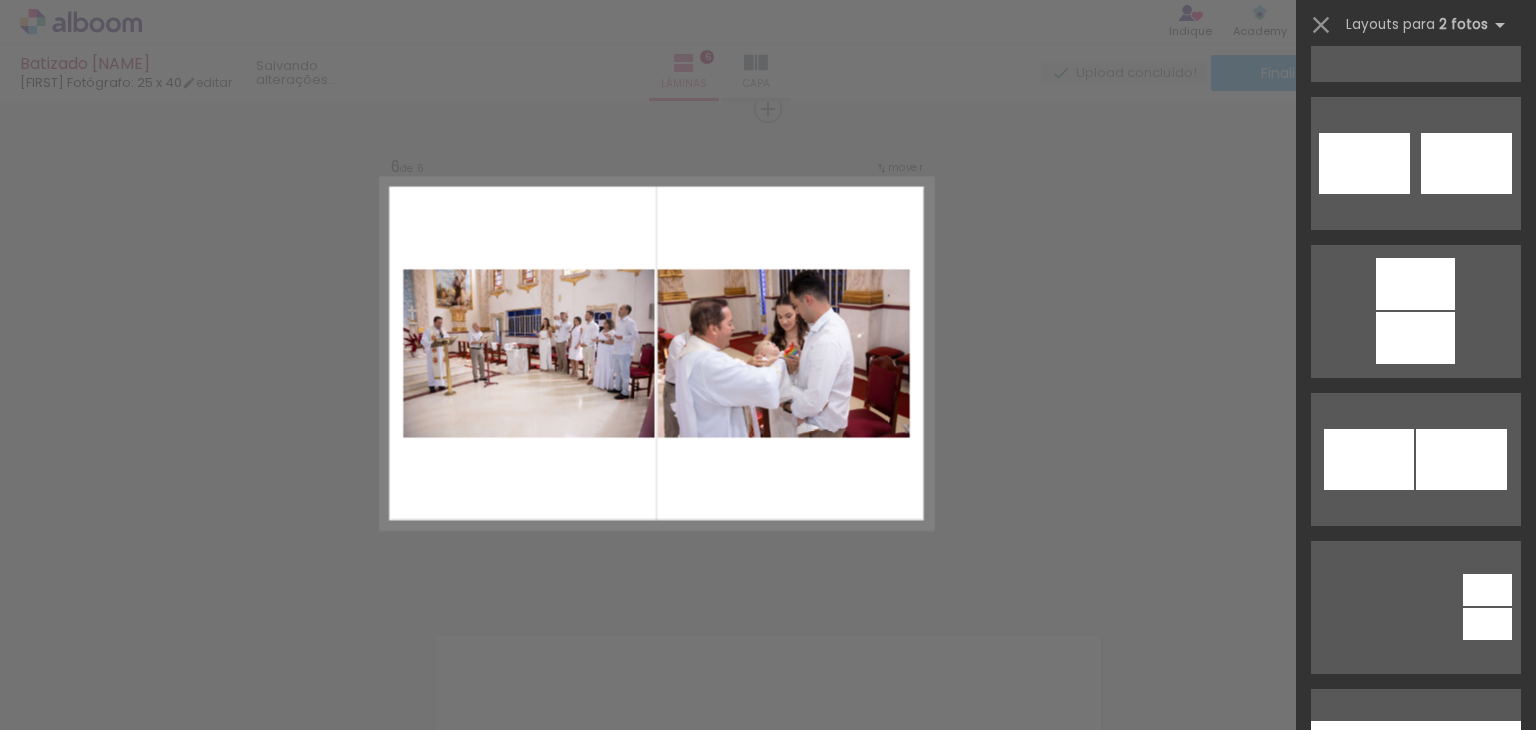 scroll, scrollTop: 0, scrollLeft: 0, axis: both 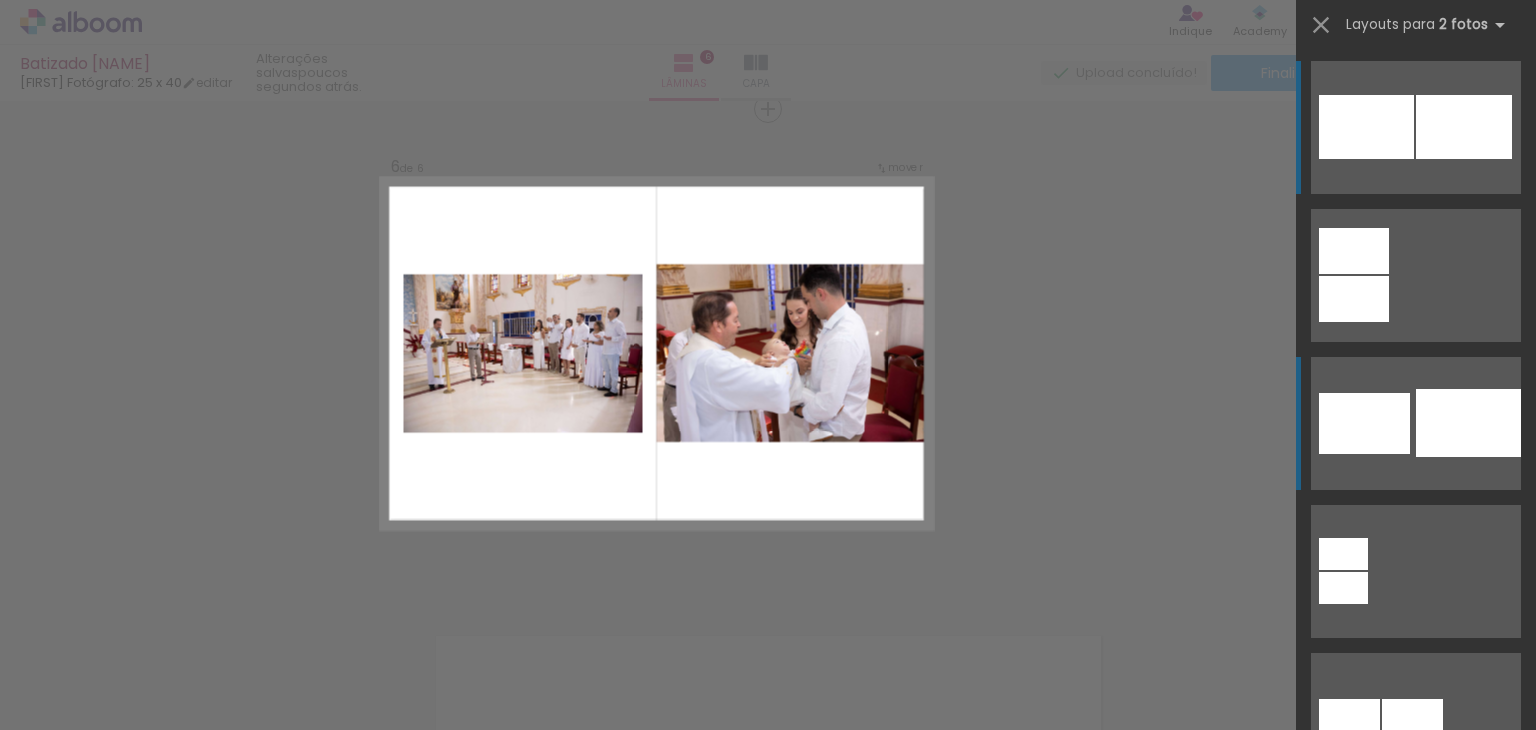 click at bounding box center (1354, 251) 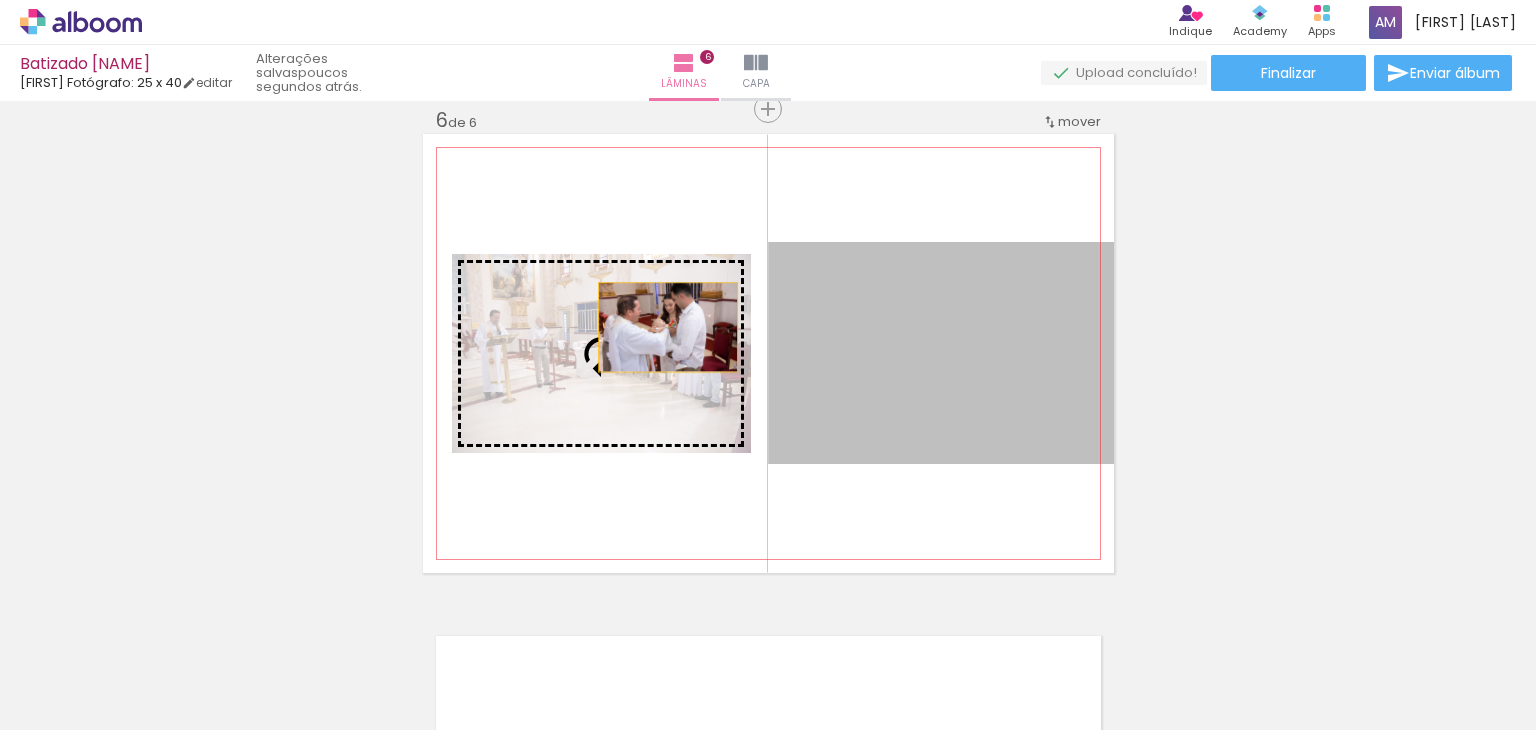 drag, startPoint x: 891, startPoint y: 348, endPoint x: 660, endPoint y: 326, distance: 232.04526 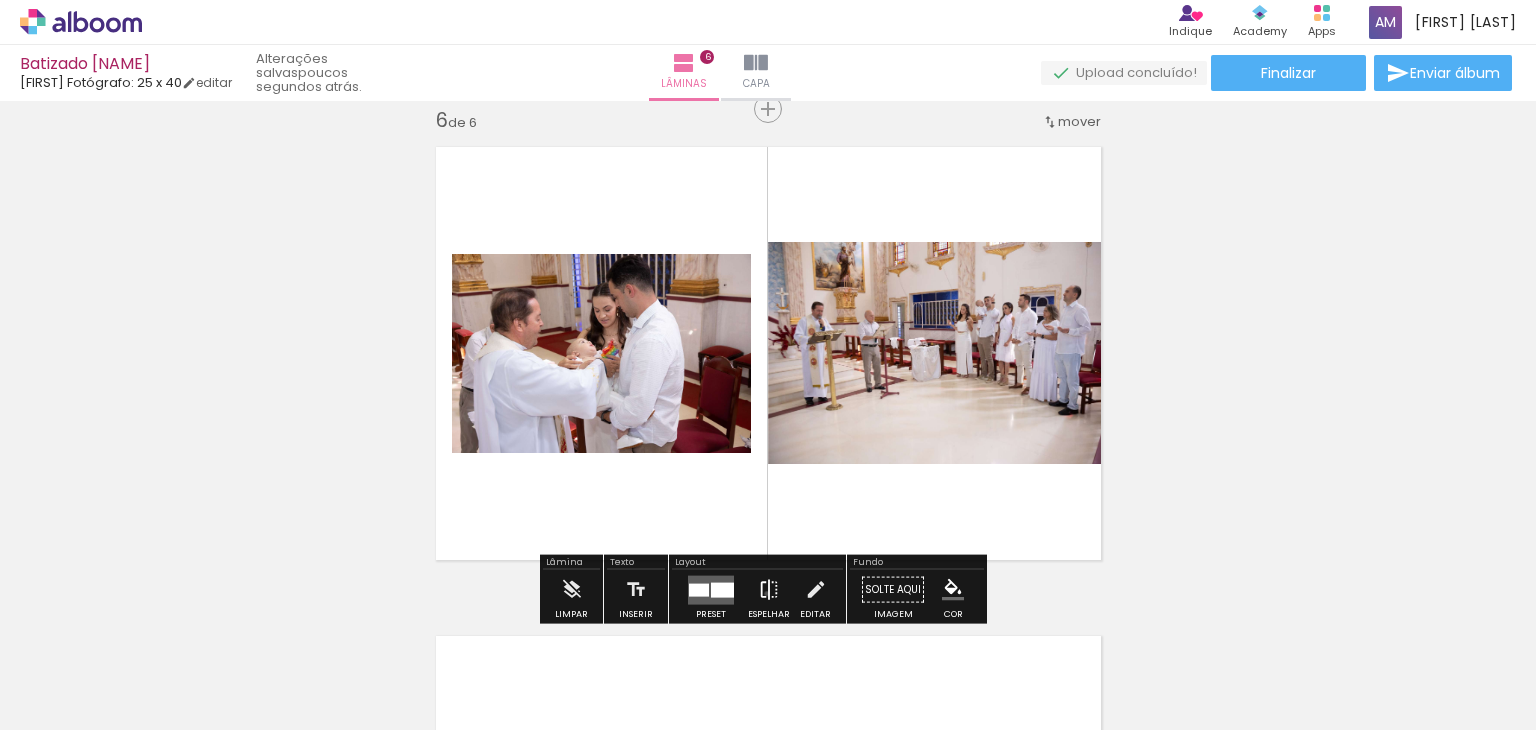 click at bounding box center (769, 590) 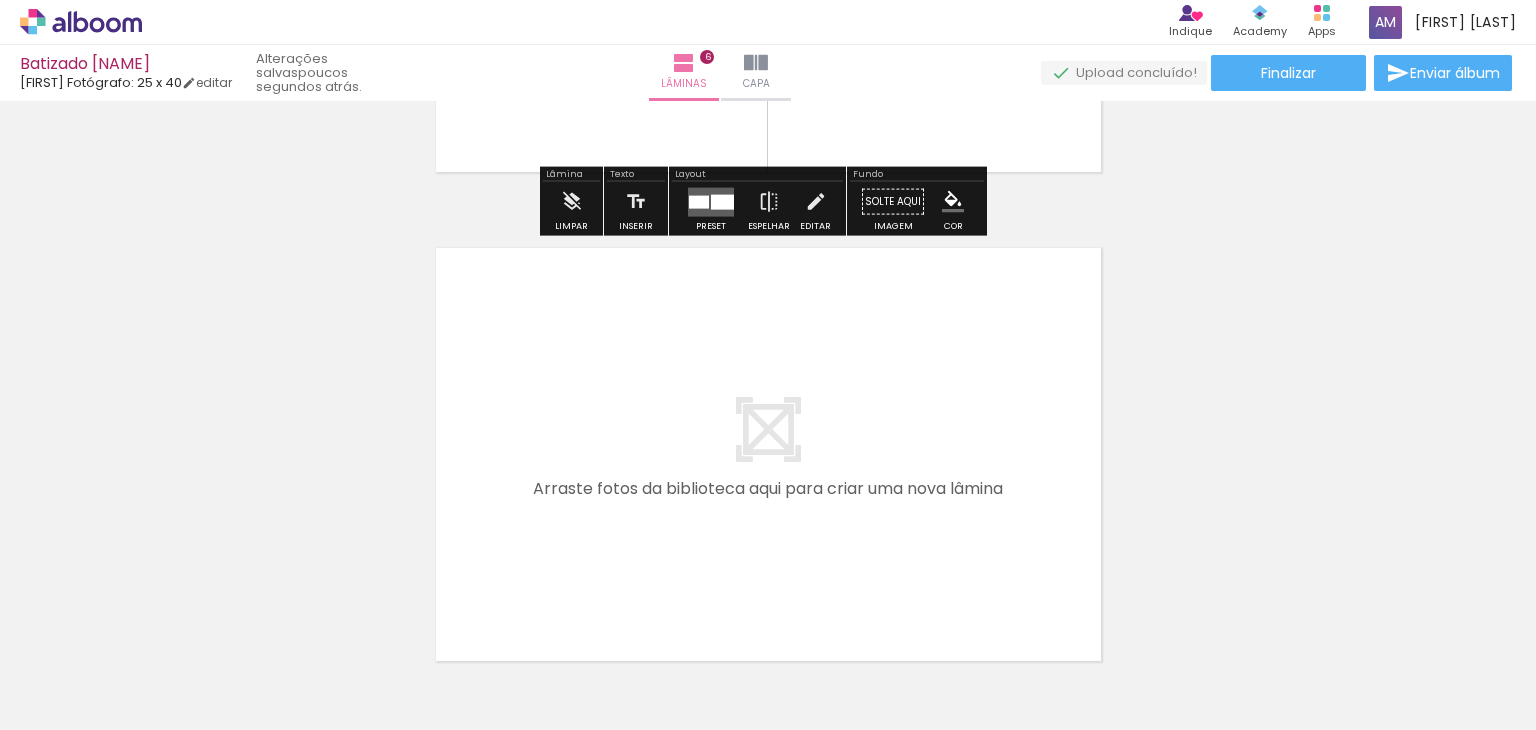 scroll, scrollTop: 2870, scrollLeft: 0, axis: vertical 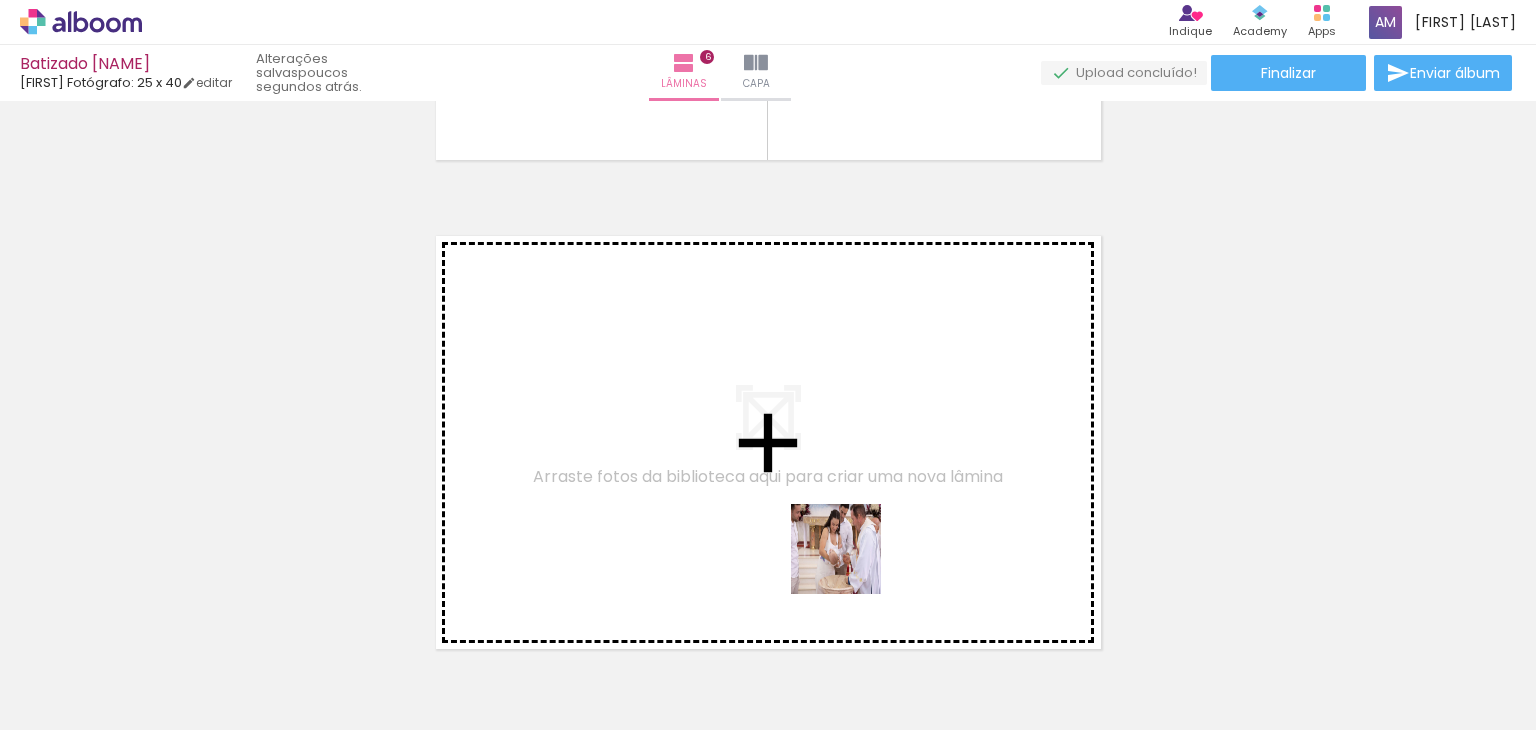 drag, startPoint x: 921, startPoint y: 677, endPoint x: 702, endPoint y: 401, distance: 352.3308 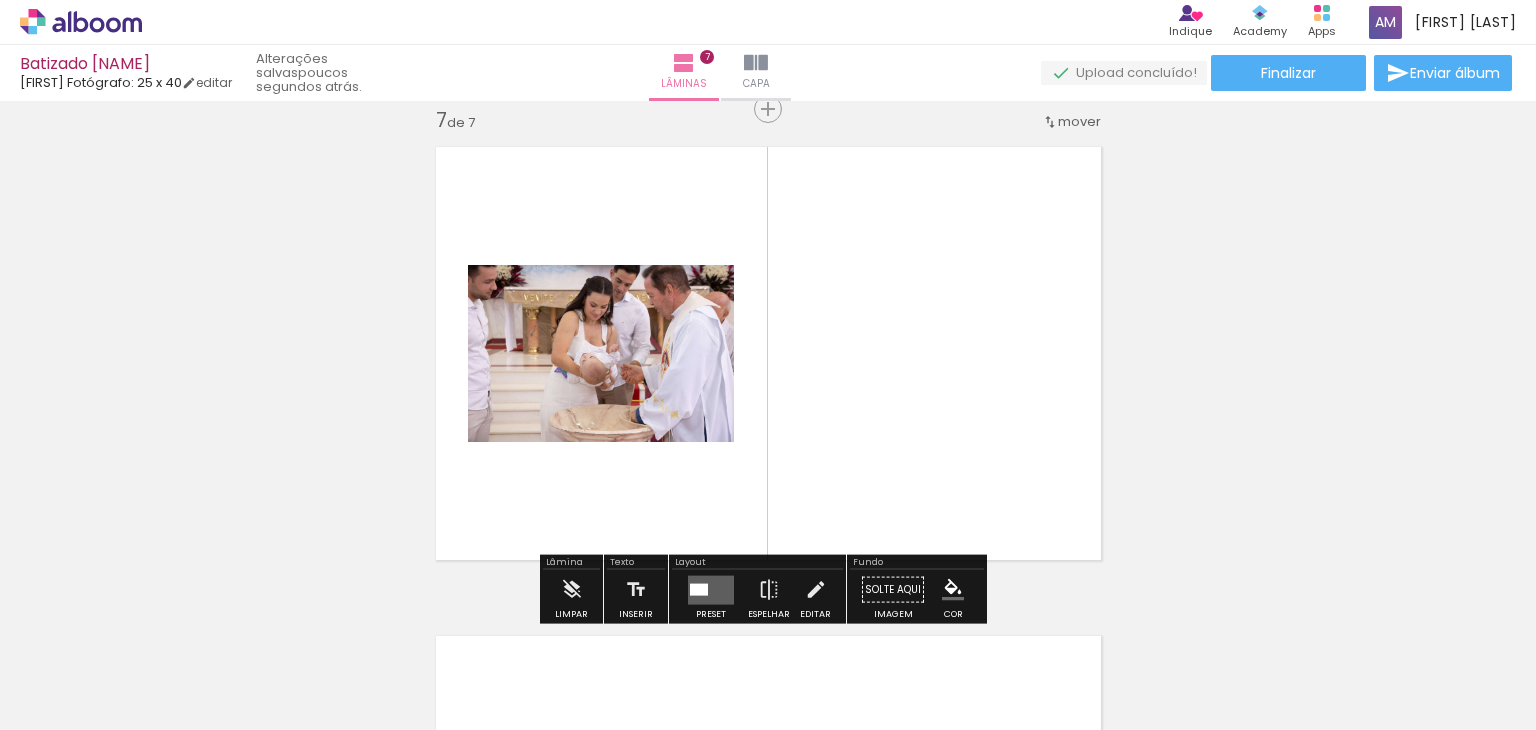 scroll, scrollTop: 2960, scrollLeft: 0, axis: vertical 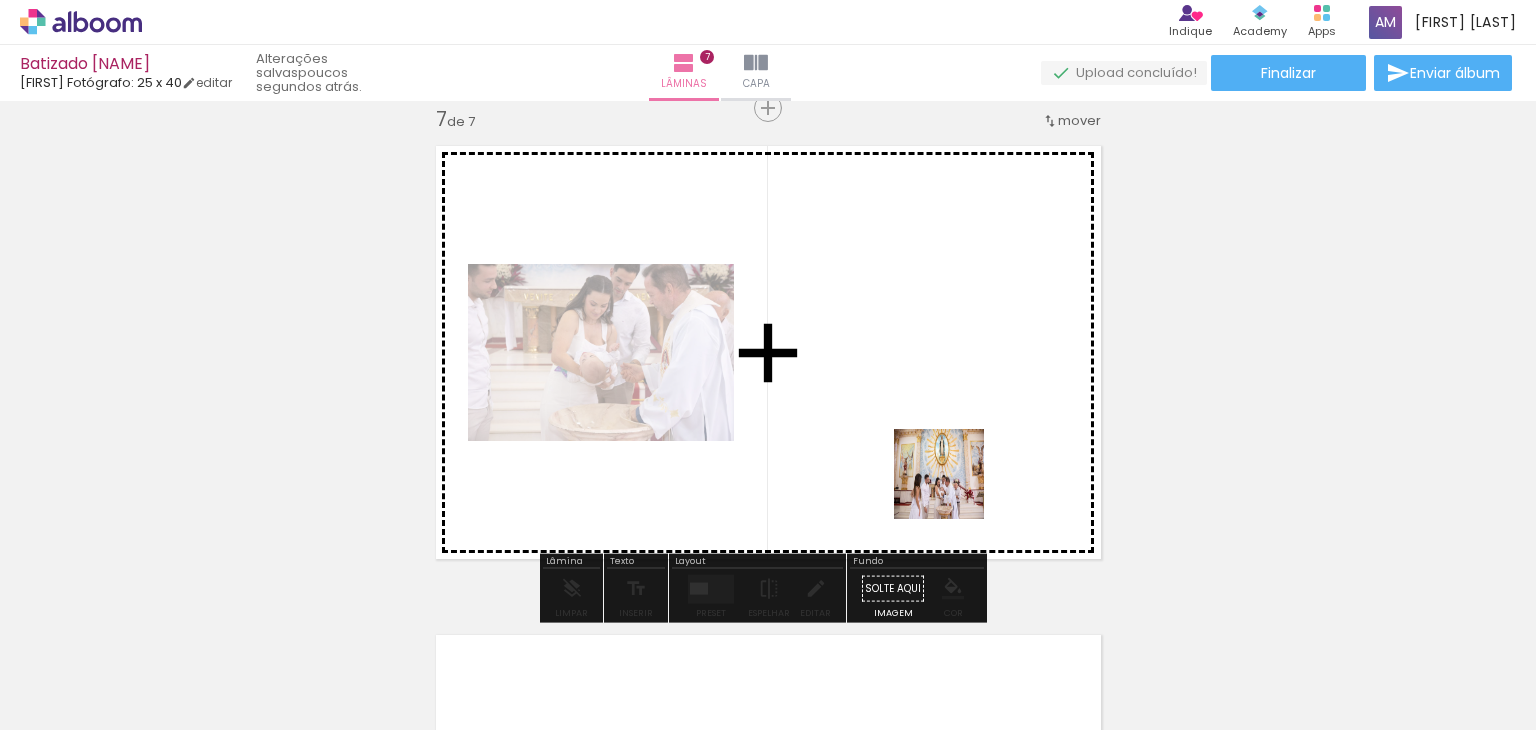 drag, startPoint x: 1028, startPoint y: 677, endPoint x: 922, endPoint y: 416, distance: 281.70374 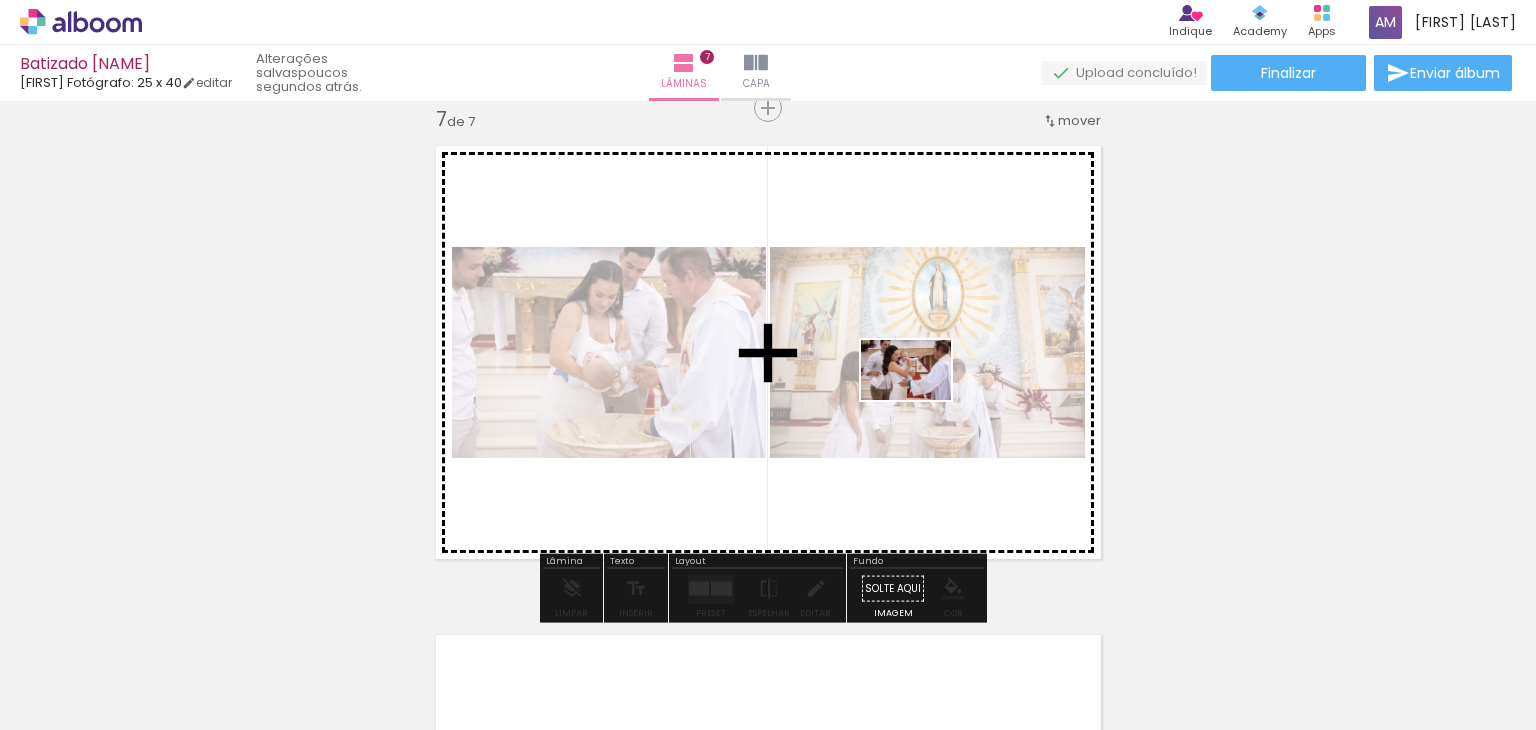 drag, startPoint x: 1136, startPoint y: 677, endPoint x: 921, endPoint y: 400, distance: 350.64798 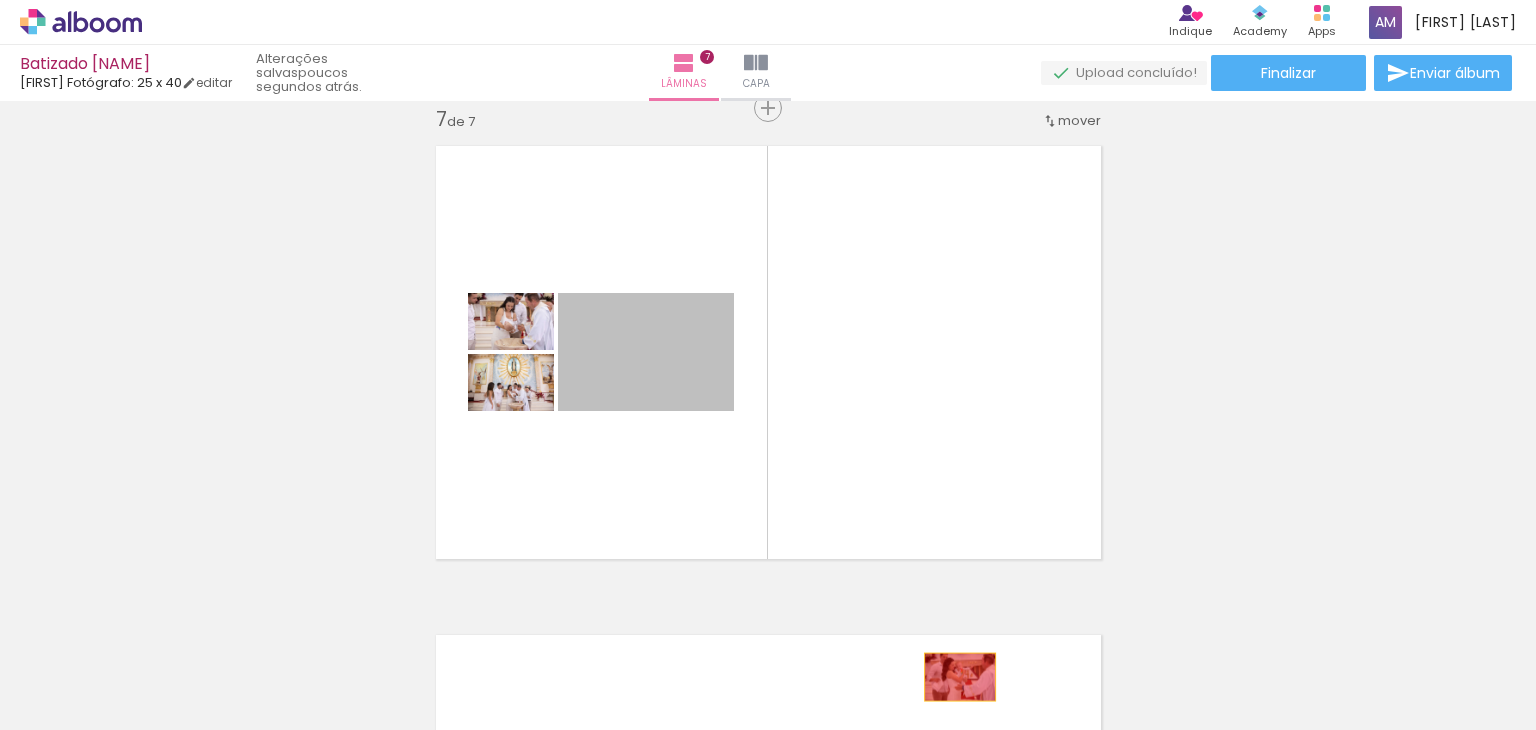 drag, startPoint x: 692, startPoint y: 351, endPoint x: 952, endPoint y: 678, distance: 417.7667 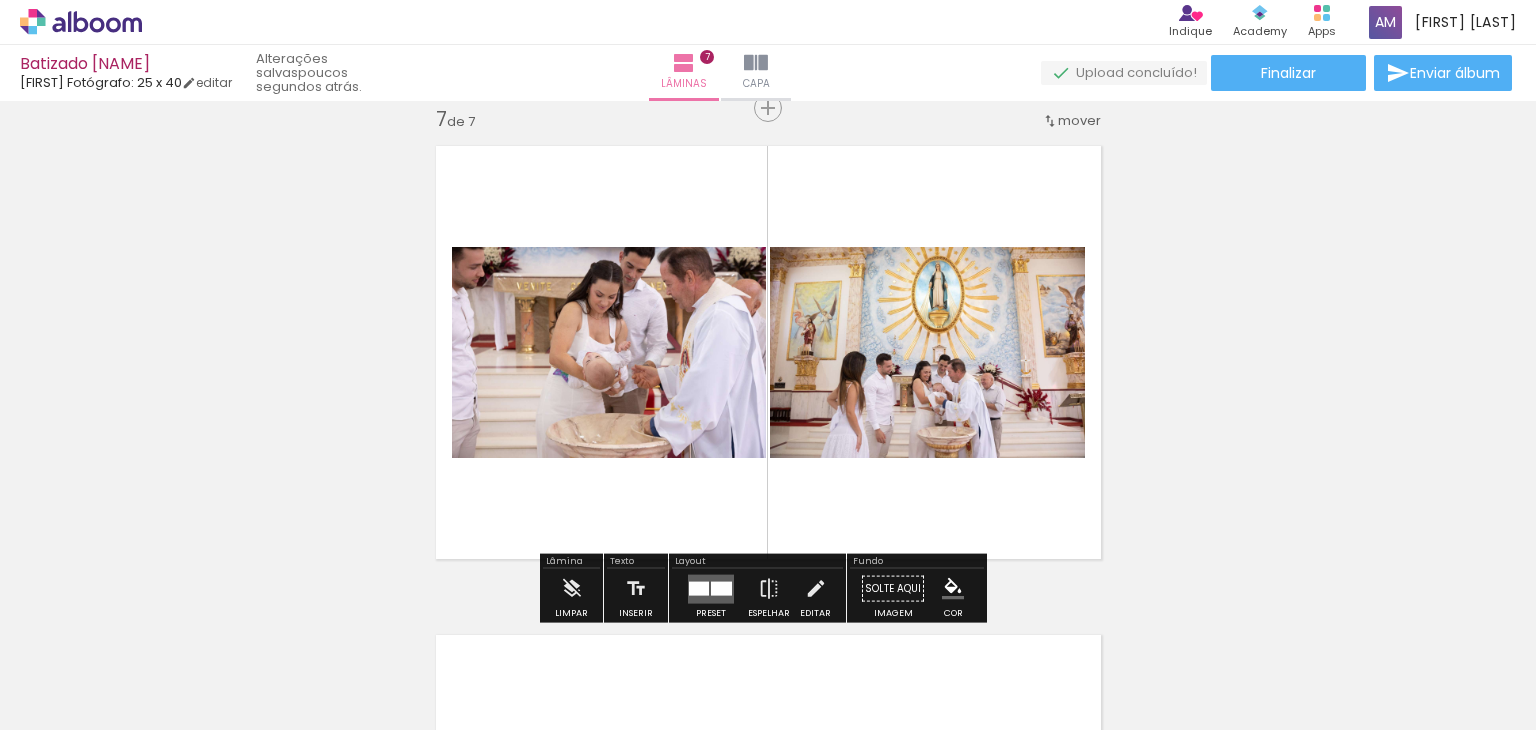 click at bounding box center (699, 588) 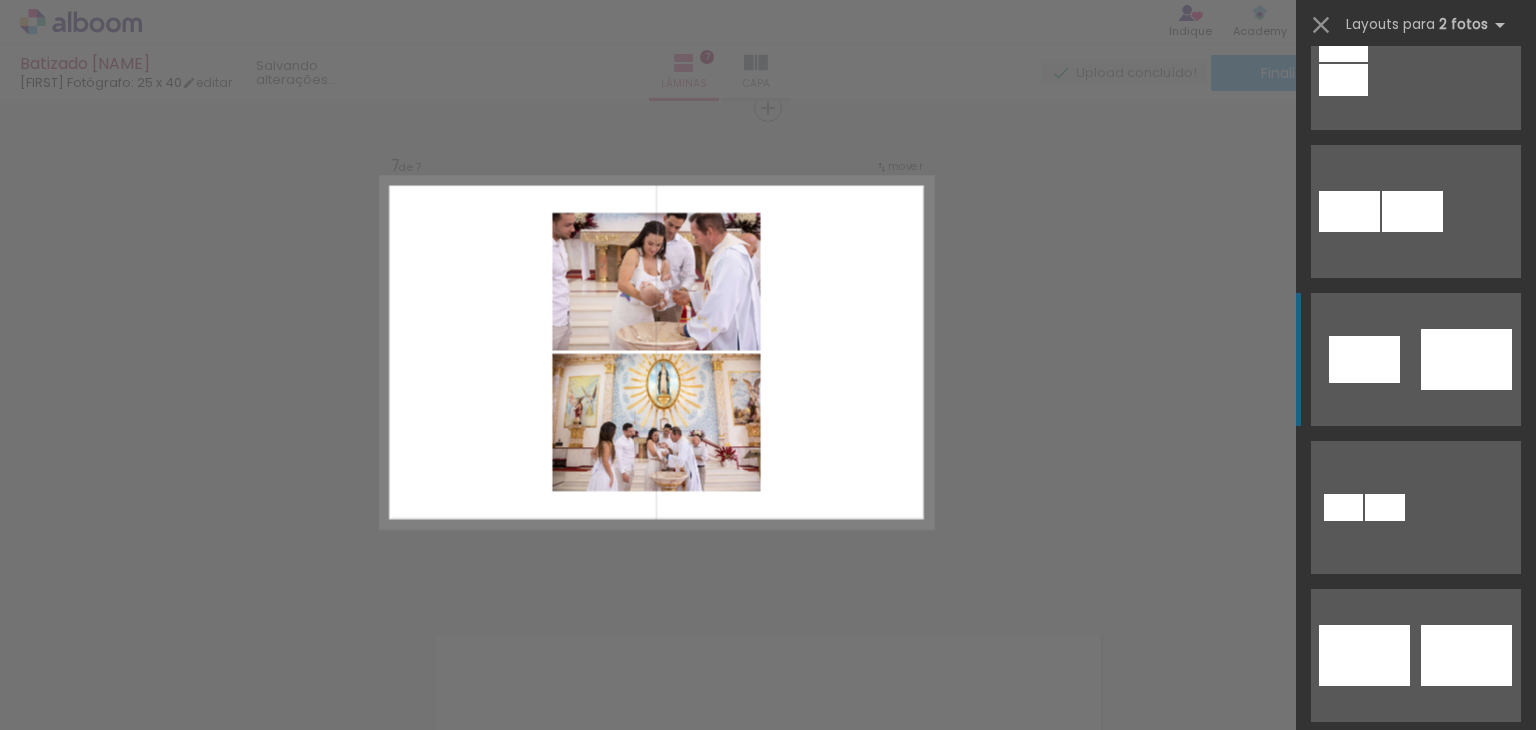 scroll, scrollTop: 900, scrollLeft: 0, axis: vertical 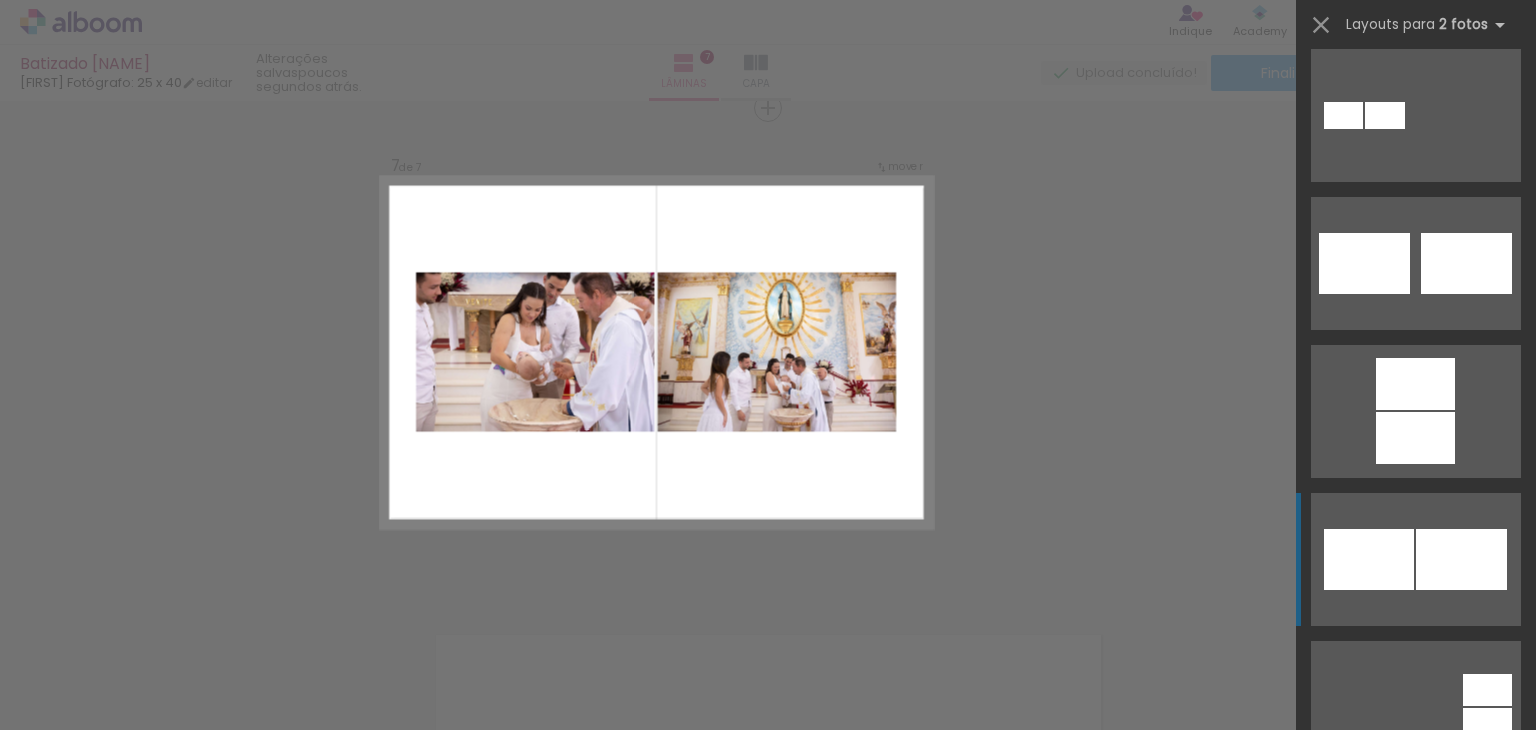 click at bounding box center (1369, 1151) 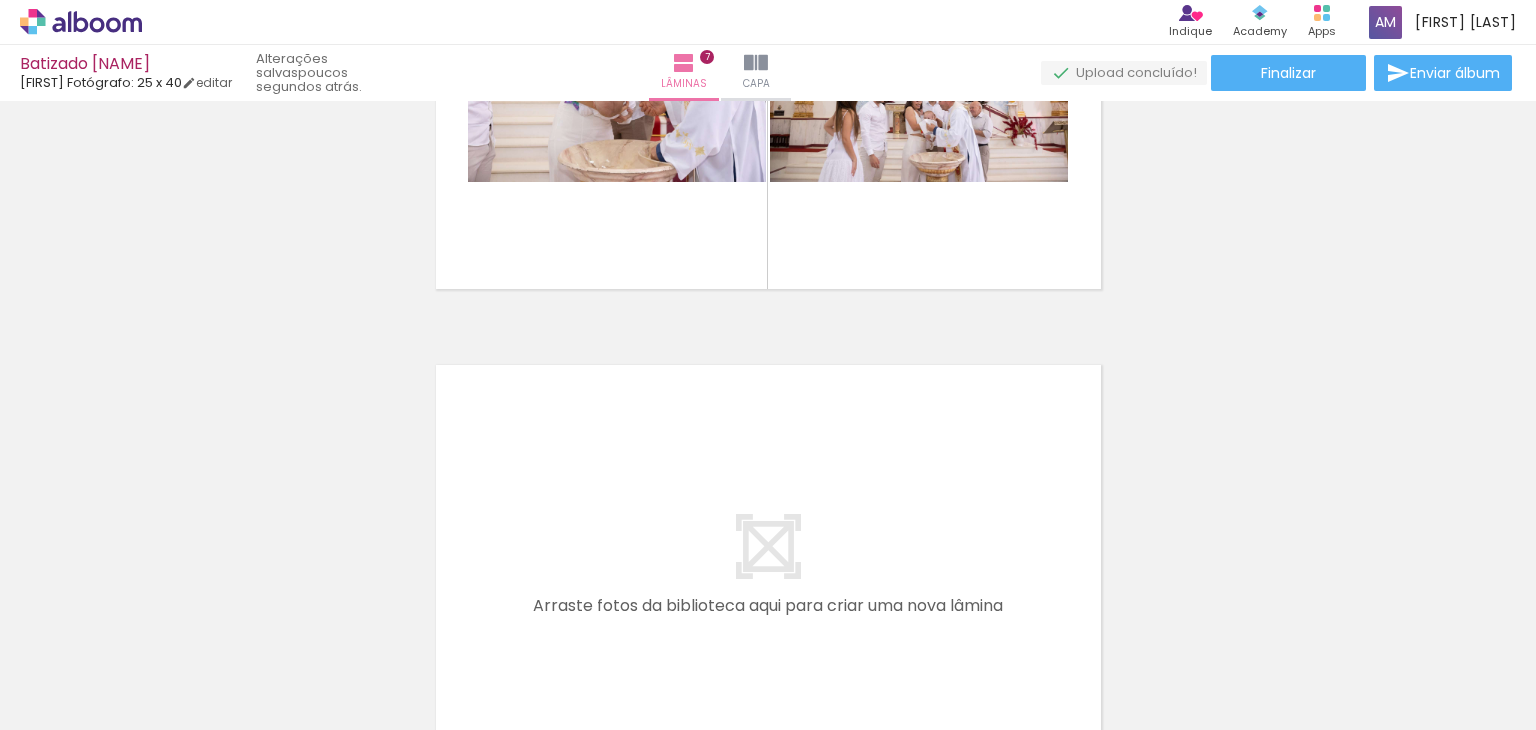 scroll, scrollTop: 3360, scrollLeft: 0, axis: vertical 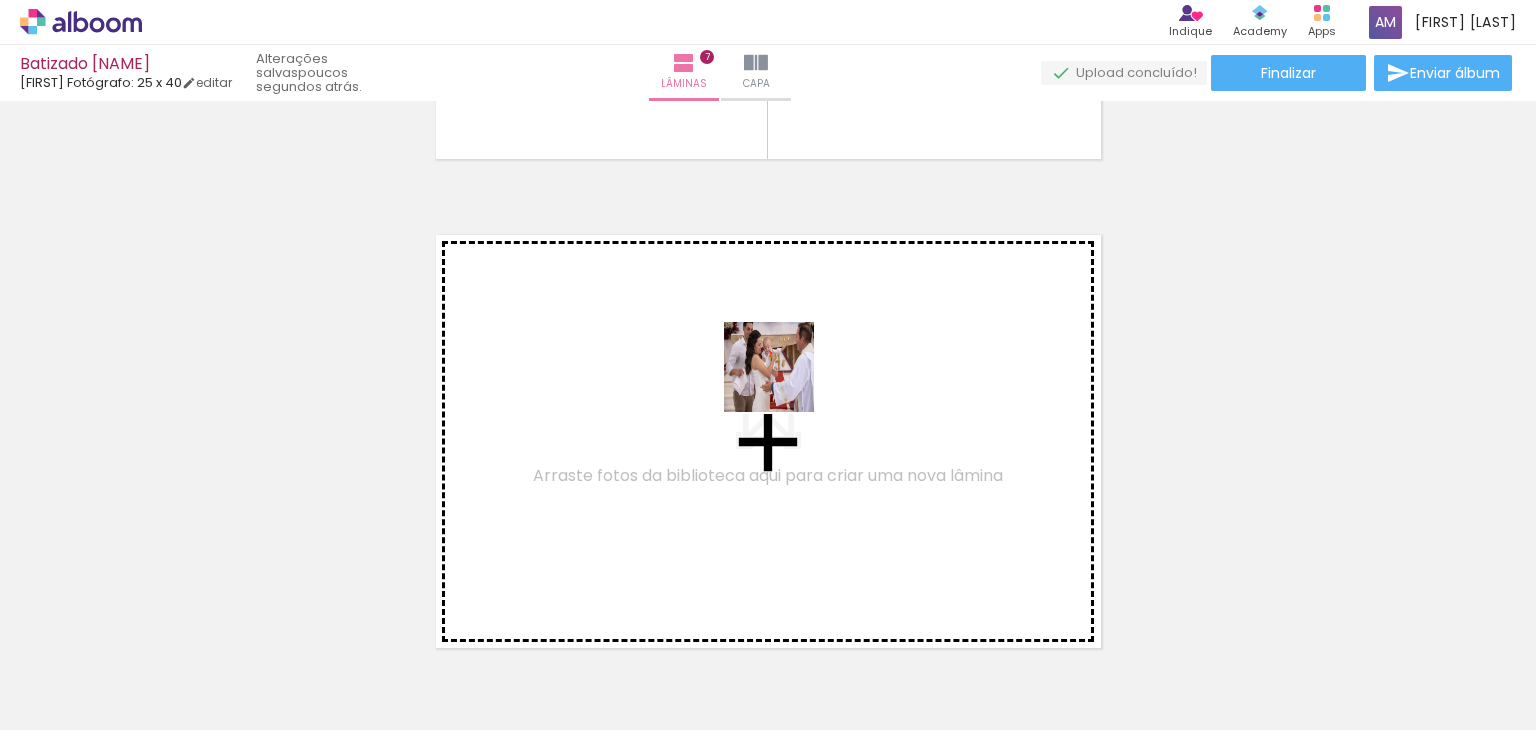 drag, startPoint x: 838, startPoint y: 413, endPoint x: 1182, endPoint y: 564, distance: 375.68204 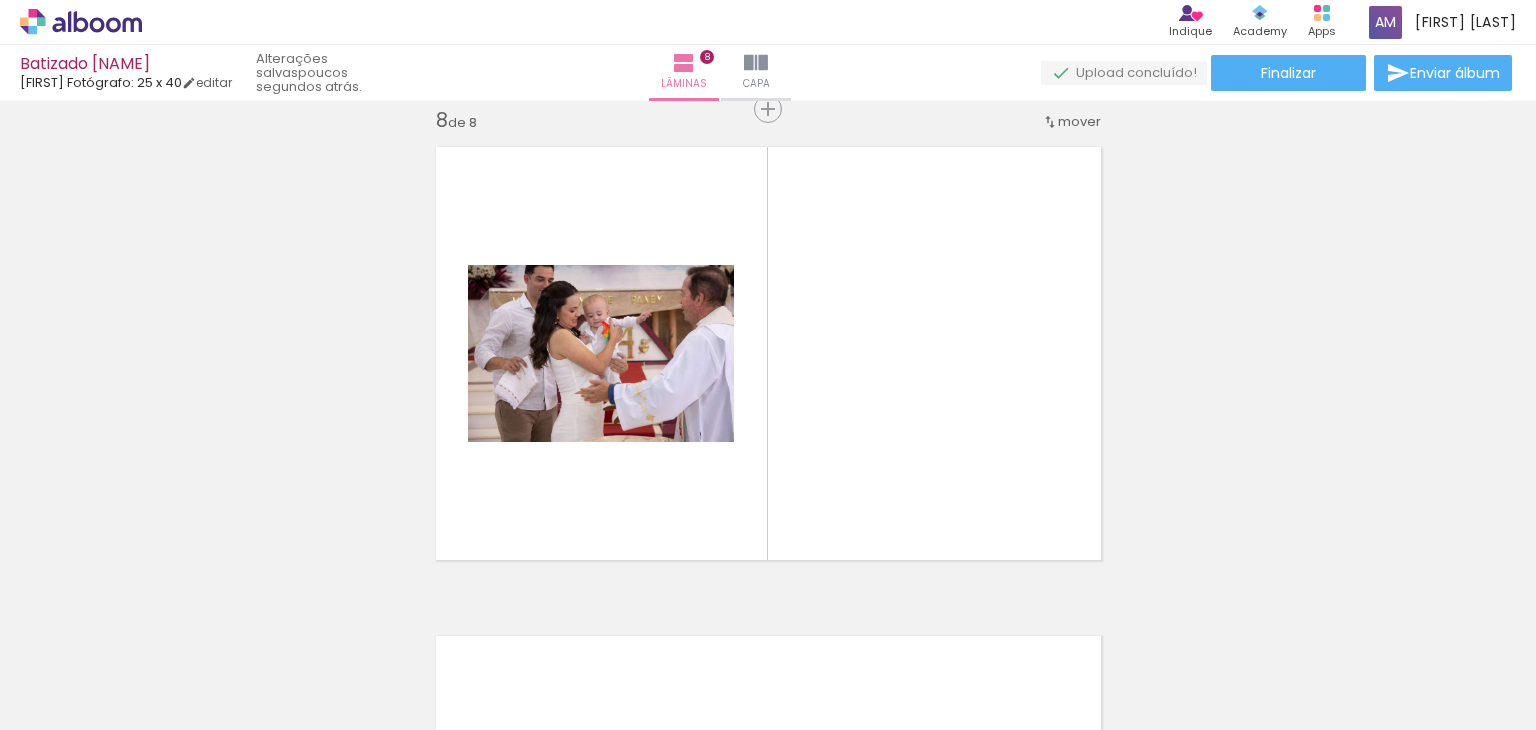 scroll, scrollTop: 3448, scrollLeft: 0, axis: vertical 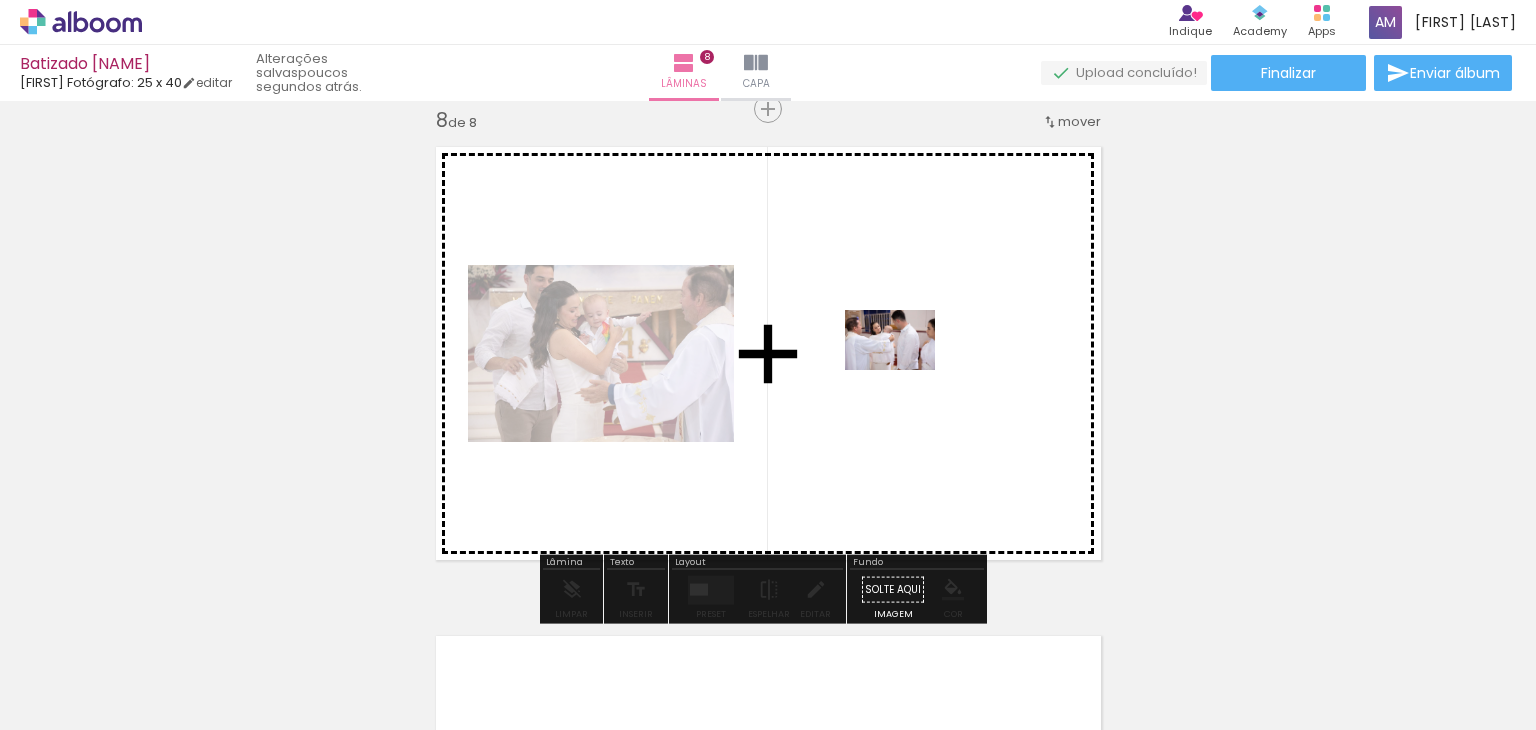 drag, startPoint x: 1228, startPoint y: 659, endPoint x: 896, endPoint y: 356, distance: 449.4808 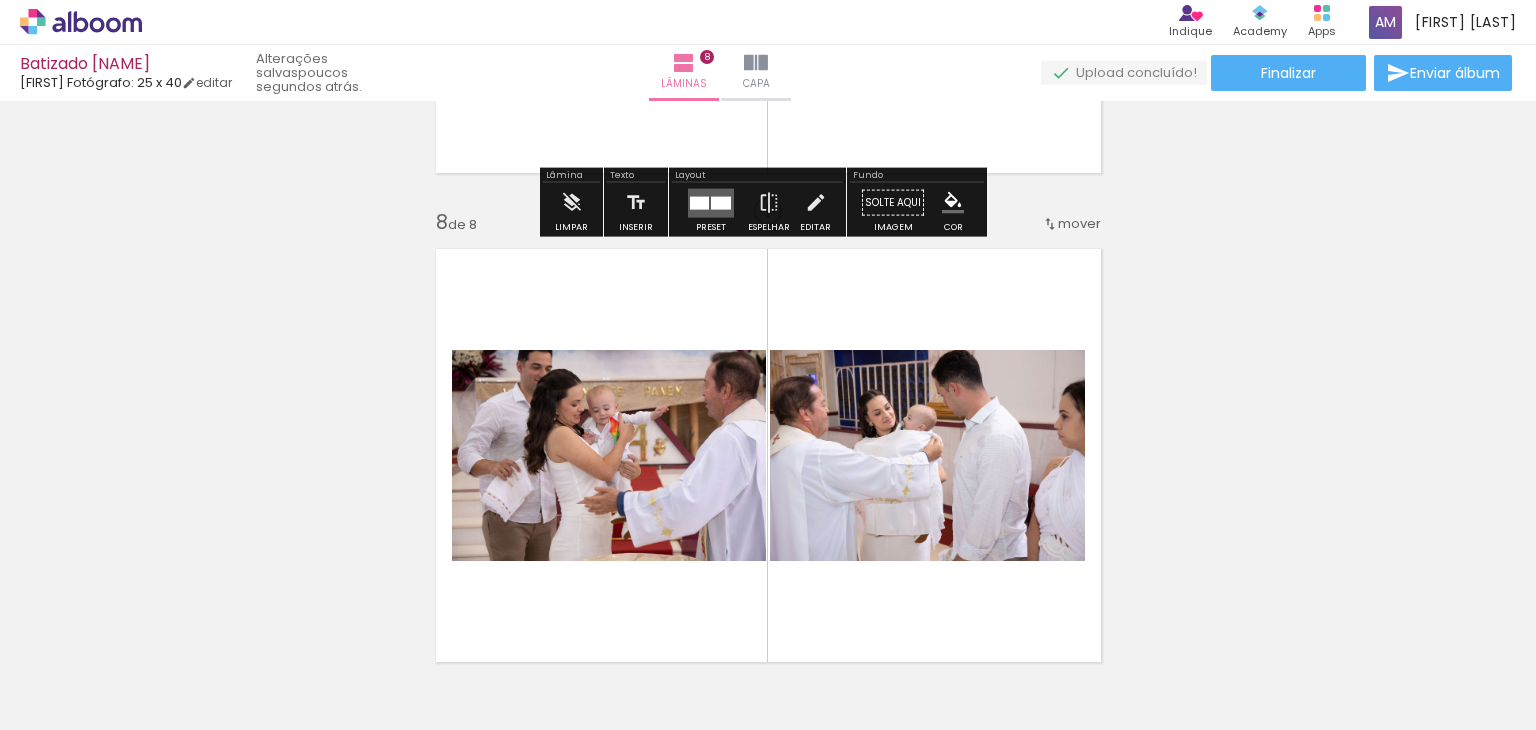 scroll, scrollTop: 3348, scrollLeft: 0, axis: vertical 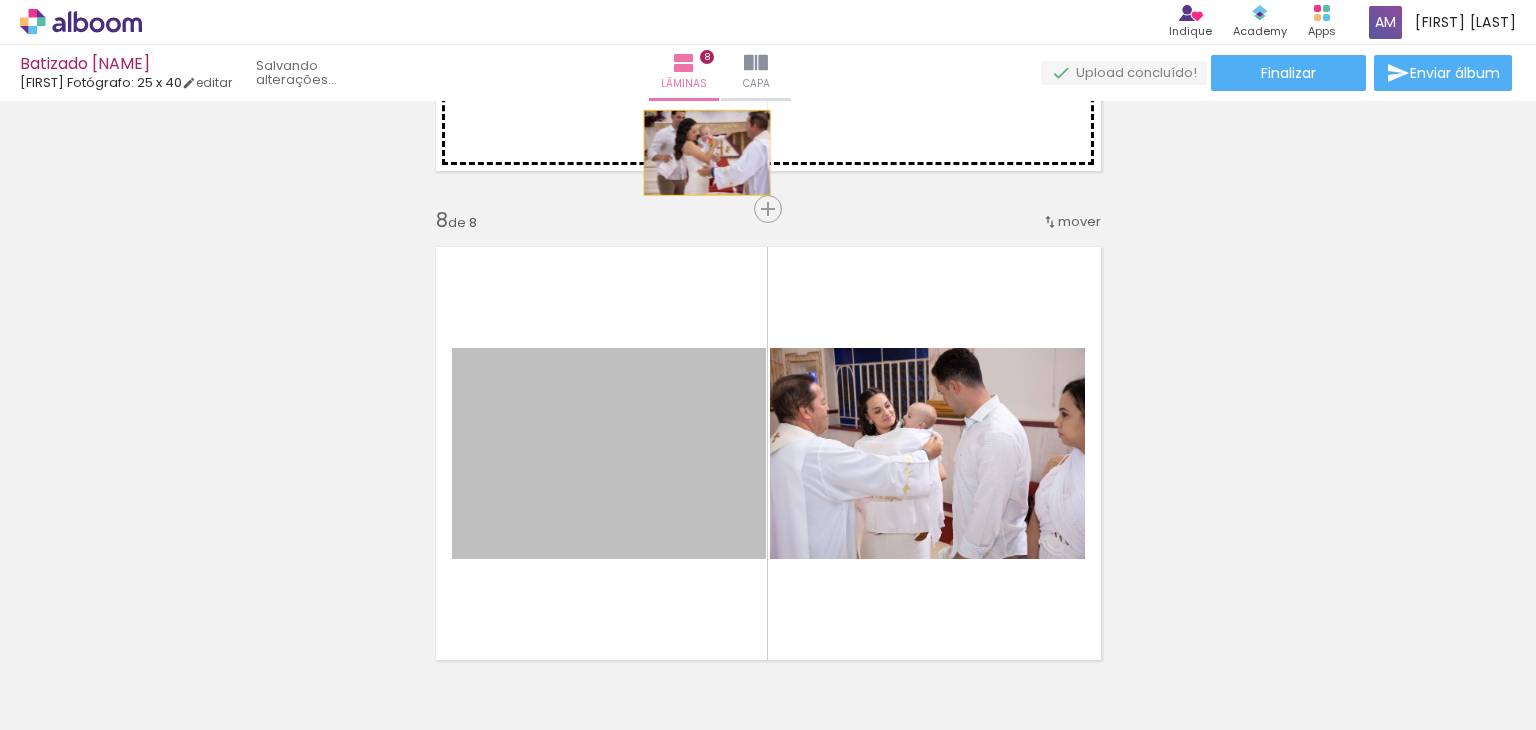 drag, startPoint x: 620, startPoint y: 469, endPoint x: 699, endPoint y: 152, distance: 326.6956 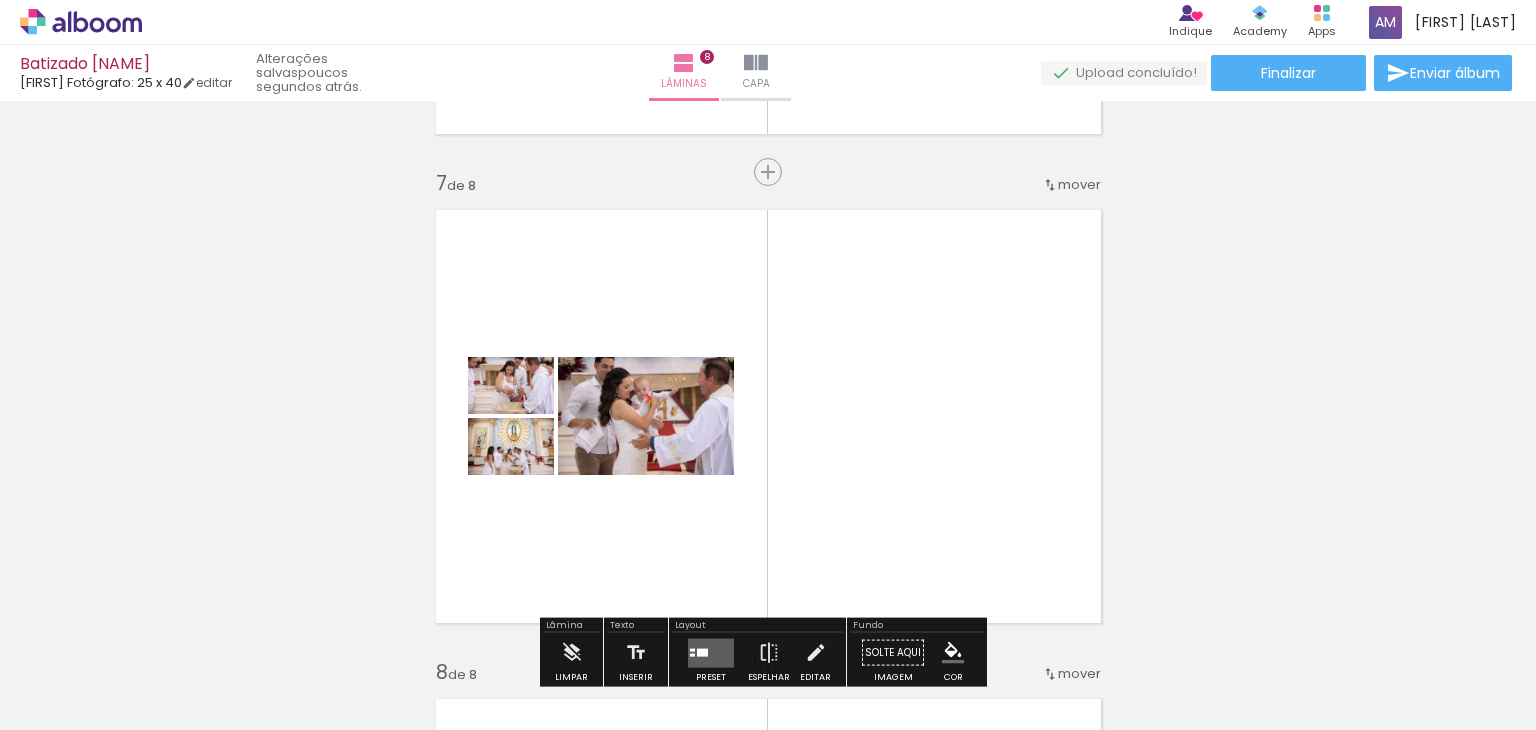scroll, scrollTop: 3148, scrollLeft: 0, axis: vertical 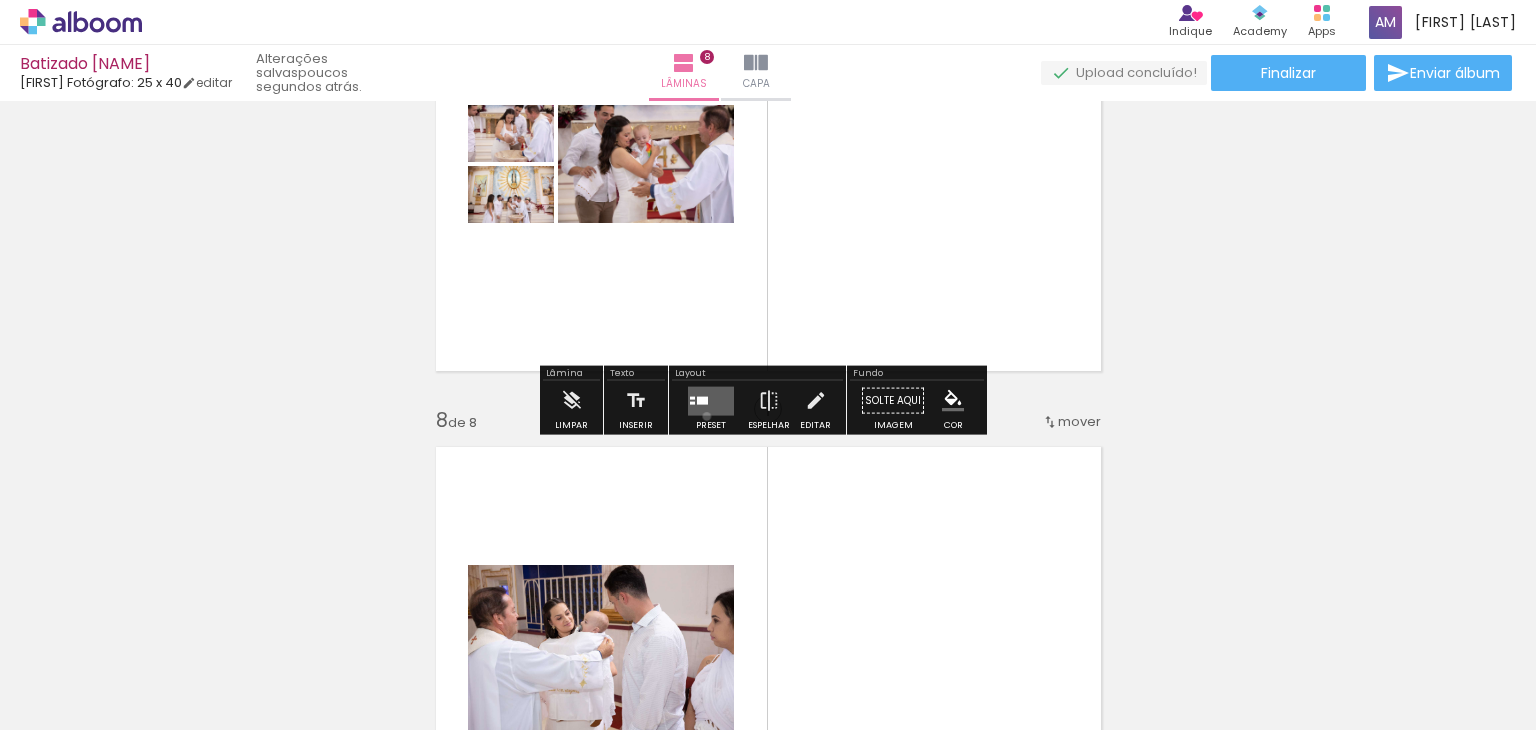 click at bounding box center (711, 401) 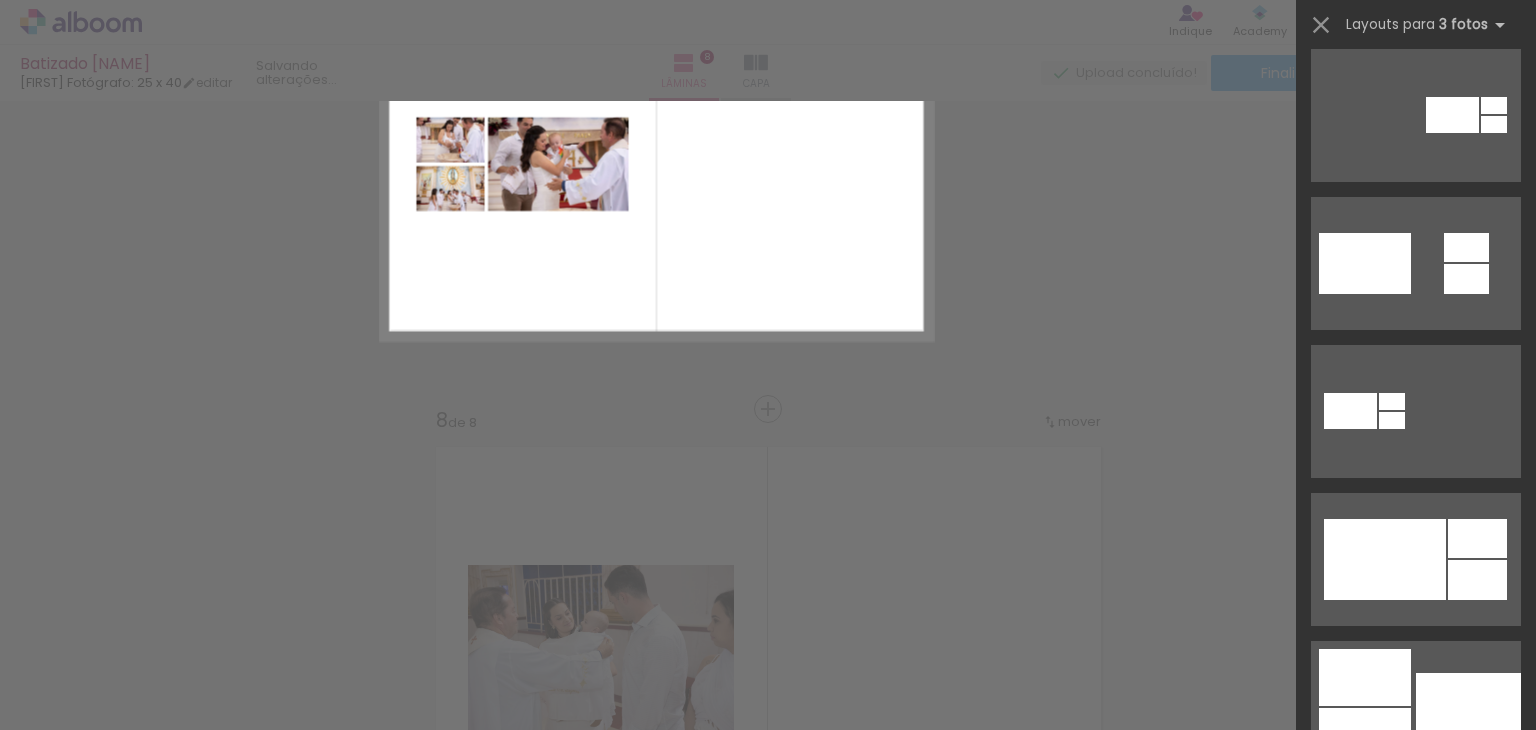 scroll, scrollTop: 0, scrollLeft: 0, axis: both 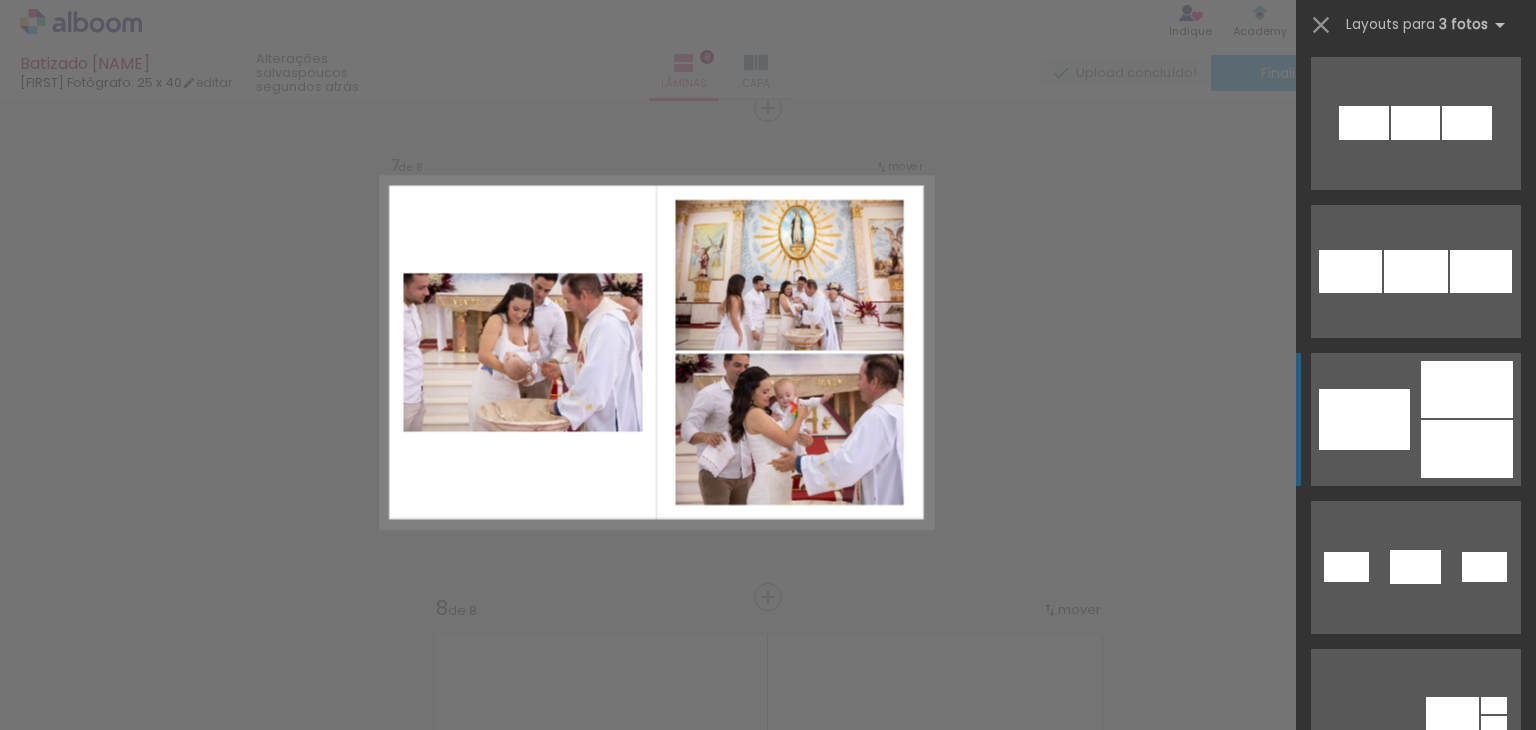click at bounding box center [1401, -25] 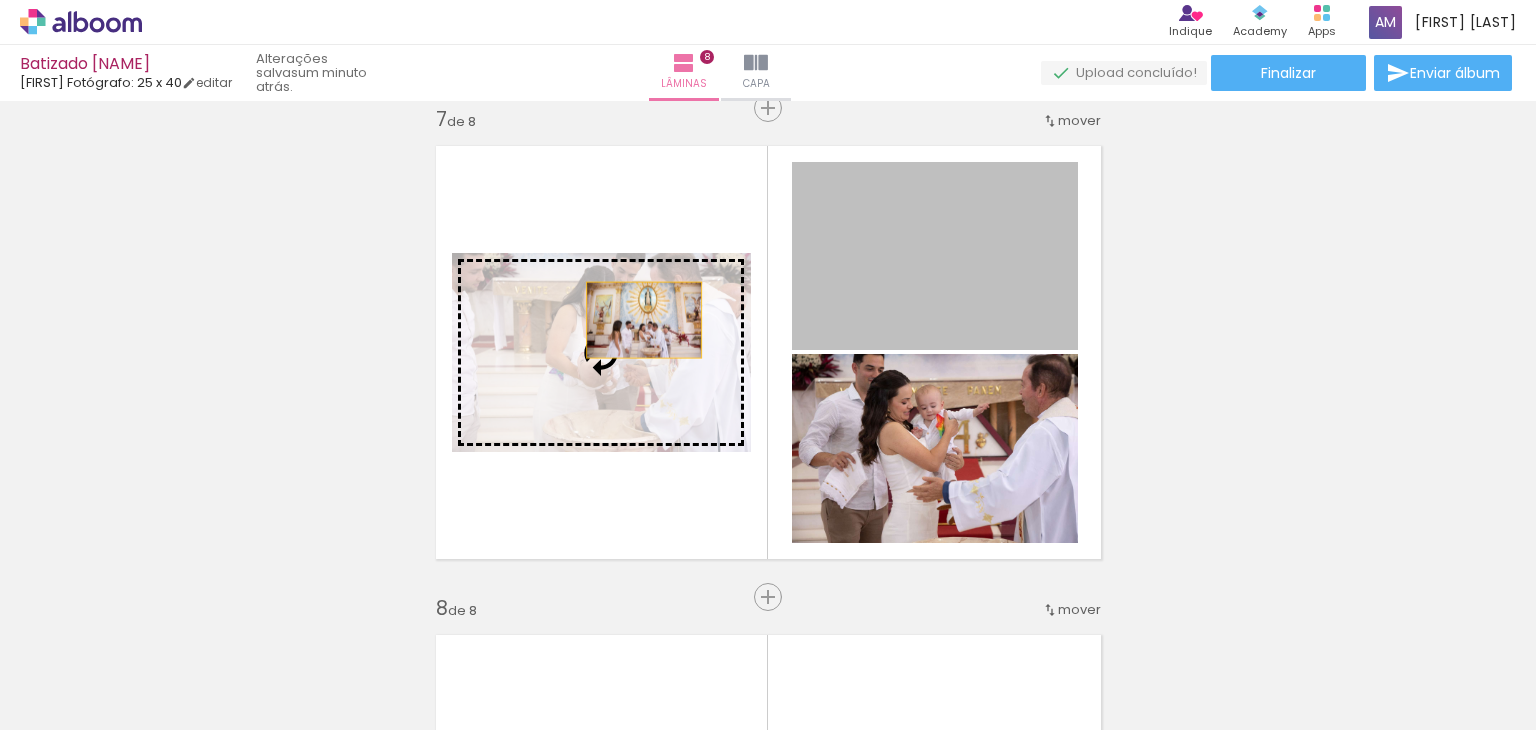 drag, startPoint x: 953, startPoint y: 267, endPoint x: 629, endPoint y: 321, distance: 328.46918 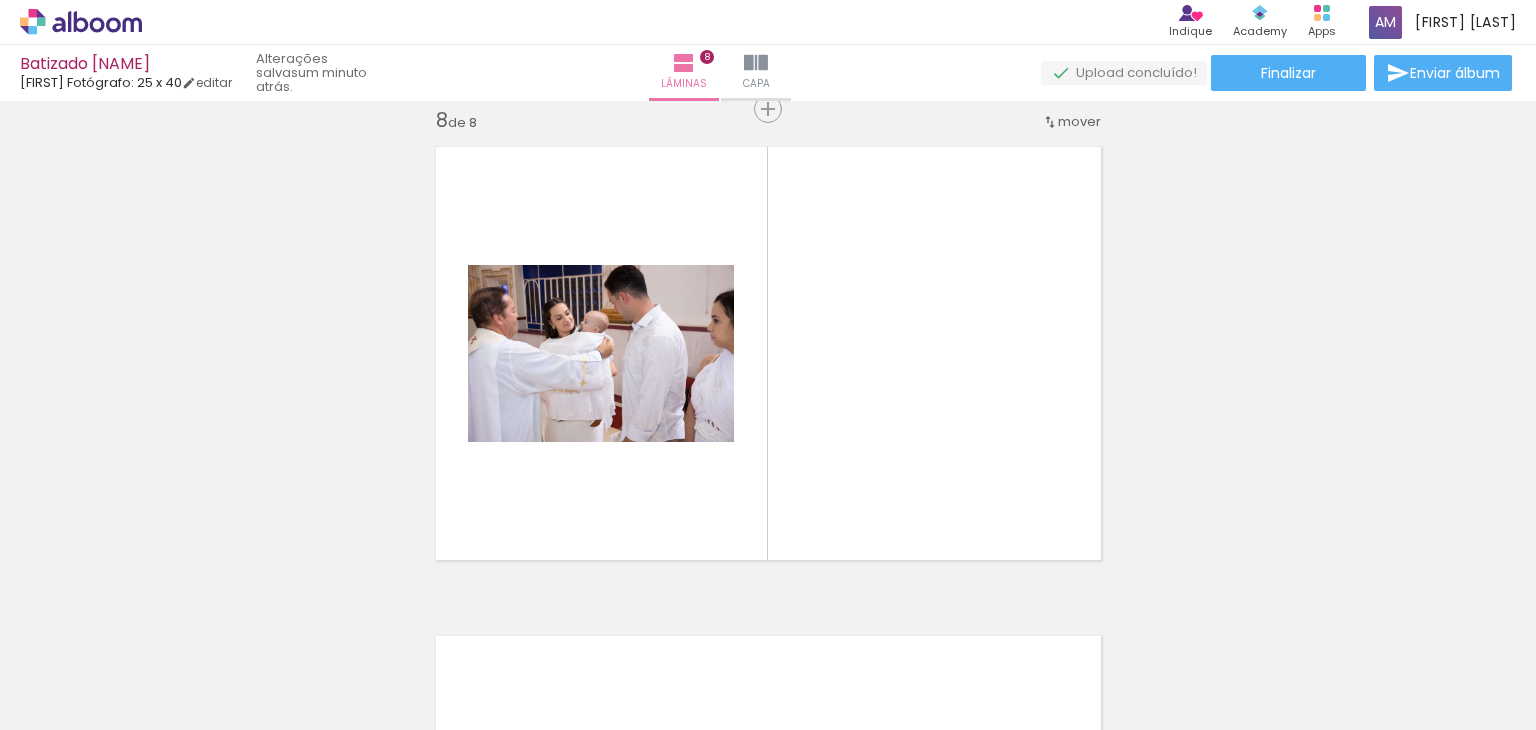 scroll, scrollTop: 3460, scrollLeft: 0, axis: vertical 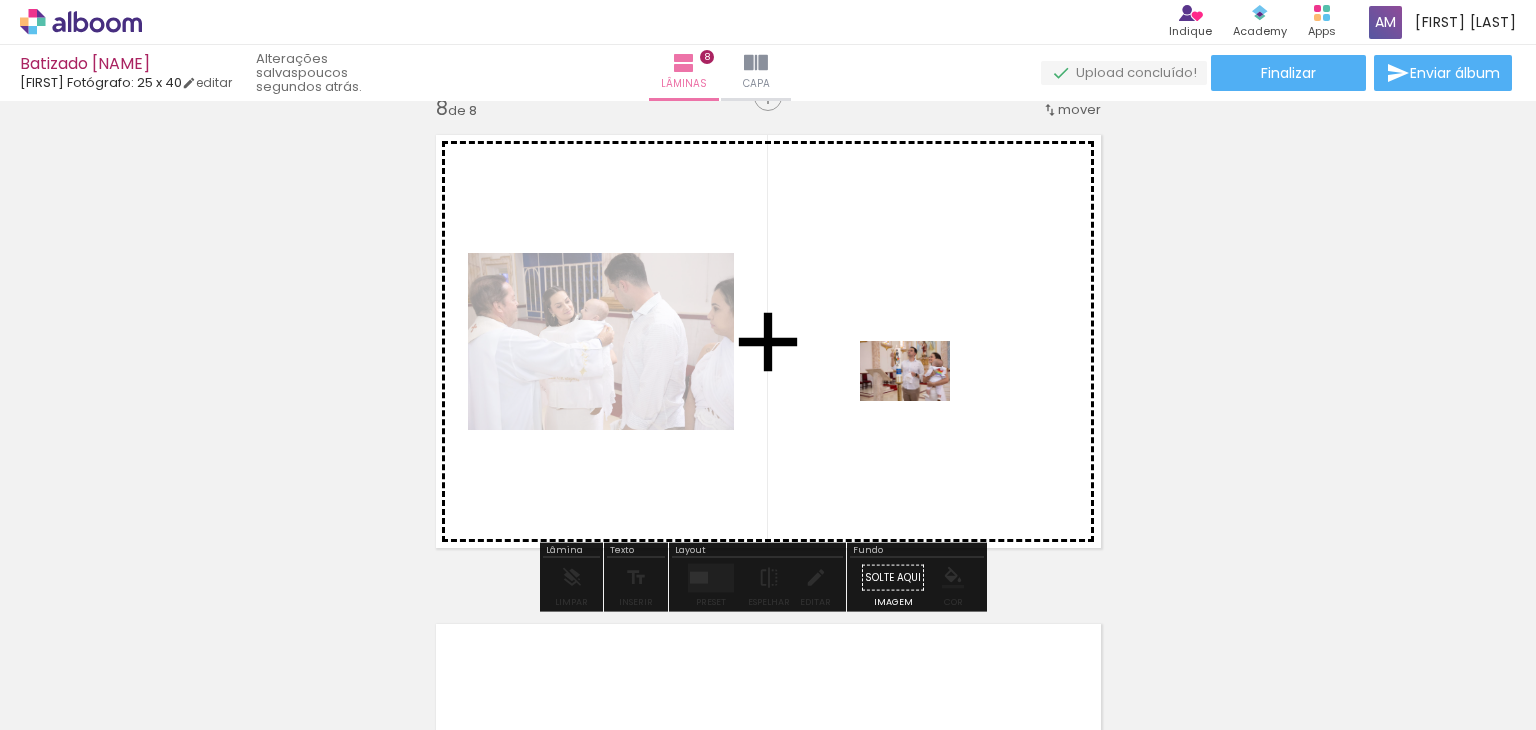 drag, startPoint x: 939, startPoint y: 665, endPoint x: 920, endPoint y: 385, distance: 280.6439 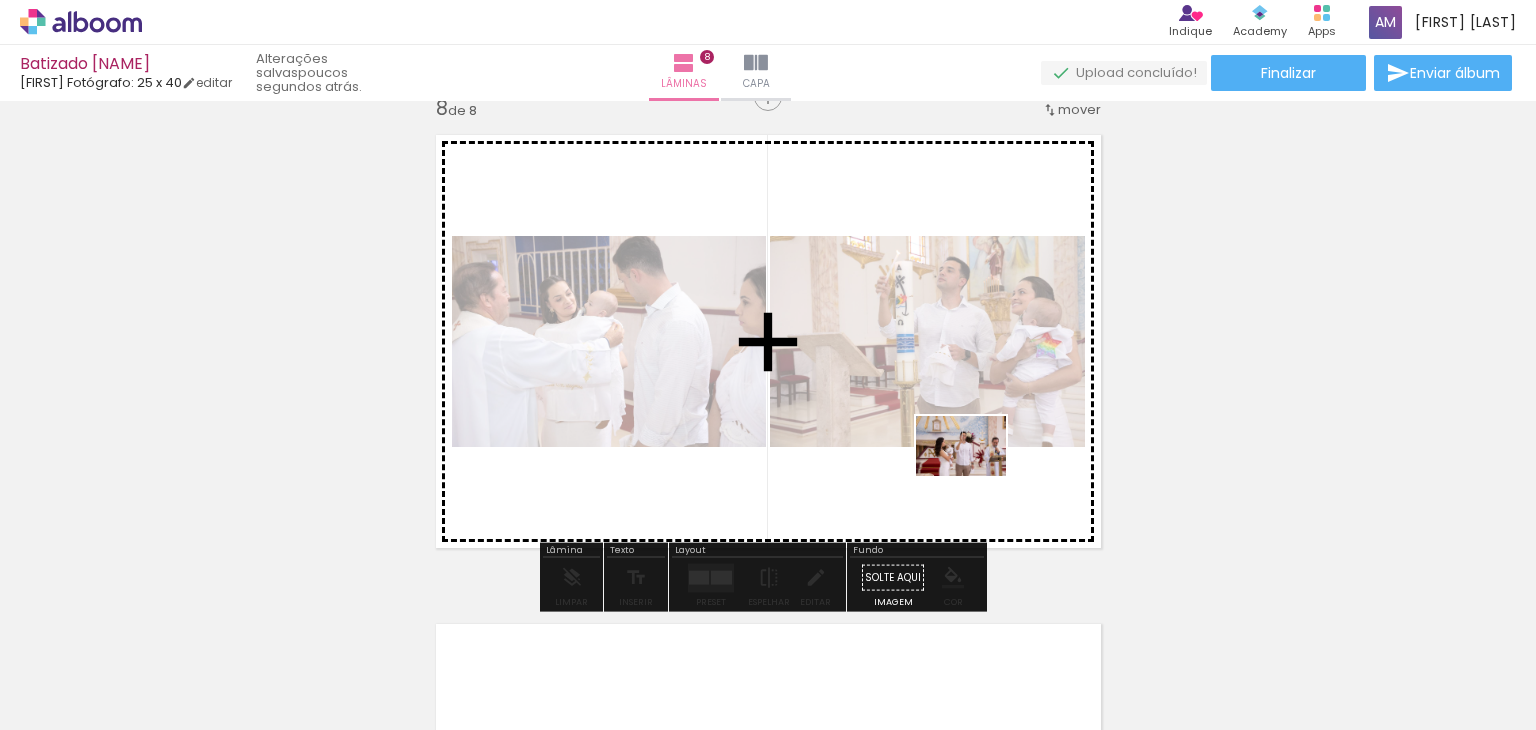 drag, startPoint x: 1043, startPoint y: 689, endPoint x: 968, endPoint y: 465, distance: 236.22235 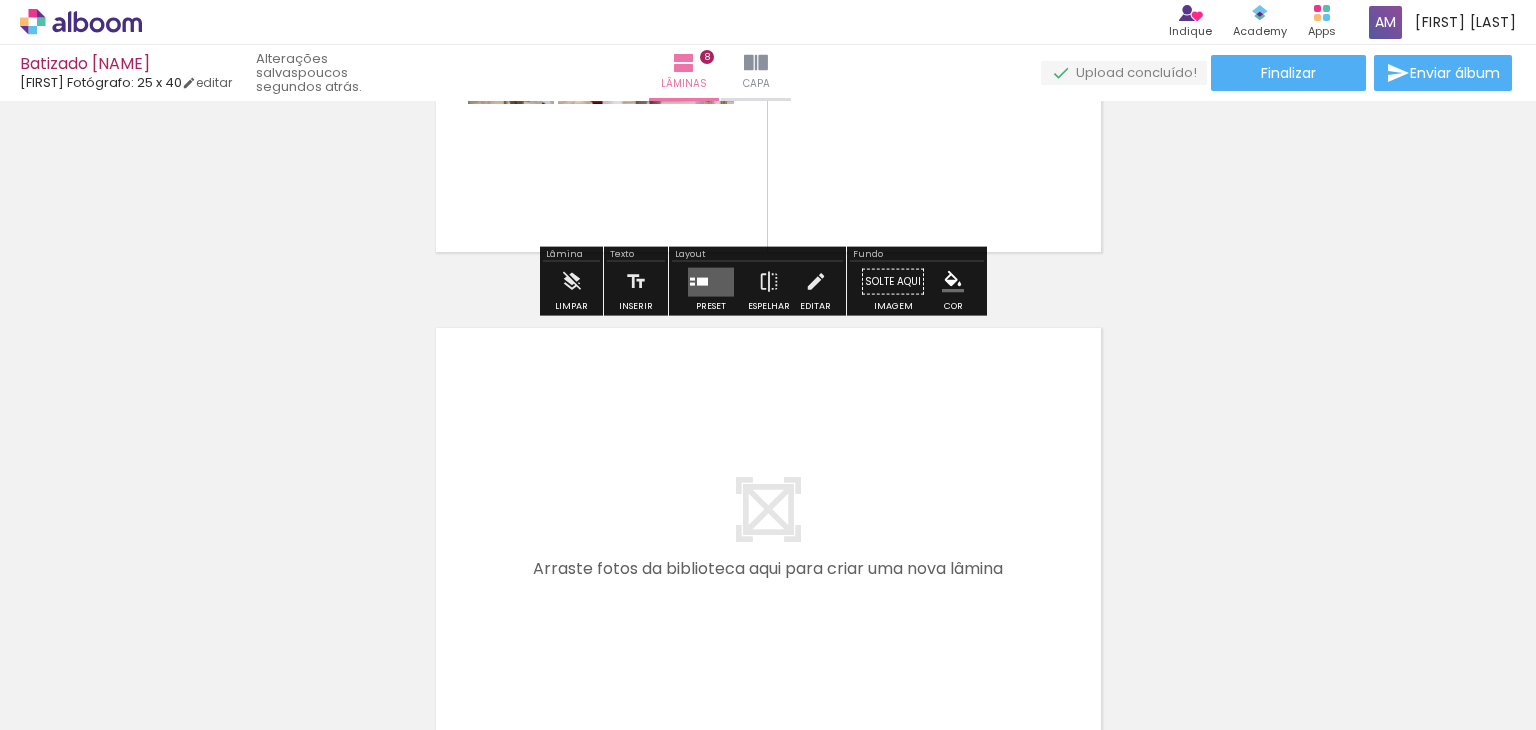 scroll, scrollTop: 3760, scrollLeft: 0, axis: vertical 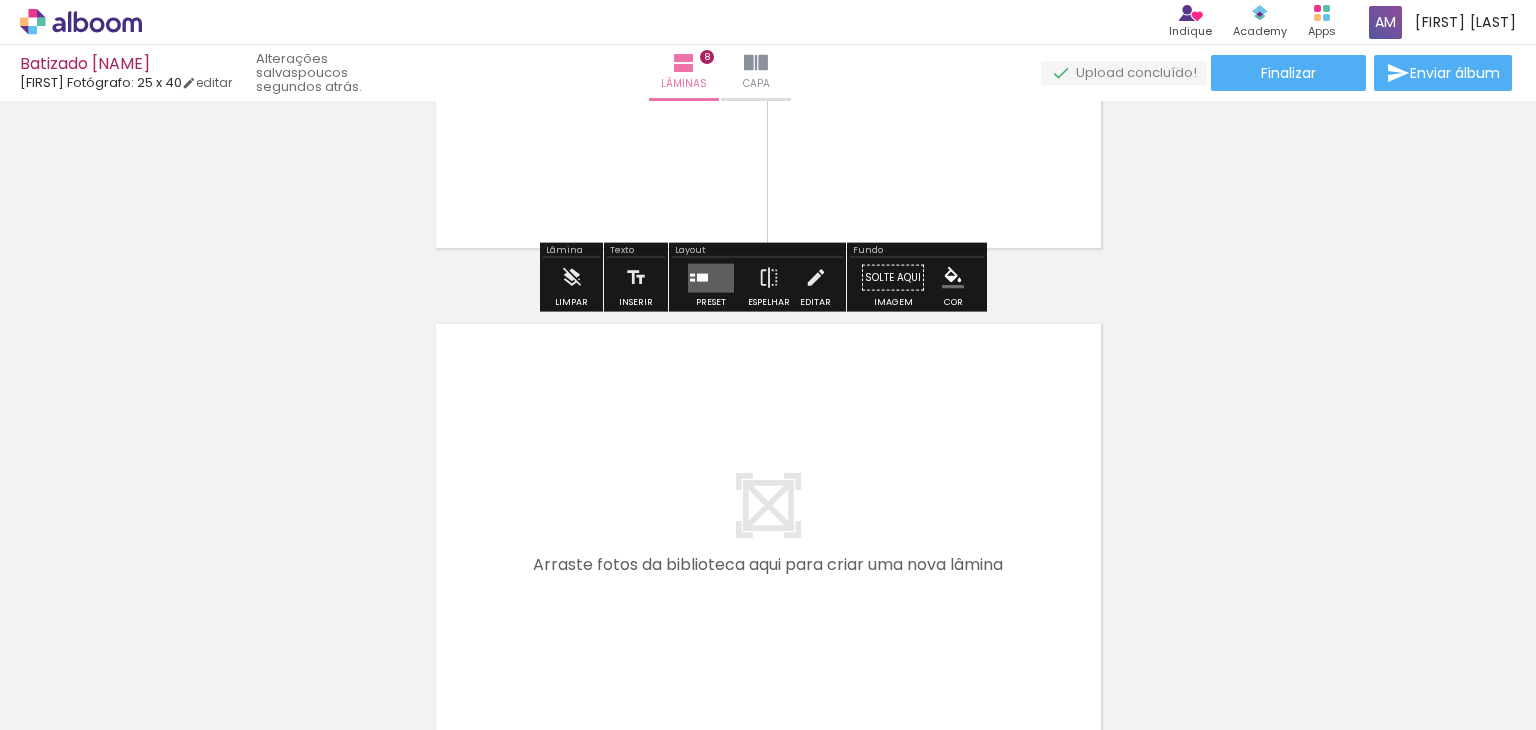 click at bounding box center (711, 277) 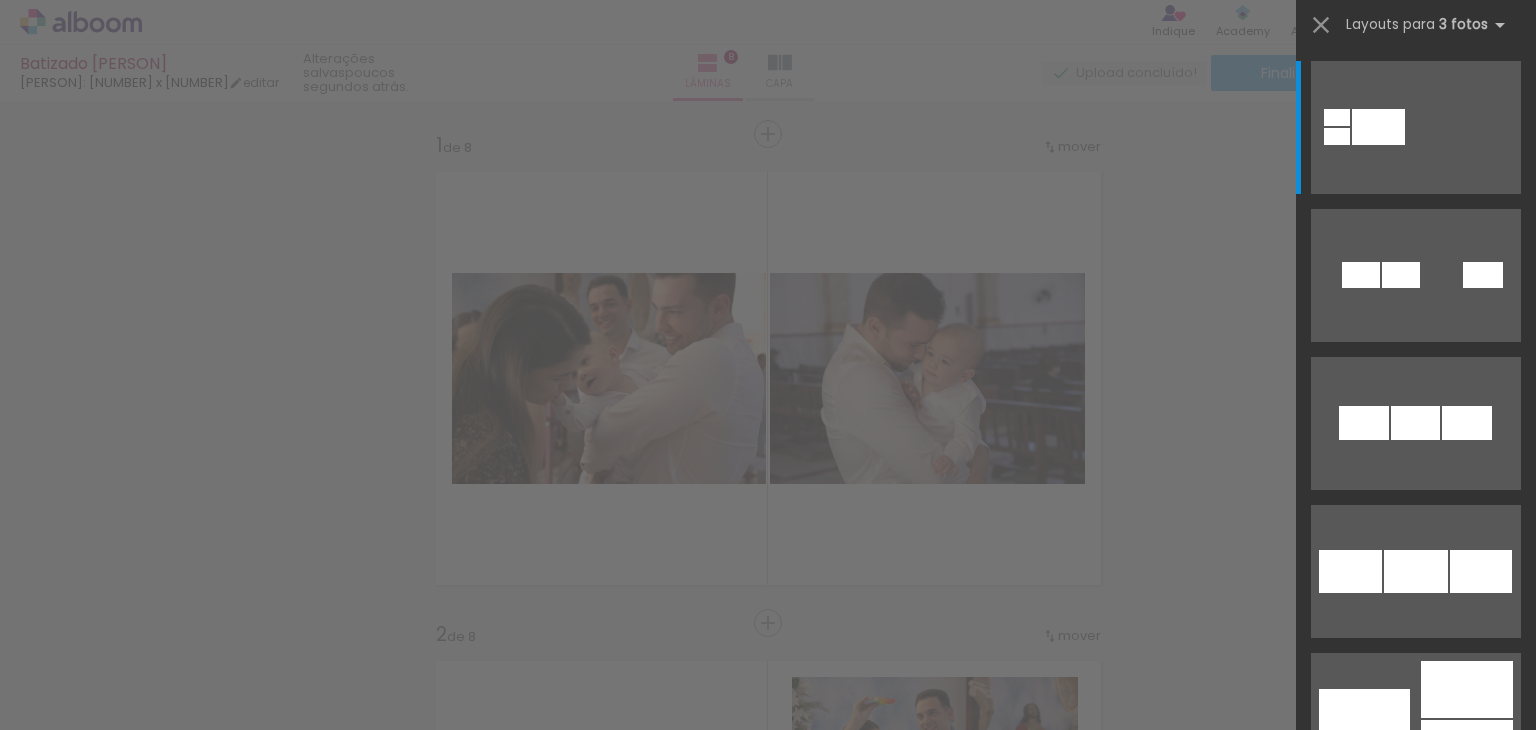 scroll, scrollTop: 0, scrollLeft: 0, axis: both 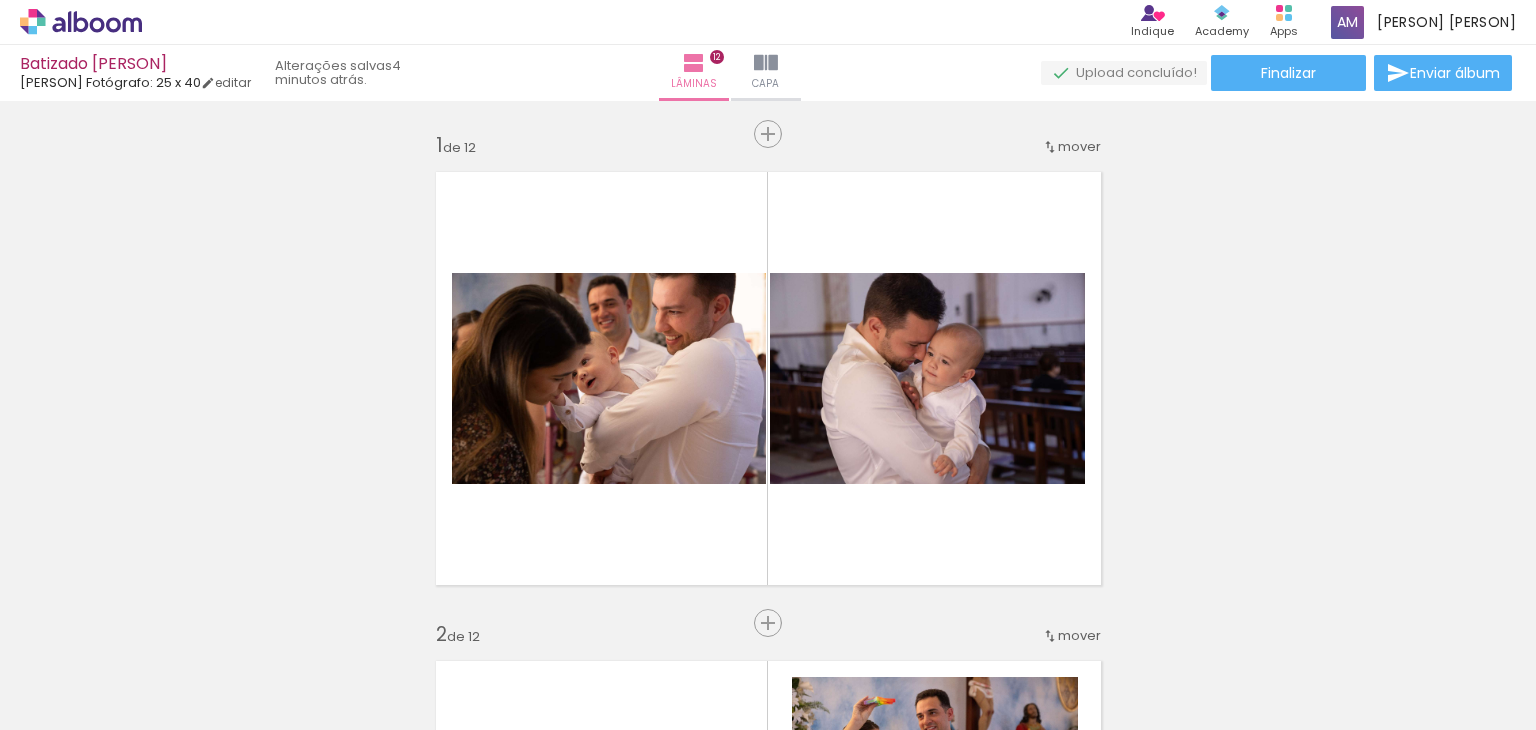 click at bounding box center [699, 5993] 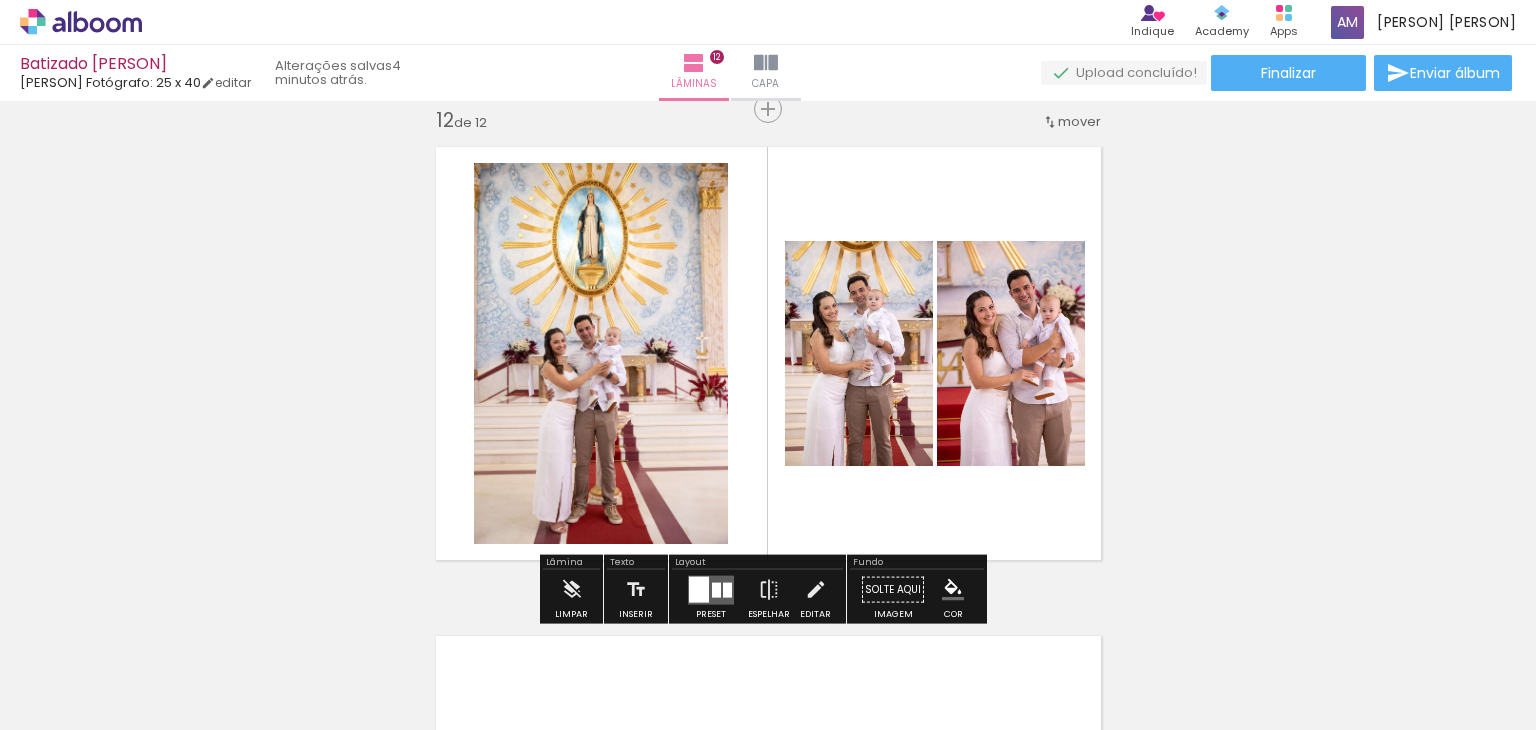 scroll, scrollTop: 0, scrollLeft: 0, axis: both 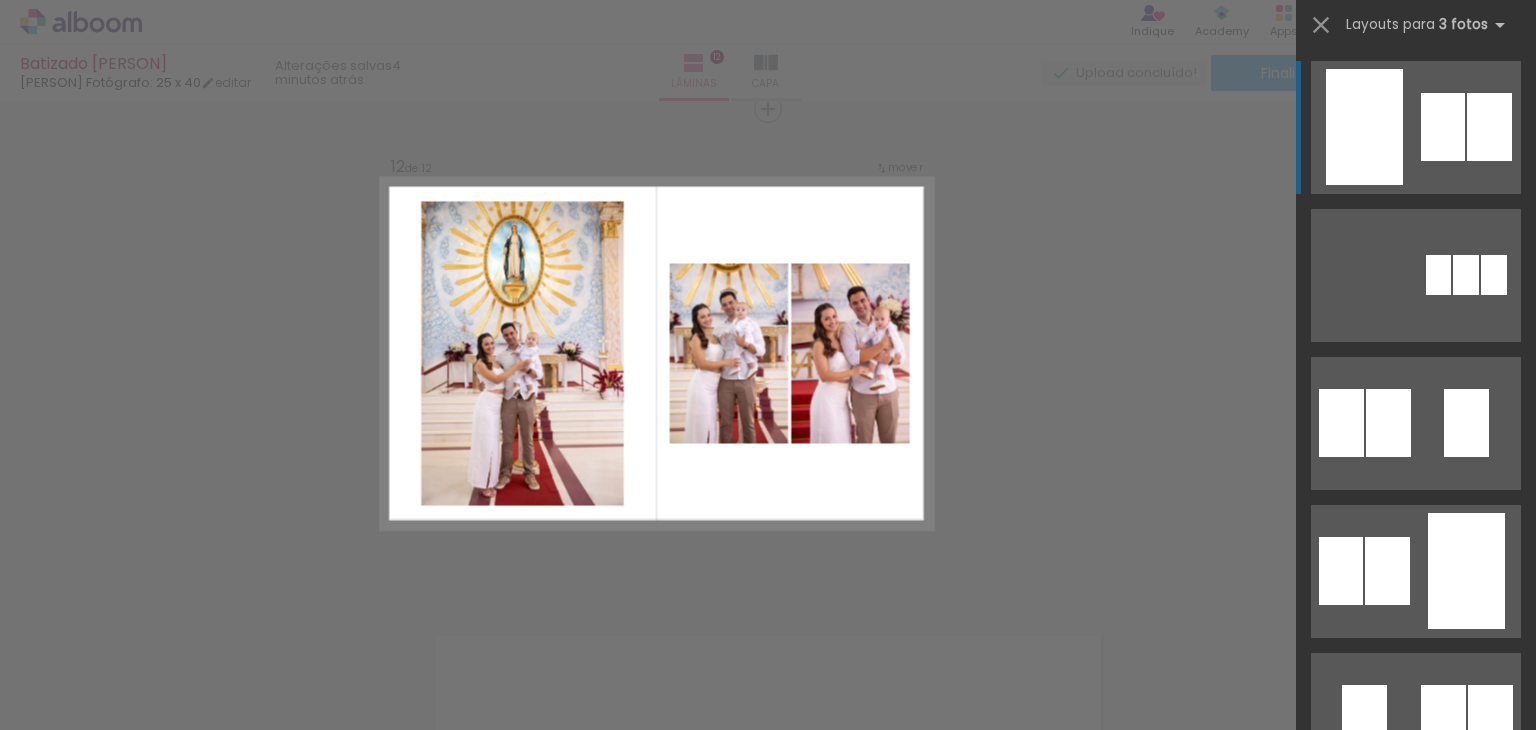 click at bounding box center [1466, 275] 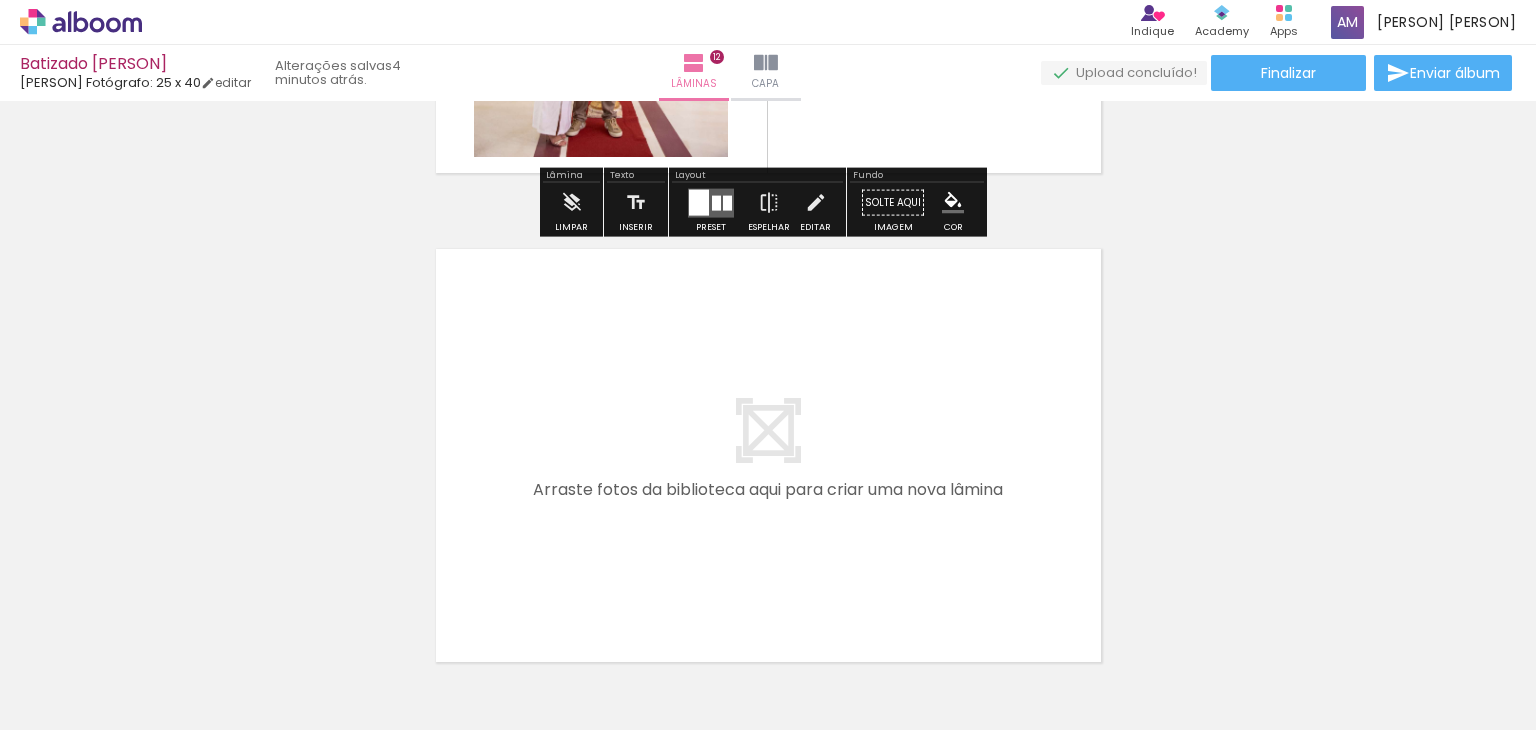 scroll, scrollTop: 5804, scrollLeft: 0, axis: vertical 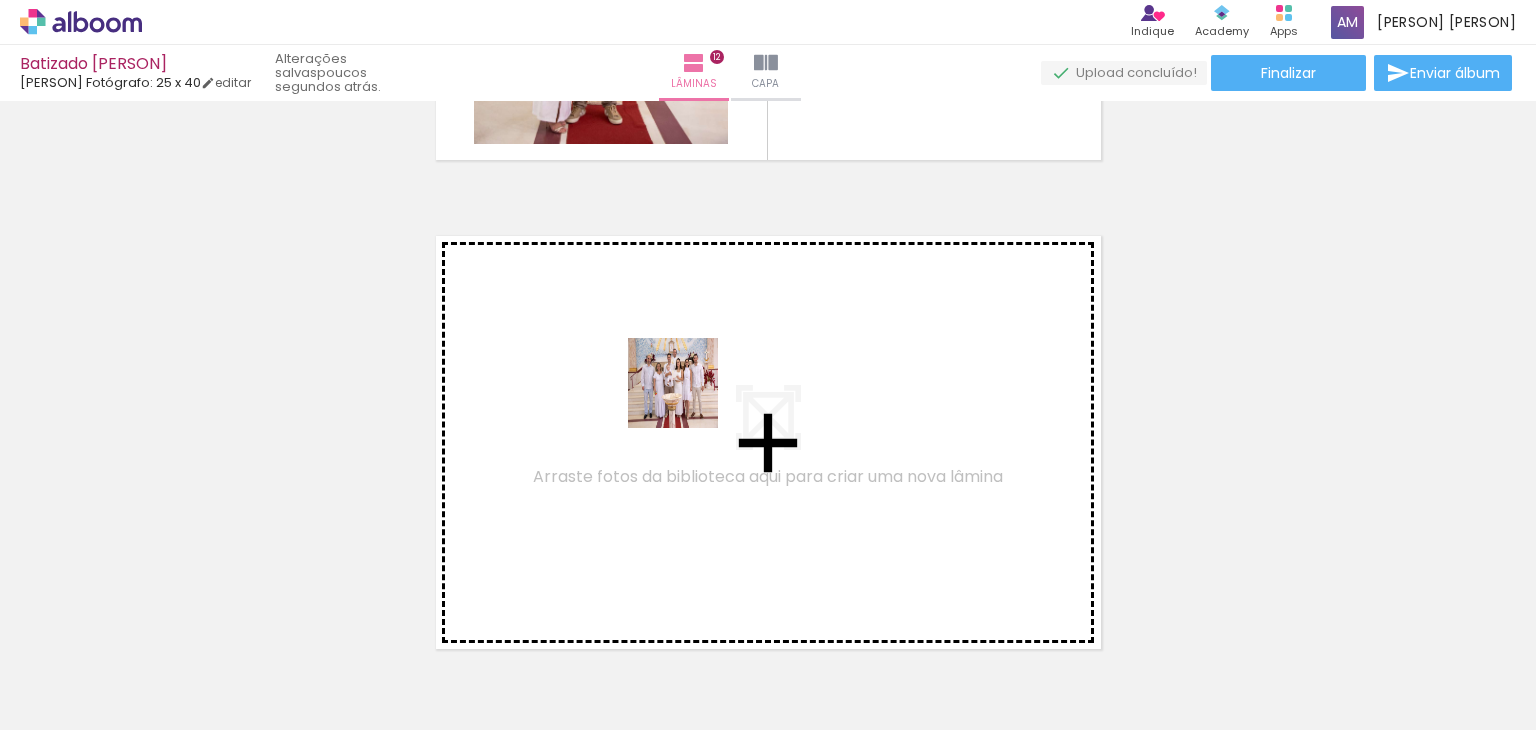 drag, startPoint x: 700, startPoint y: 645, endPoint x: 688, endPoint y: 398, distance: 247.29132 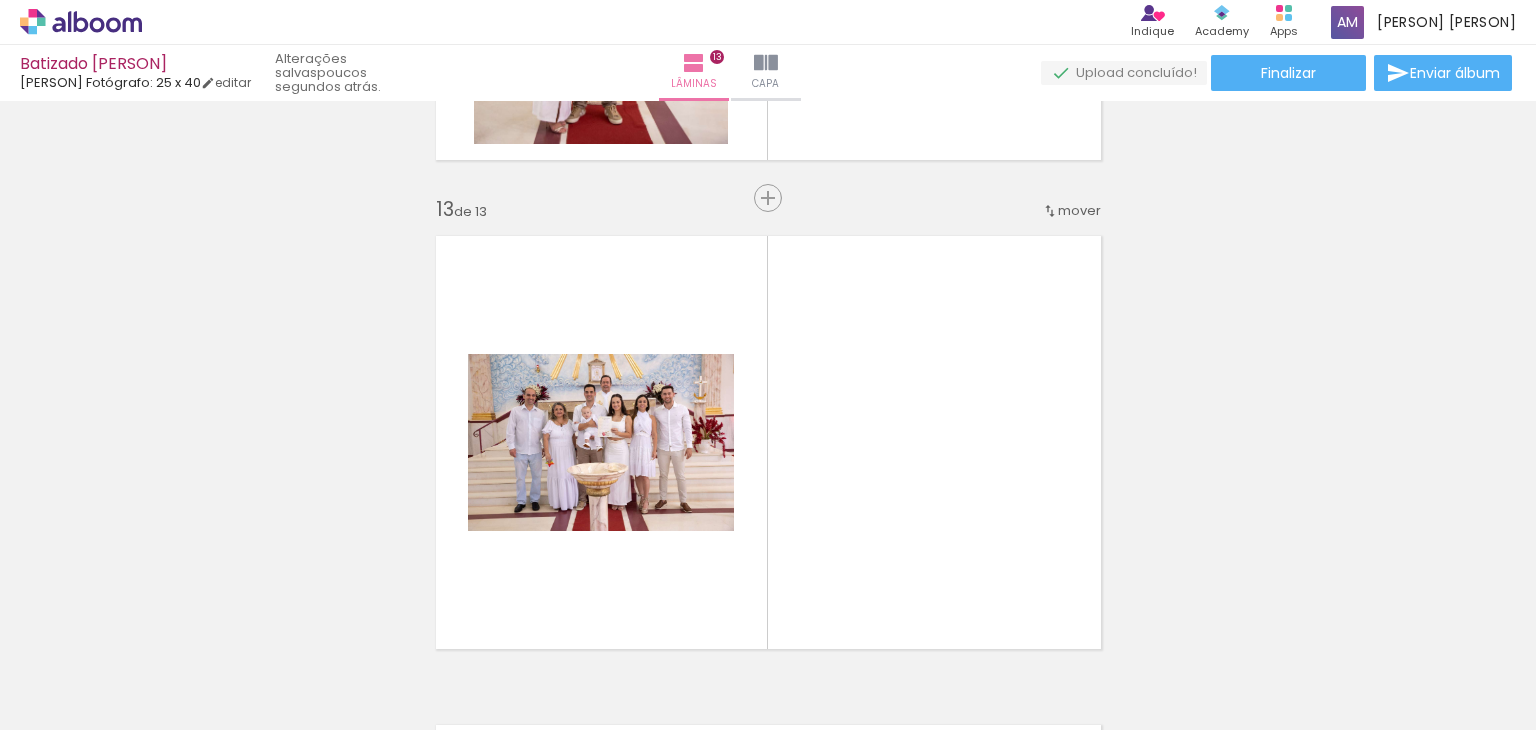 scroll, scrollTop: 5893, scrollLeft: 0, axis: vertical 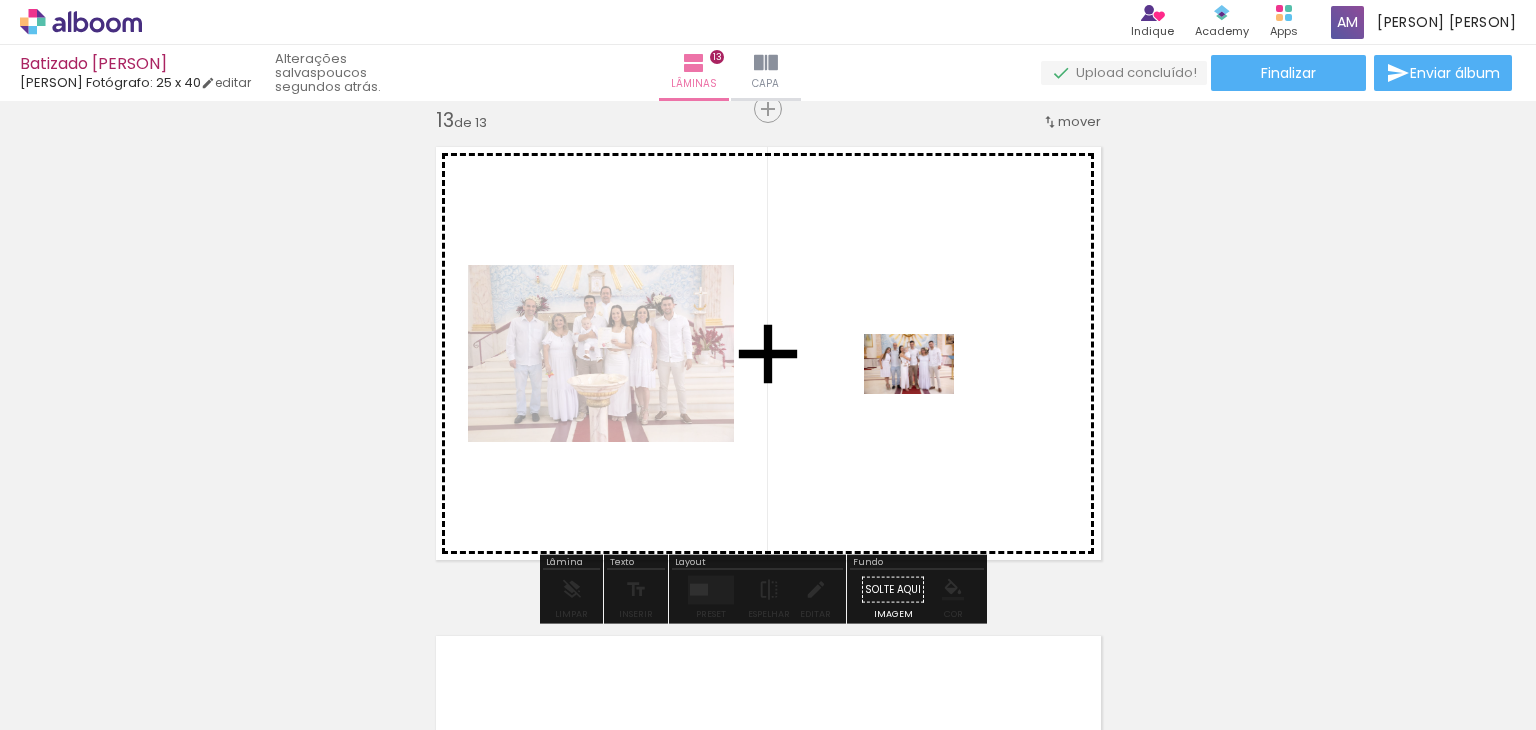 drag, startPoint x: 1032, startPoint y: 673, endPoint x: 920, endPoint y: 384, distance: 309.94354 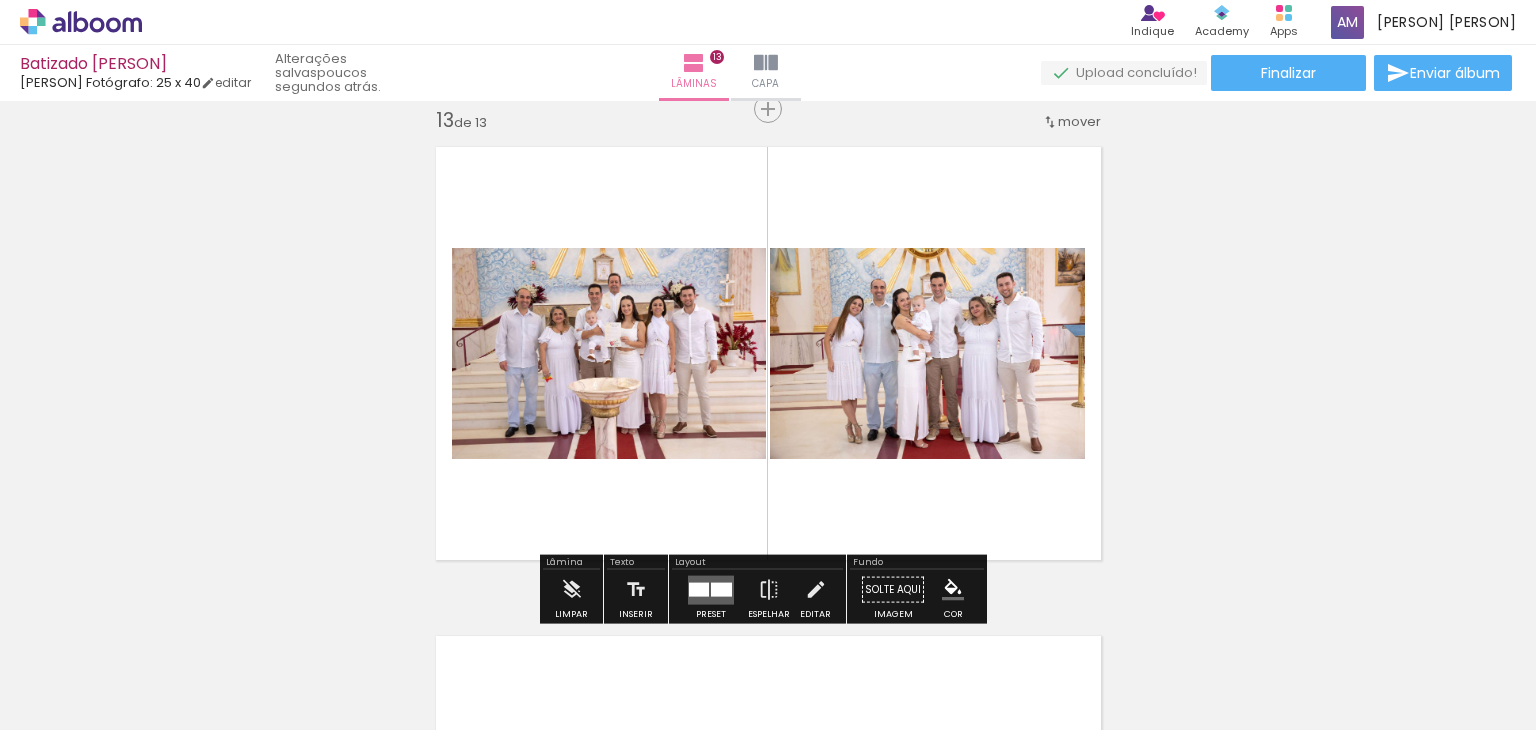 click at bounding box center (699, 589) 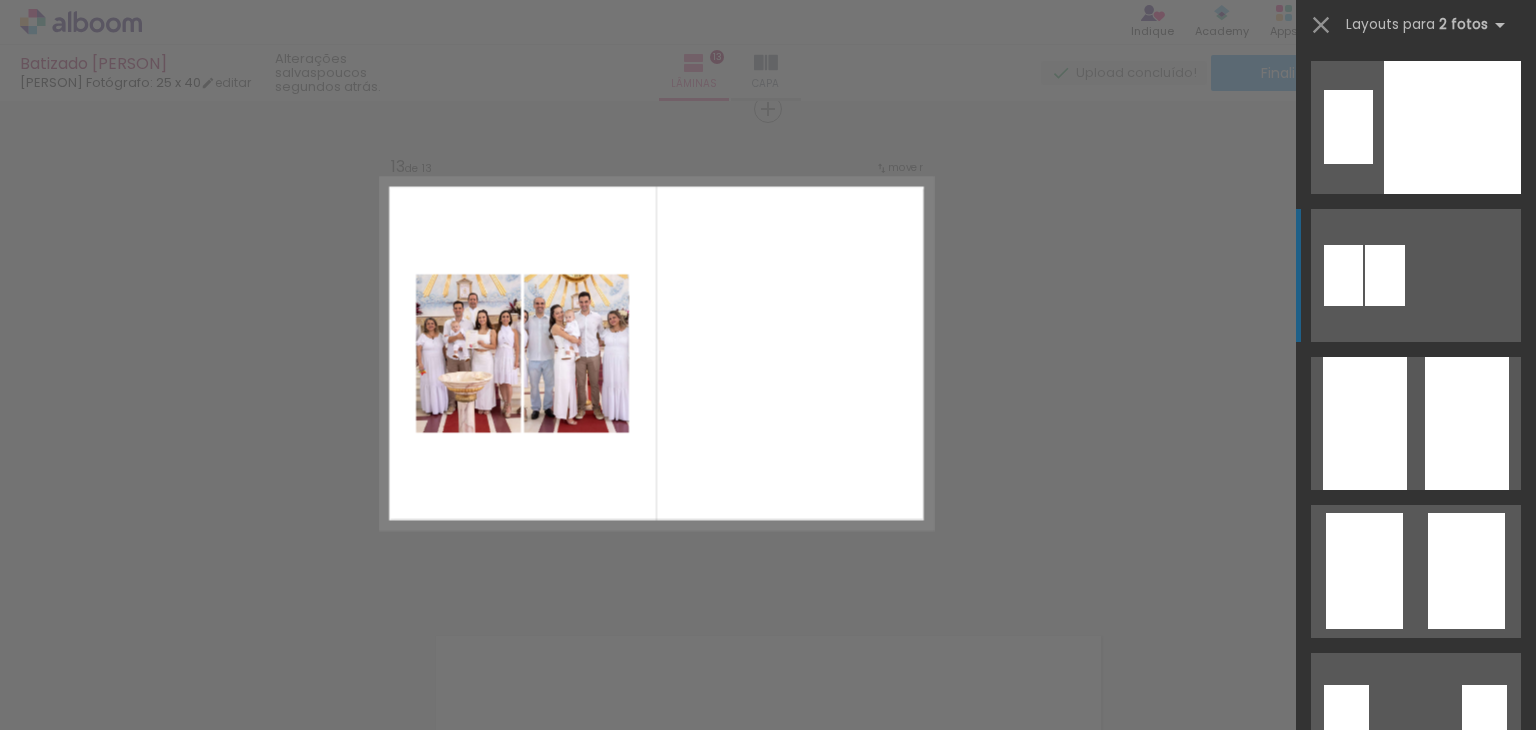 scroll, scrollTop: 11400, scrollLeft: 0, axis: vertical 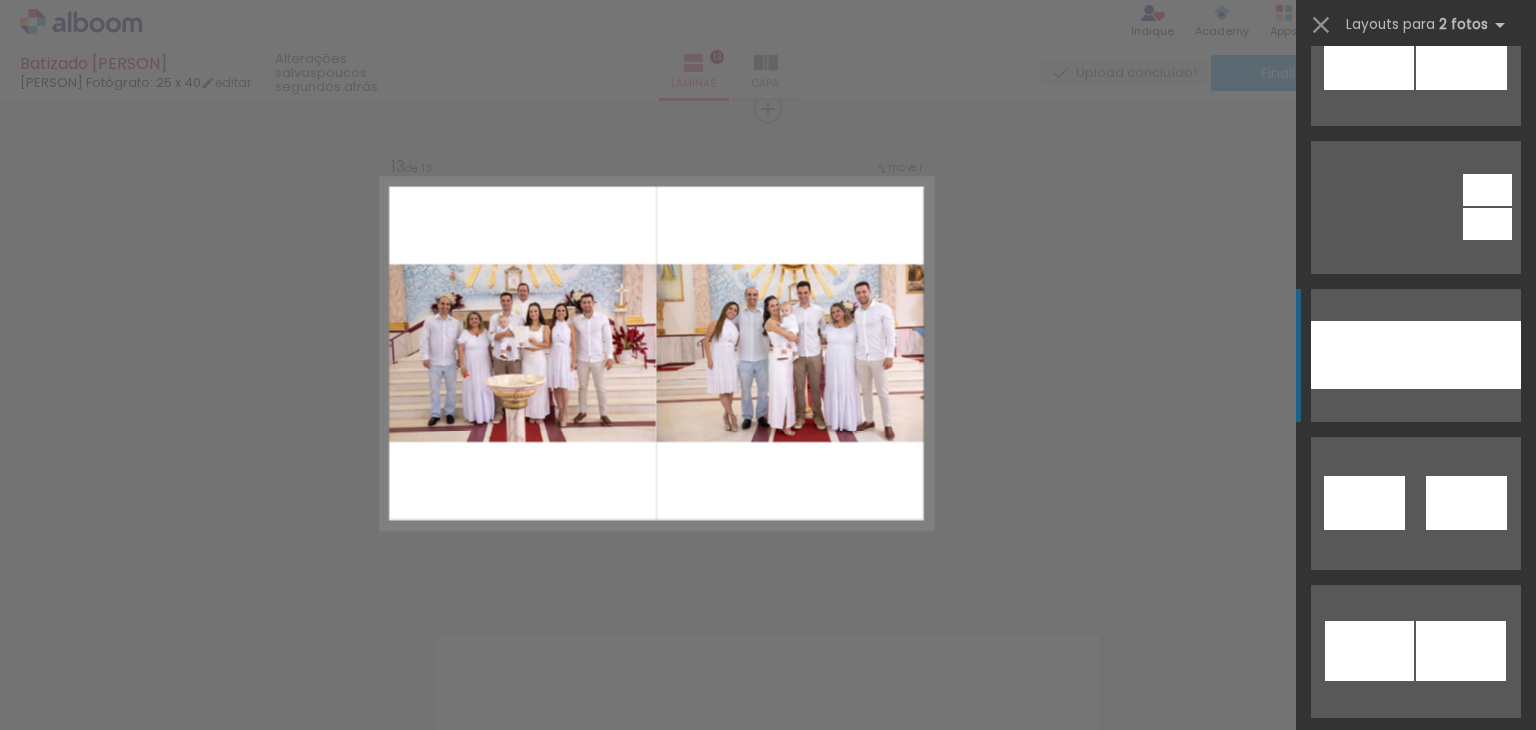 click at bounding box center (1364, 1505) 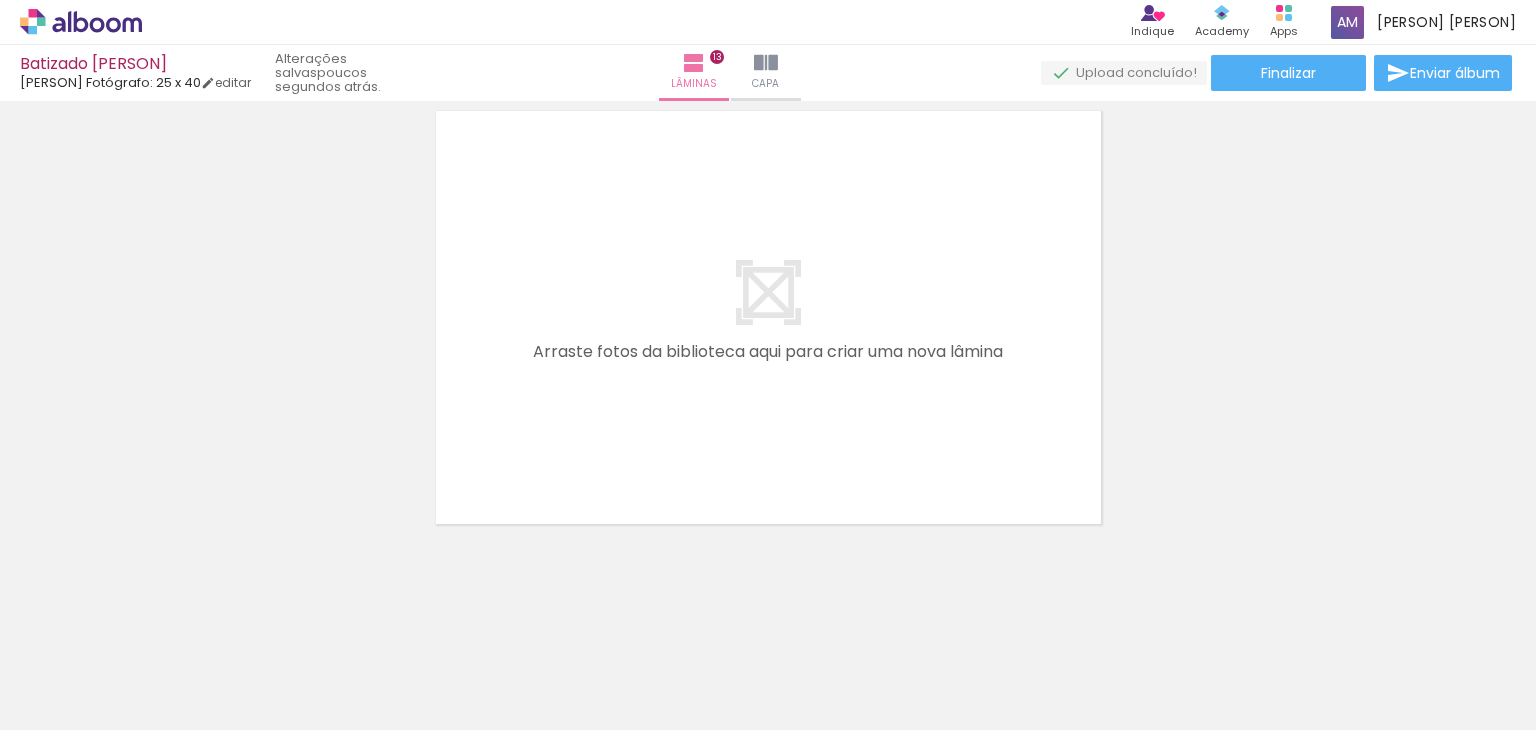 scroll, scrollTop: 6420, scrollLeft: 0, axis: vertical 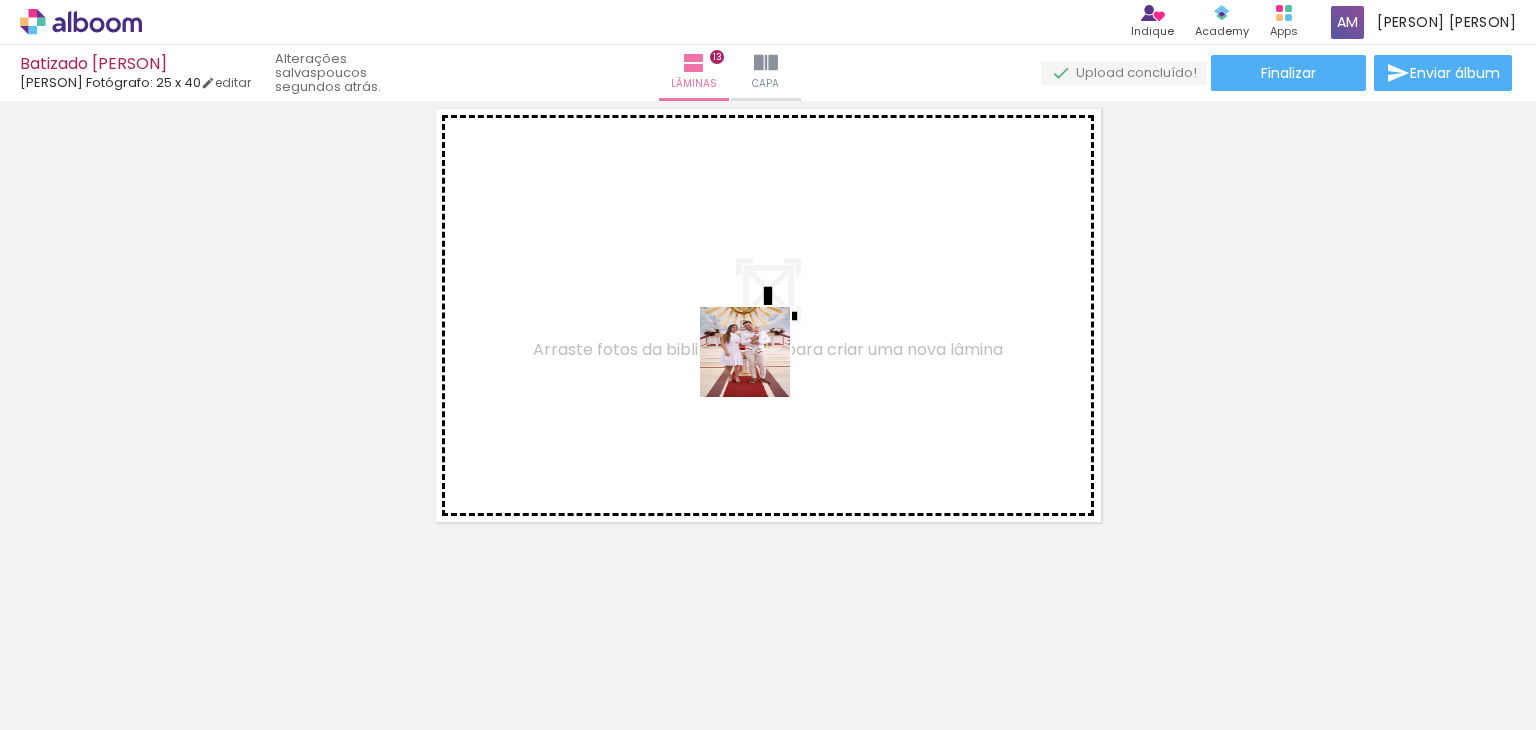 drag, startPoint x: 848, startPoint y: 654, endPoint x: 914, endPoint y: 514, distance: 154.77725 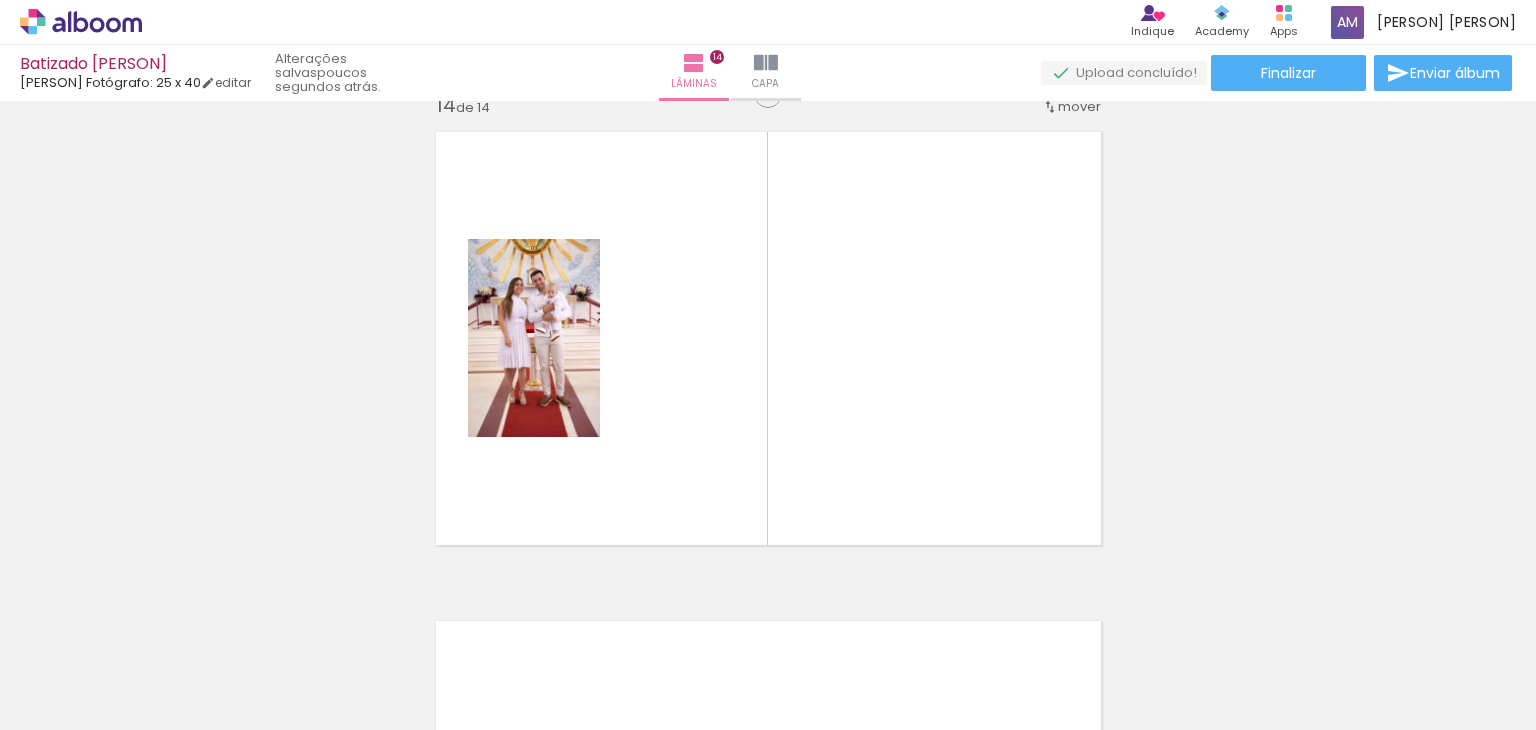 scroll, scrollTop: 6382, scrollLeft: 0, axis: vertical 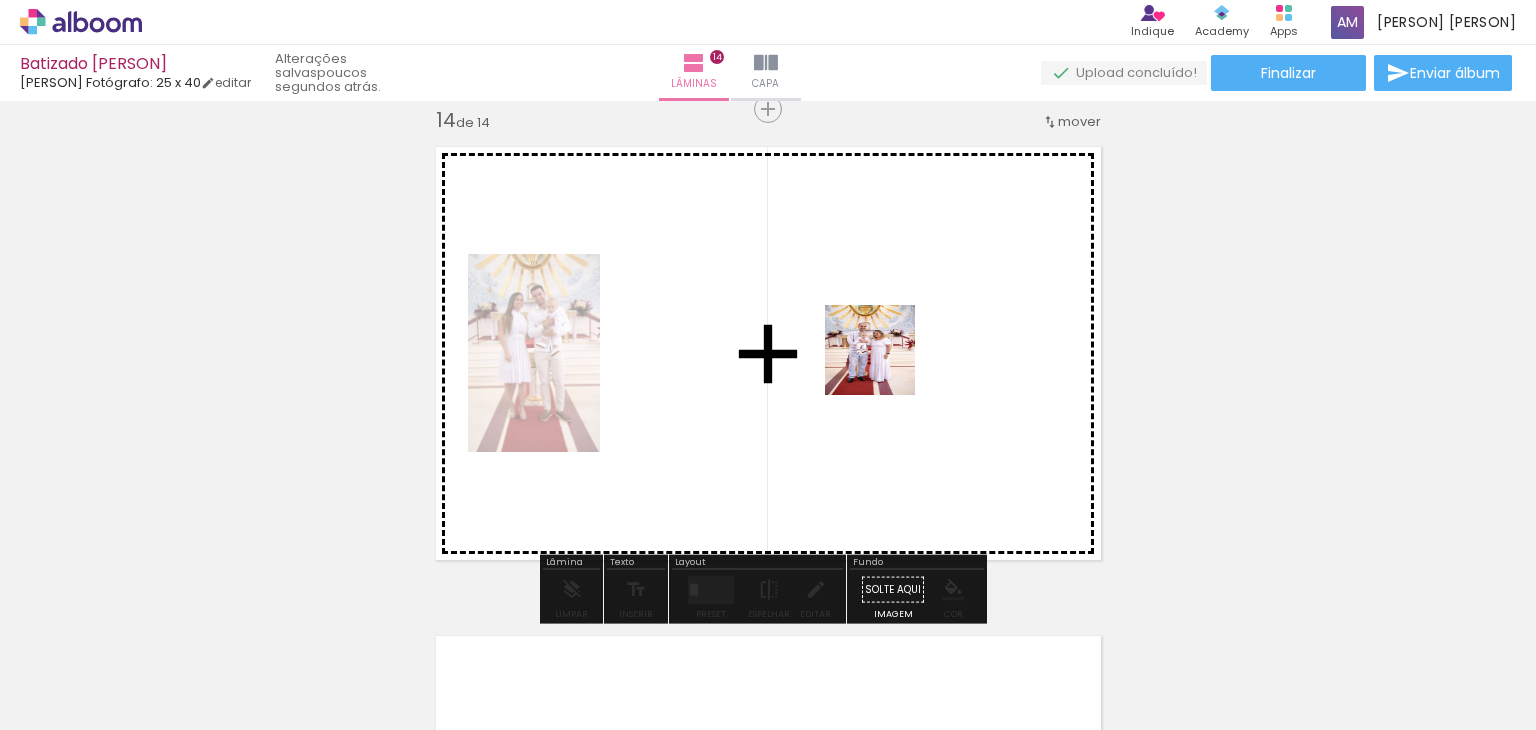 drag, startPoint x: 907, startPoint y: 416, endPoint x: 880, endPoint y: 342, distance: 78.77182 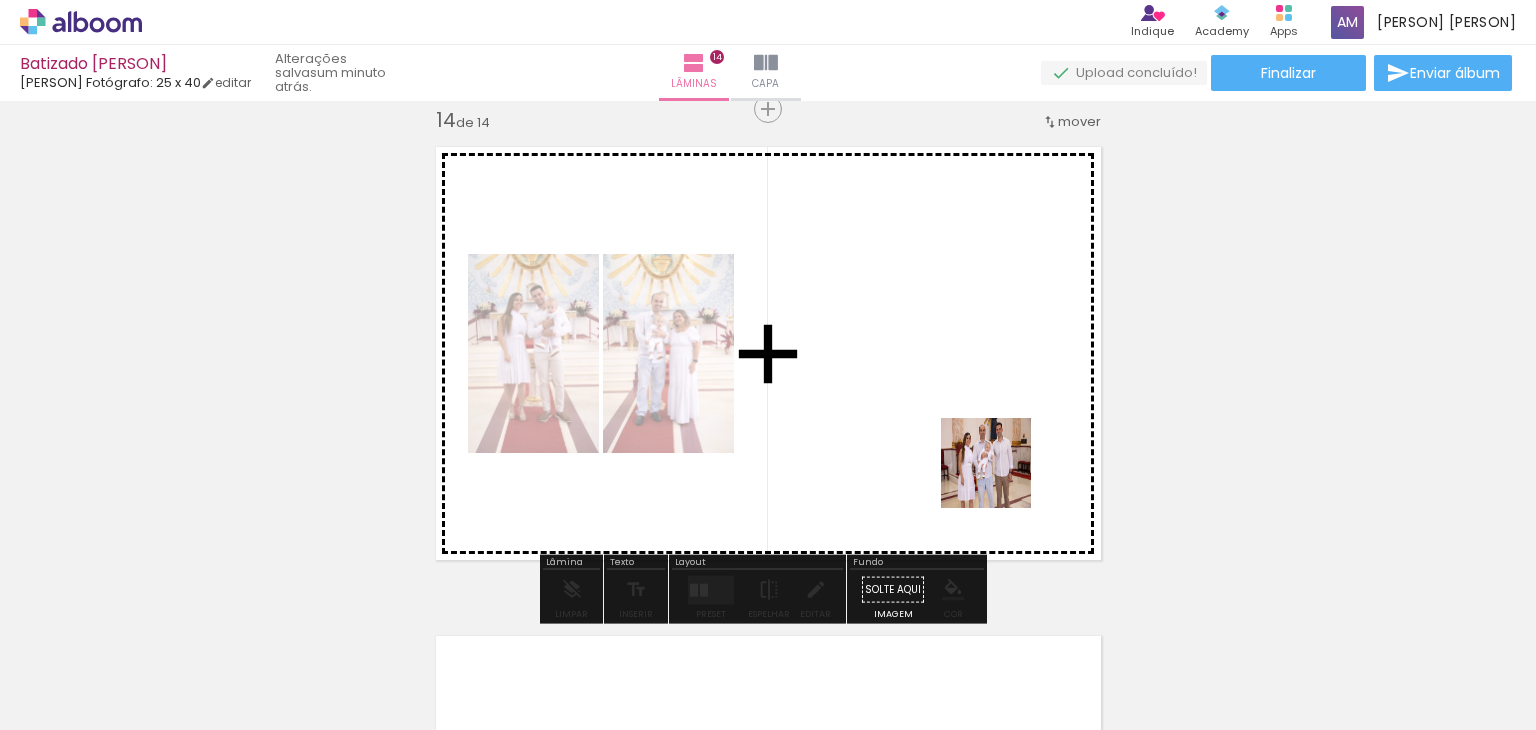 drag, startPoint x: 1001, startPoint y: 478, endPoint x: 950, endPoint y: 349, distance: 138.71553 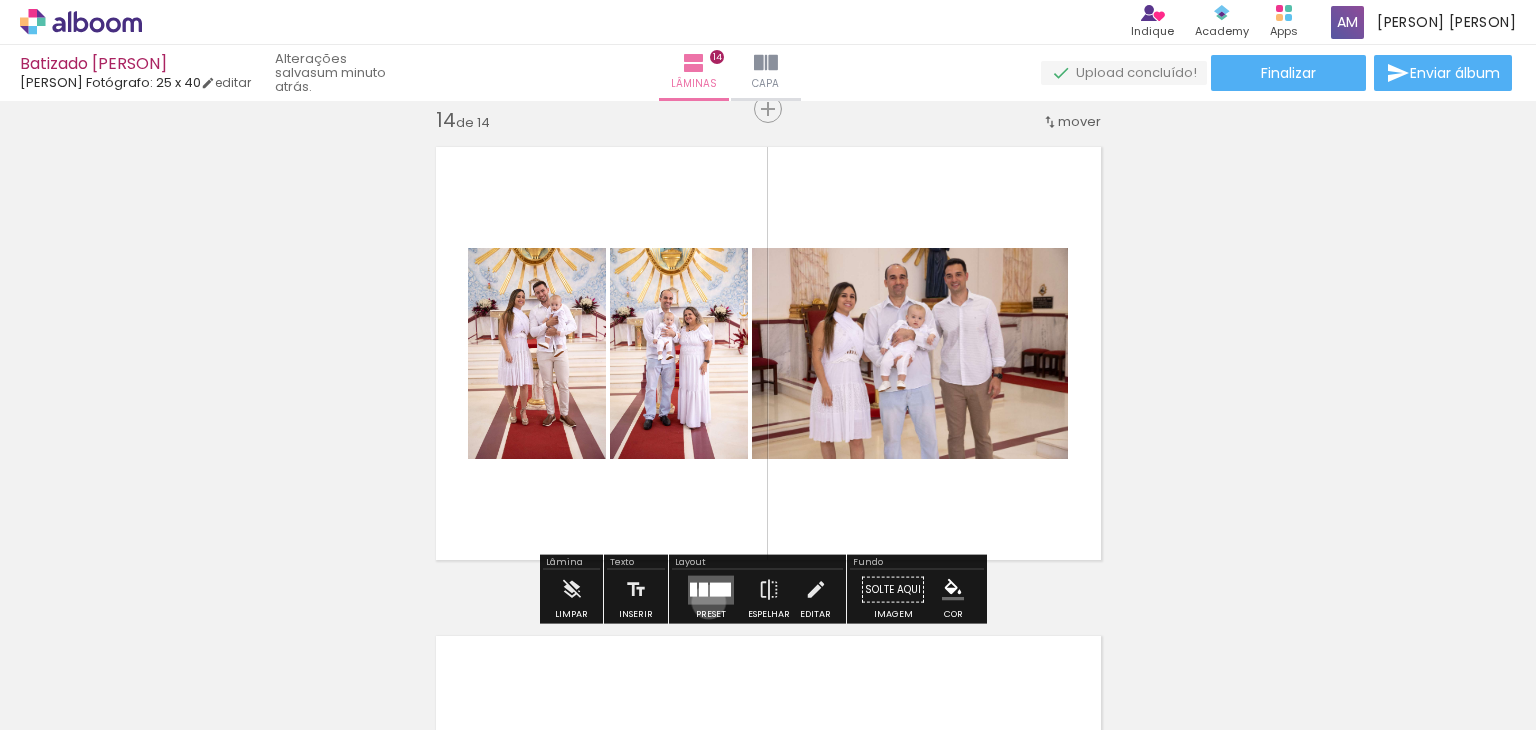 click at bounding box center [711, 589] 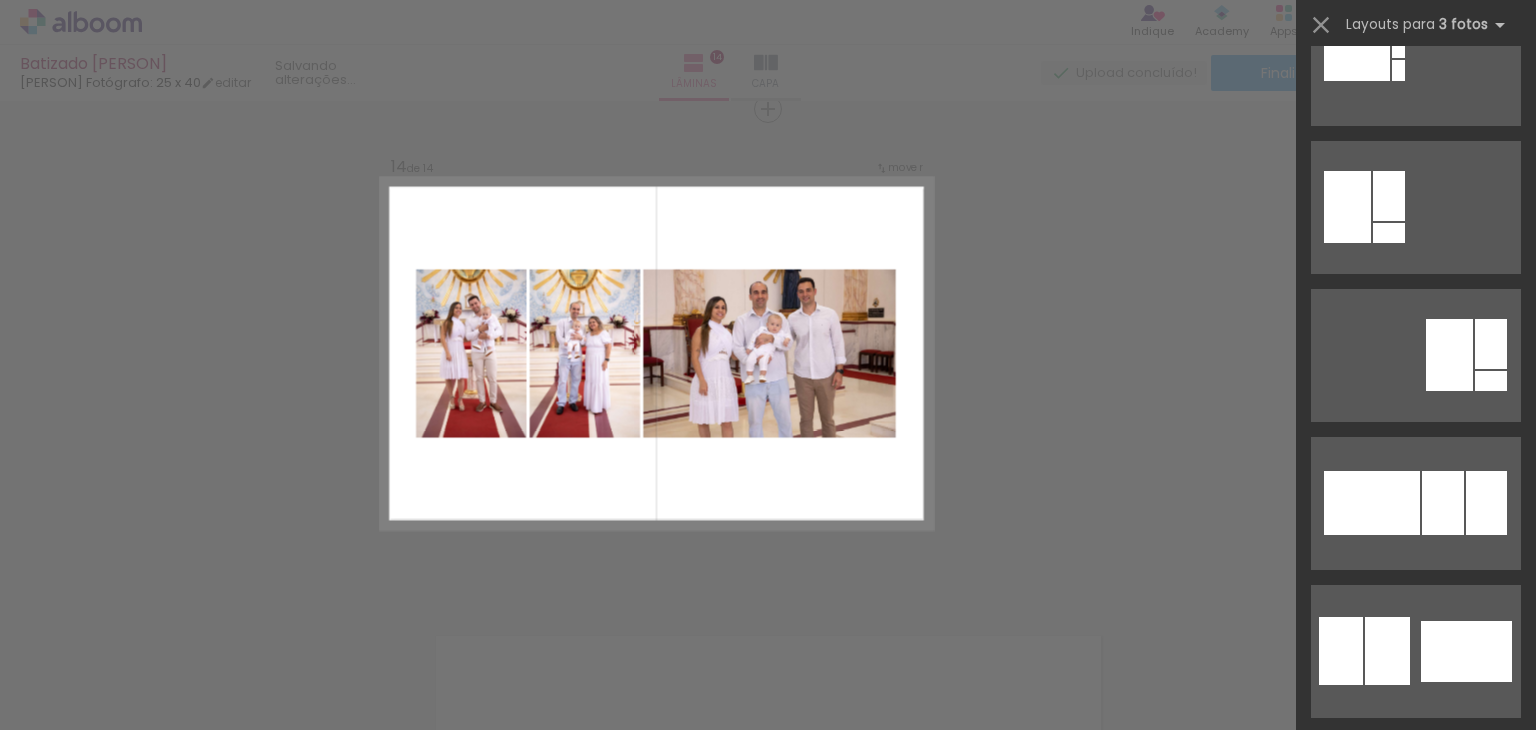 scroll, scrollTop: 0, scrollLeft: 0, axis: both 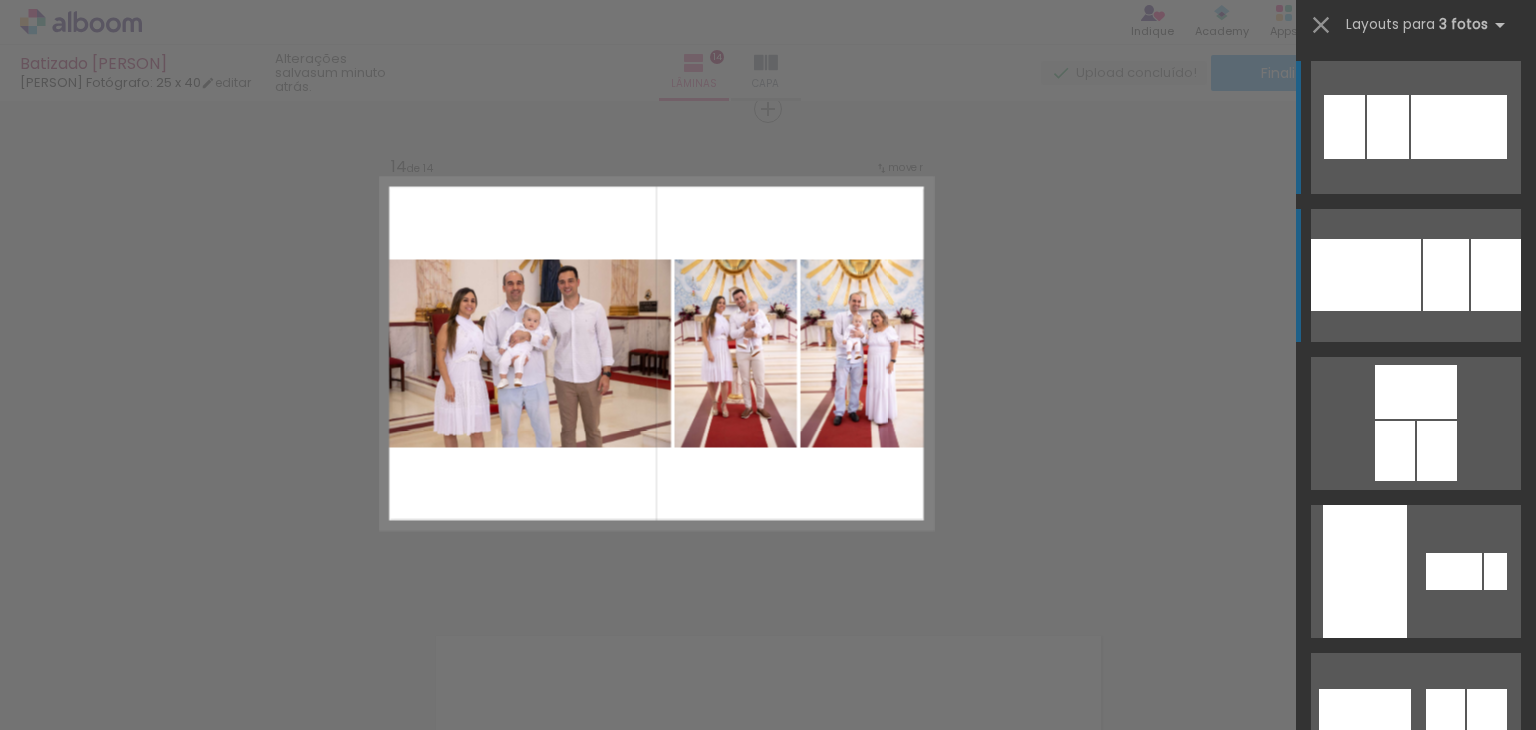 click at bounding box center (1366, 275) 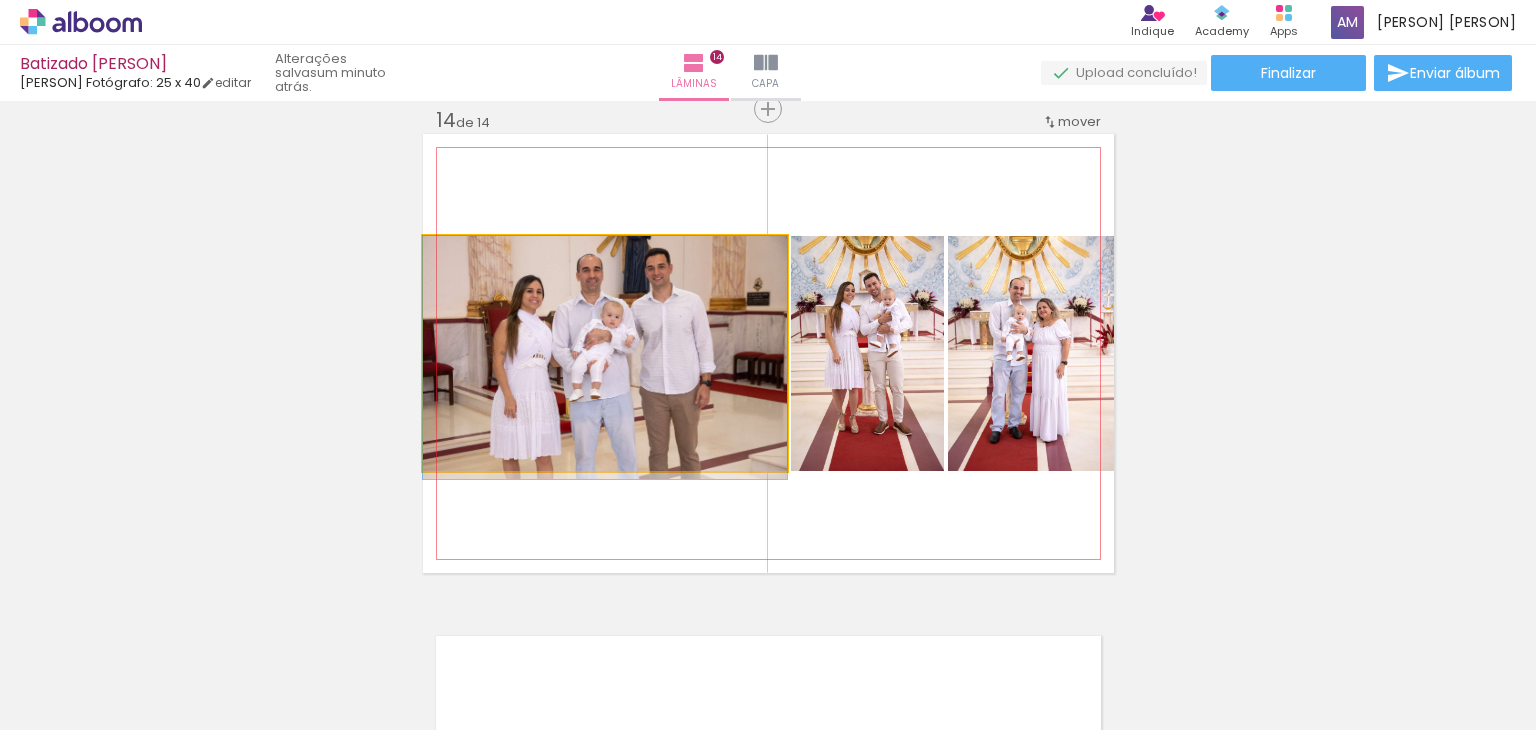 drag, startPoint x: 645, startPoint y: 376, endPoint x: 688, endPoint y: 389, distance: 44.922153 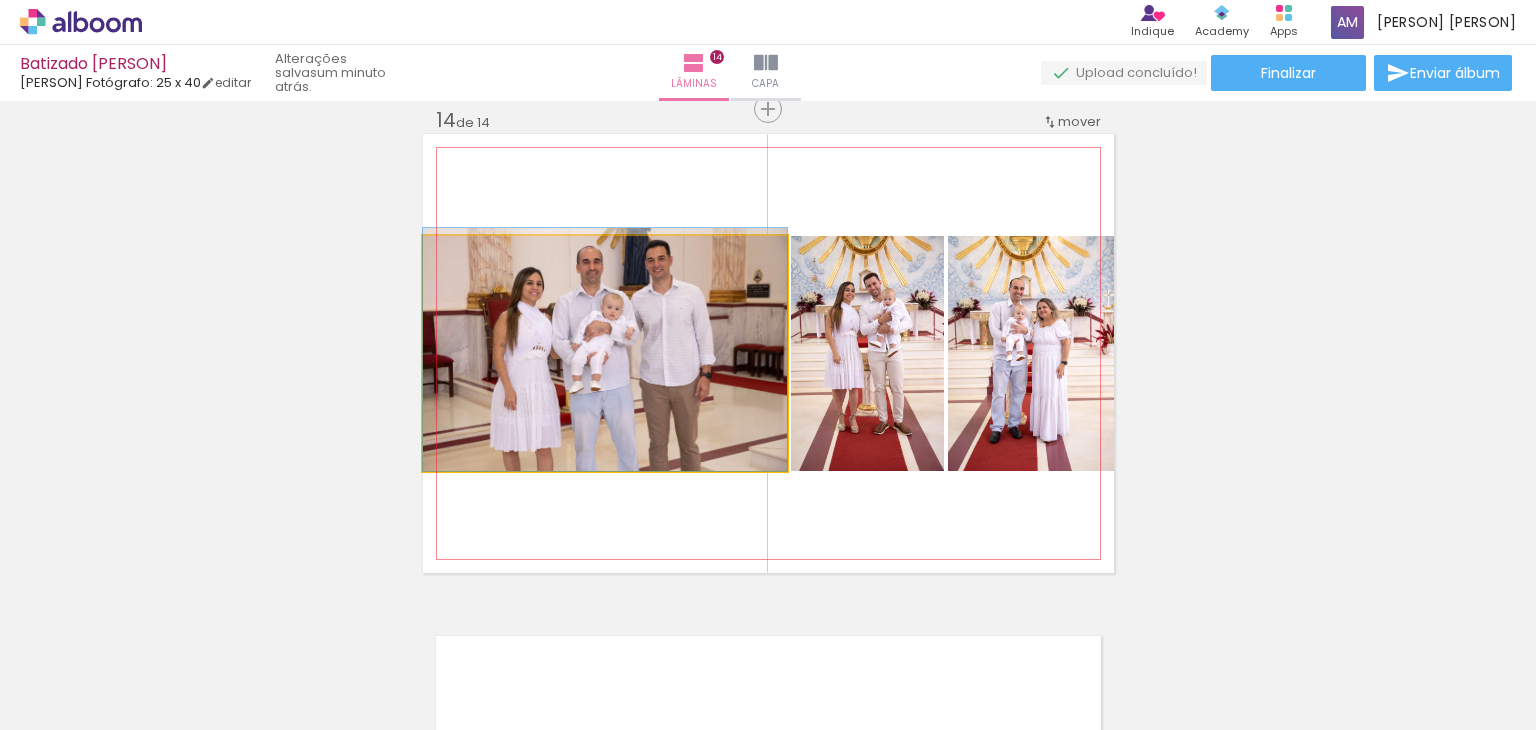 drag, startPoint x: 654, startPoint y: 324, endPoint x: 656, endPoint y: 313, distance: 11.18034 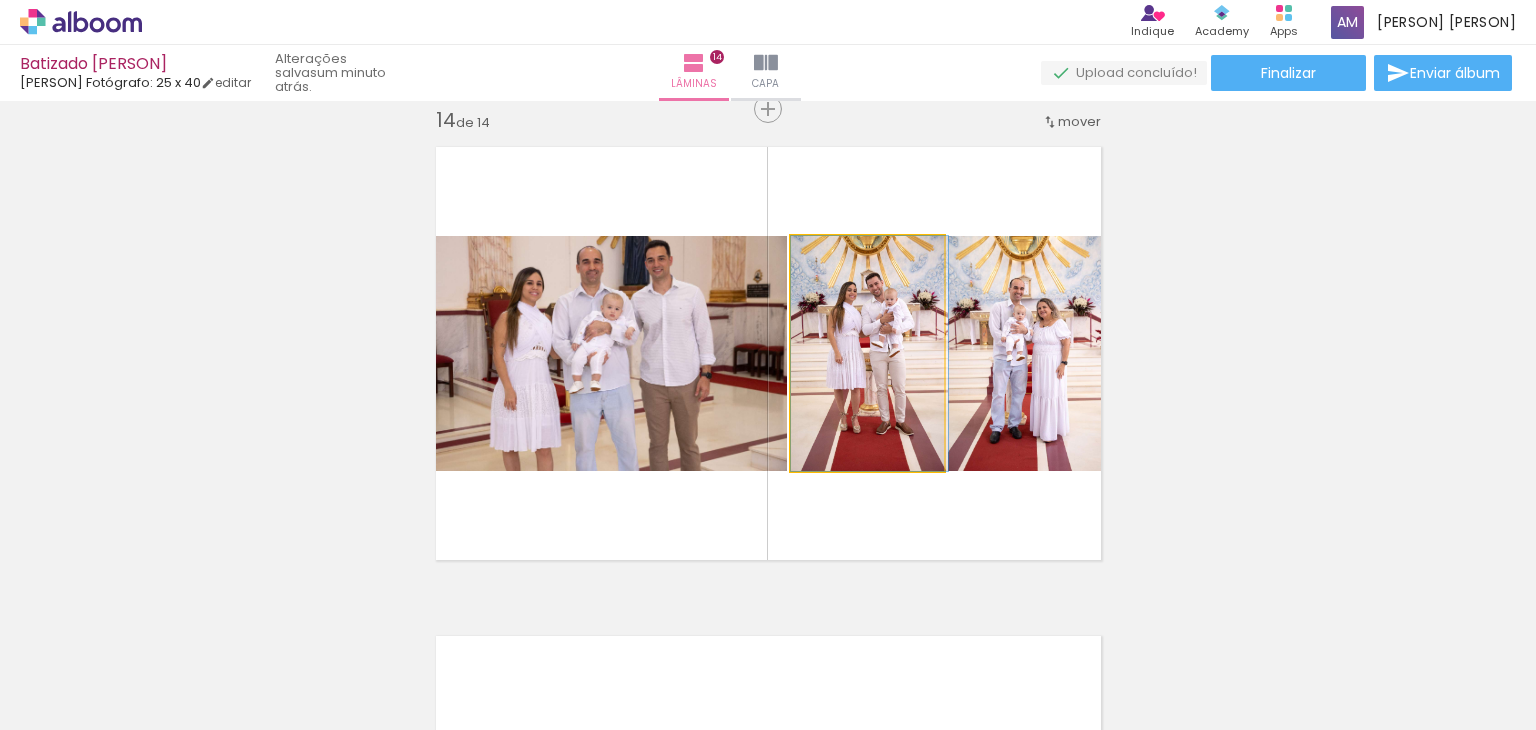 drag, startPoint x: 856, startPoint y: 328, endPoint x: 863, endPoint y: 318, distance: 12.206555 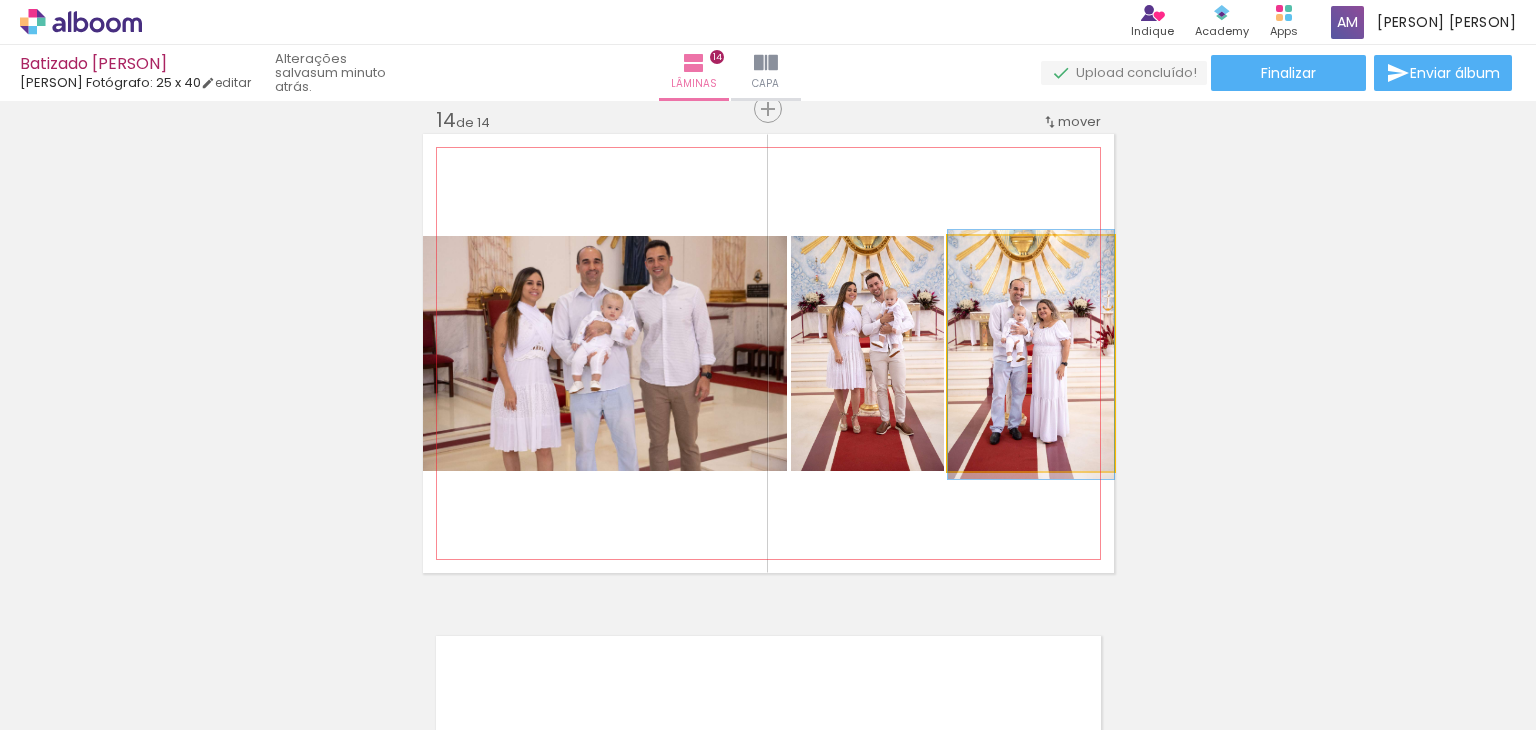 drag, startPoint x: 1020, startPoint y: 337, endPoint x: 993, endPoint y: 338, distance: 27.018513 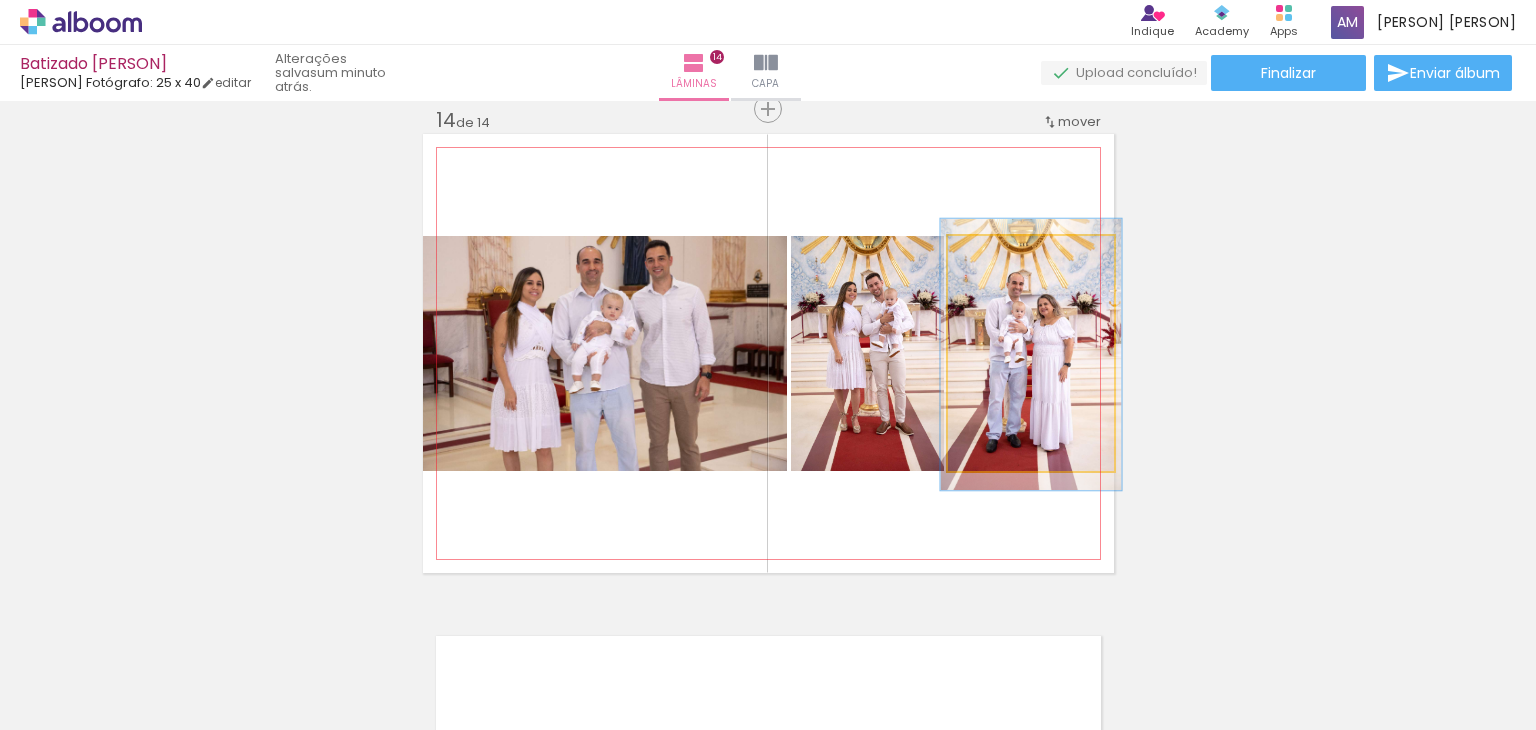 type on "109" 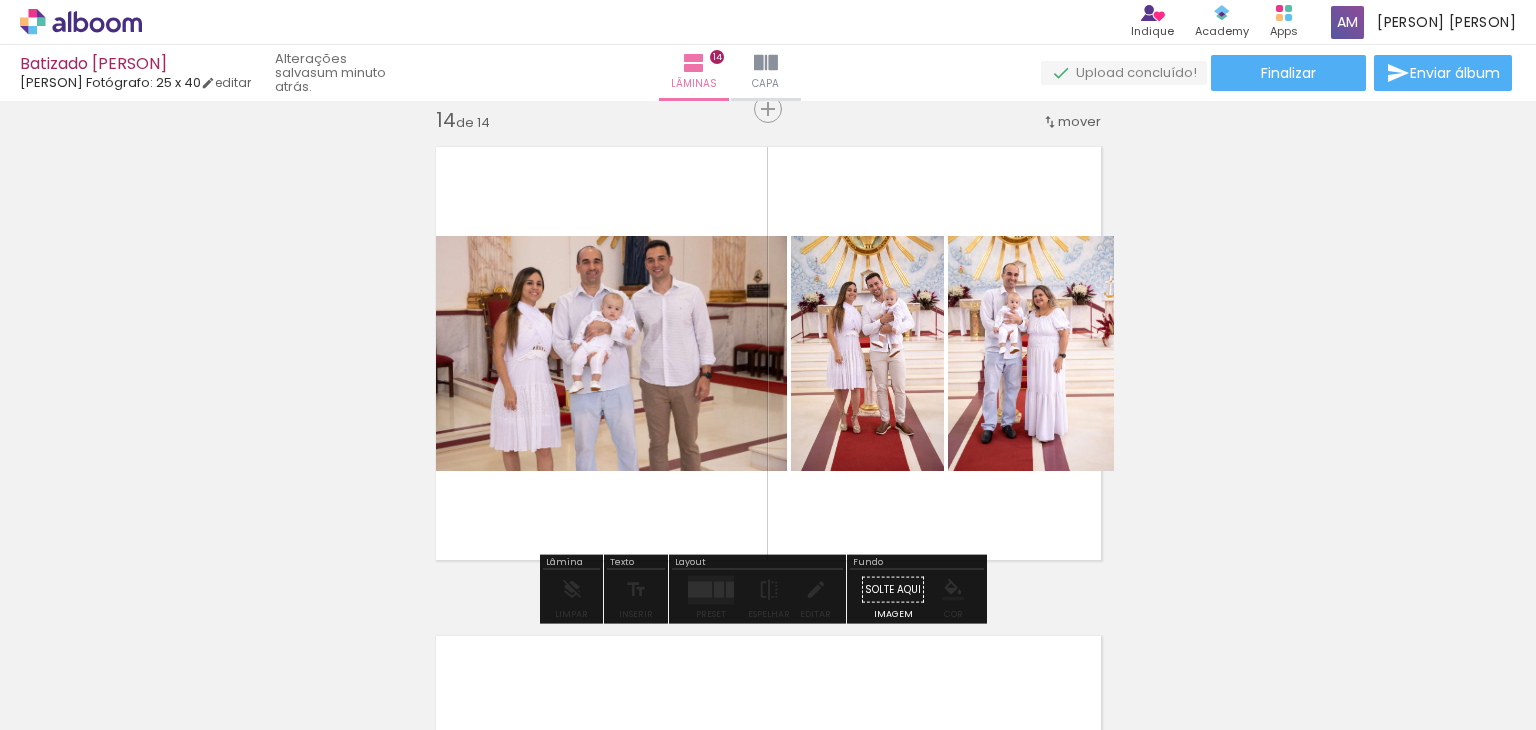 drag, startPoint x: 1002, startPoint y: 345, endPoint x: 997, endPoint y: 336, distance: 10.29563 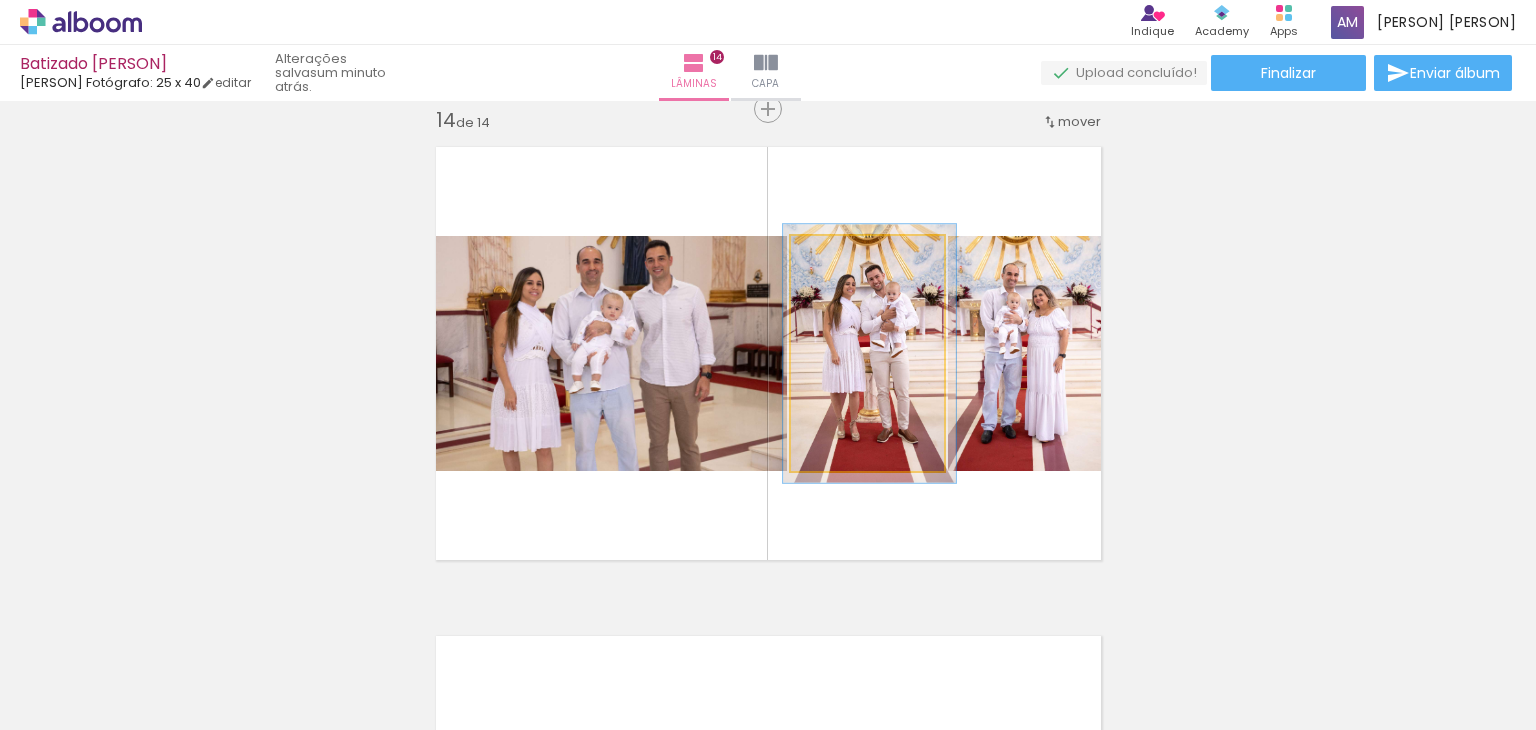 click at bounding box center (844, 257) 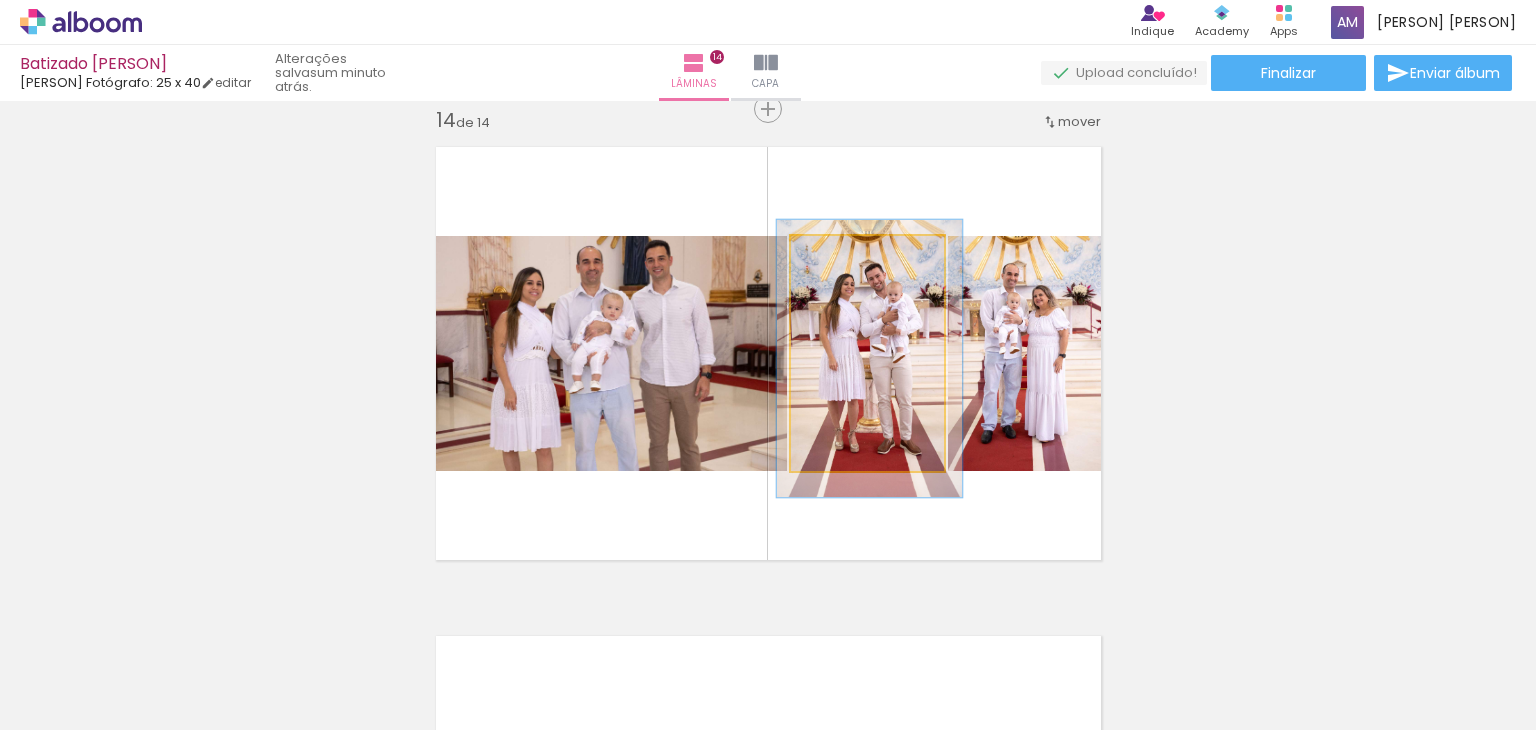 type on "118" 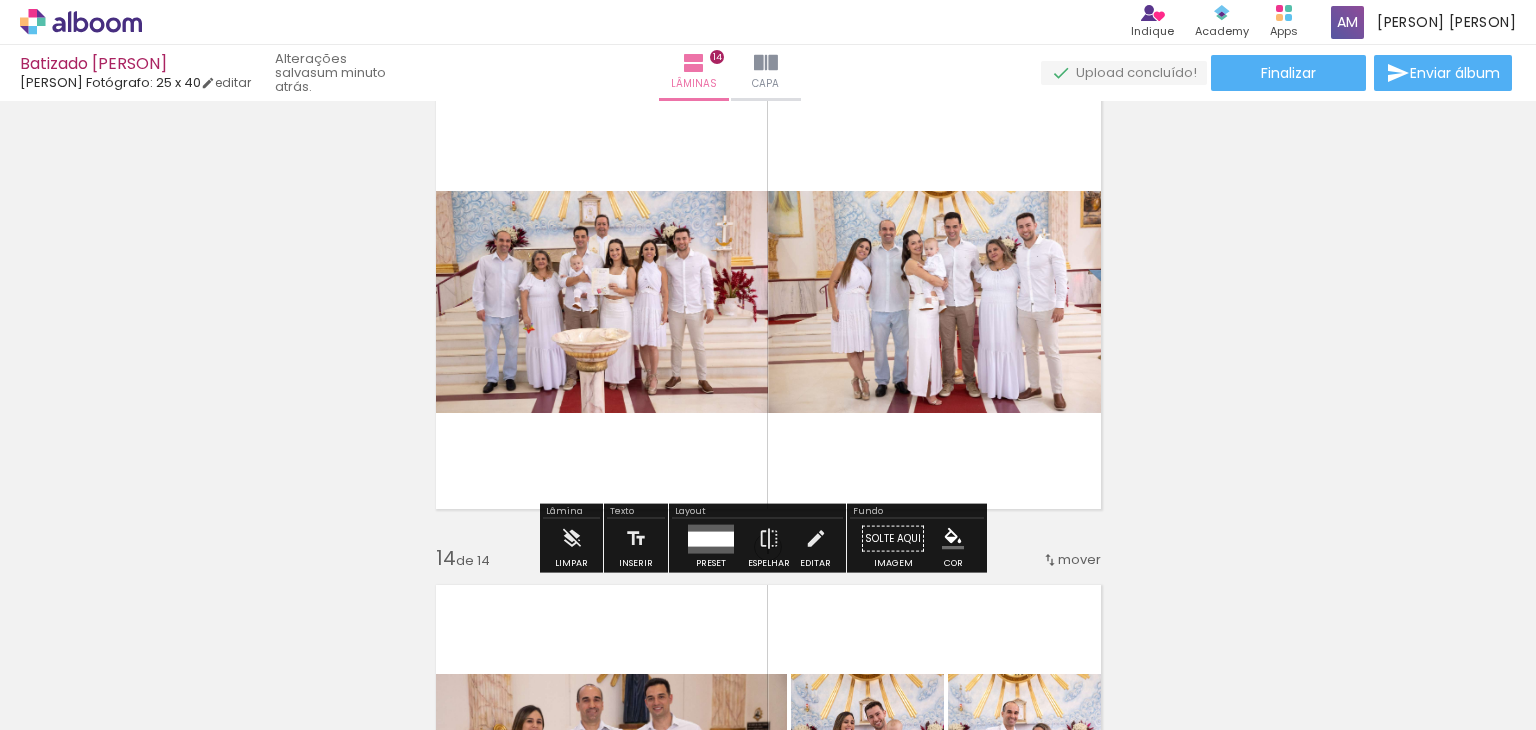 scroll, scrollTop: 5882, scrollLeft: 0, axis: vertical 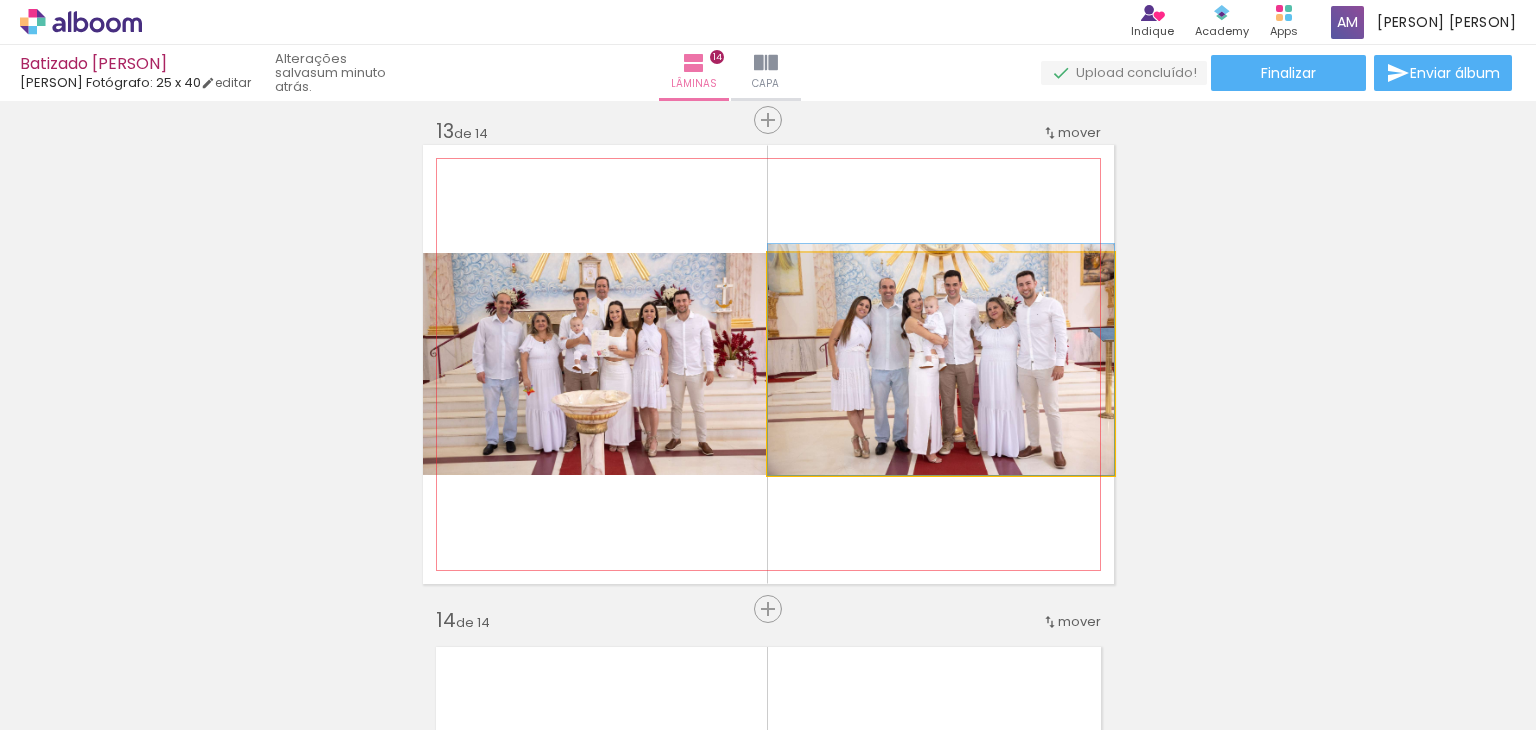 drag, startPoint x: 884, startPoint y: 366, endPoint x: 798, endPoint y: 325, distance: 95.27329 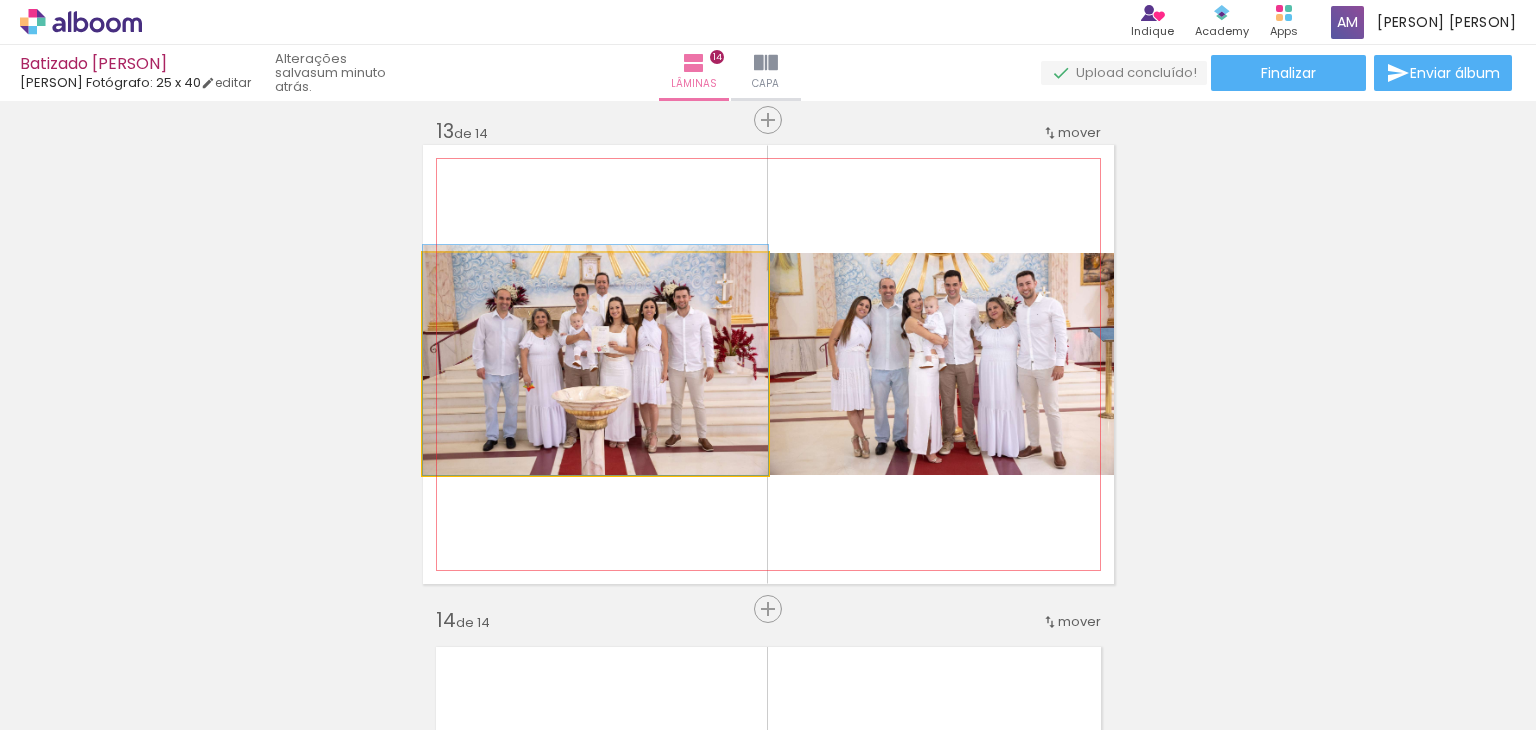 drag, startPoint x: 582, startPoint y: 348, endPoint x: 625, endPoint y: 334, distance: 45.221676 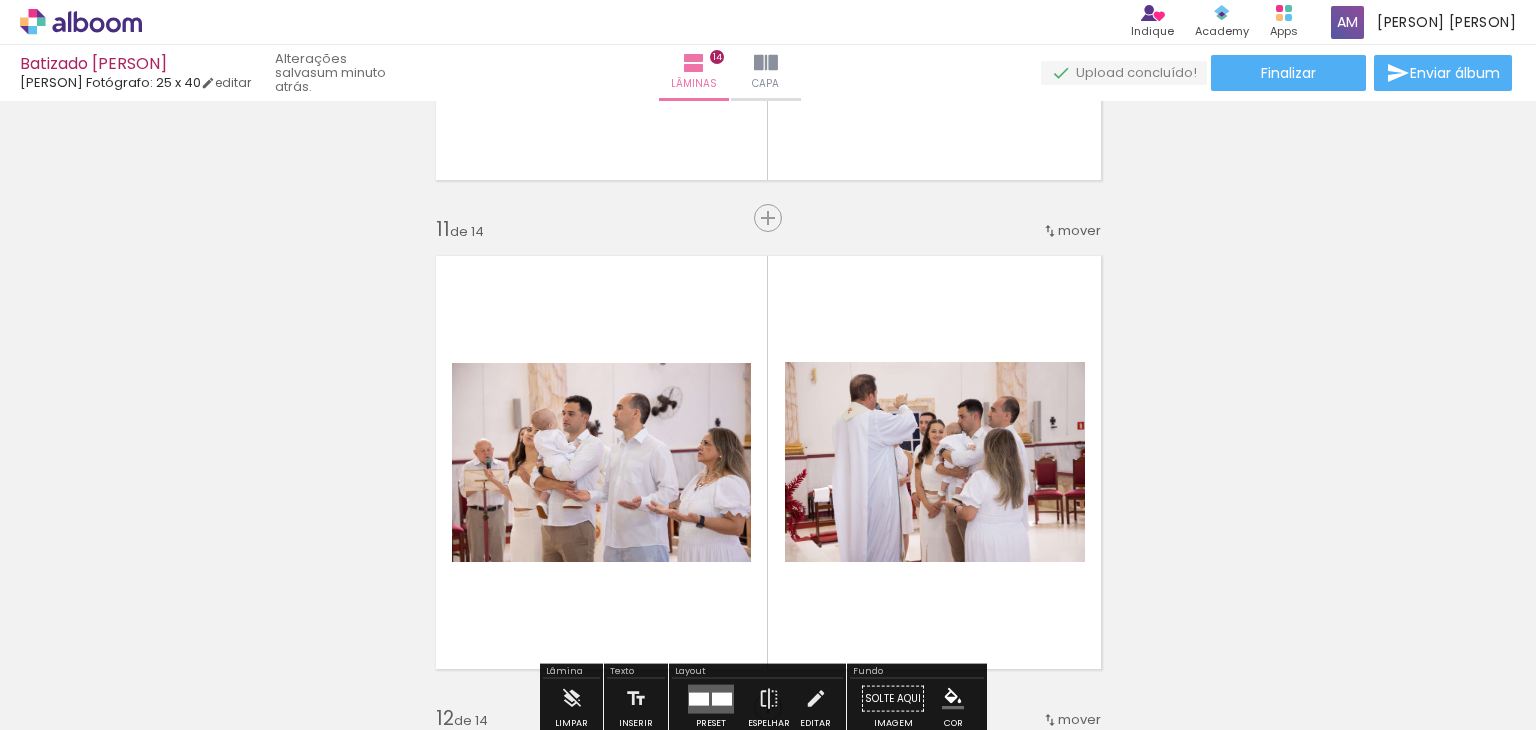 scroll, scrollTop: 4382, scrollLeft: 0, axis: vertical 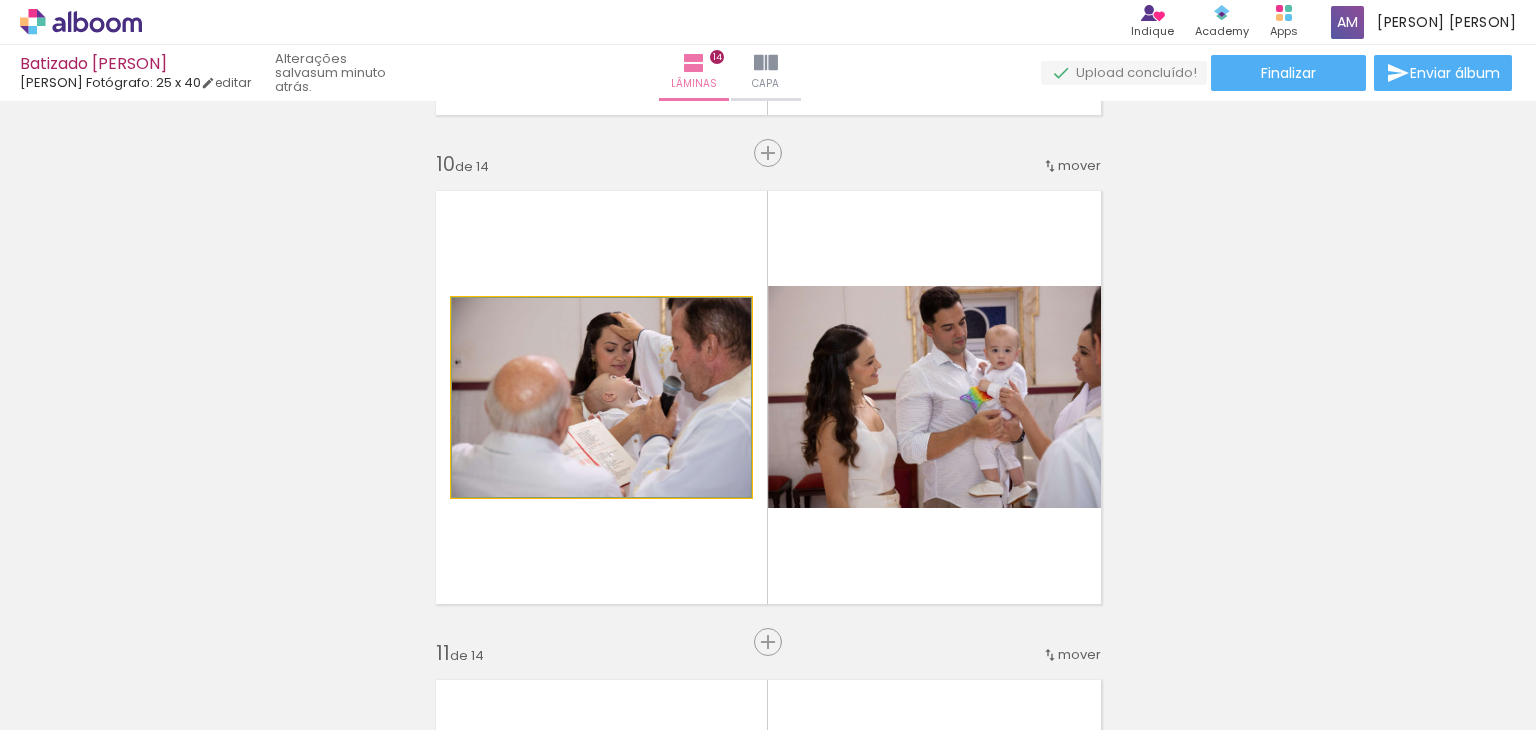 drag, startPoint x: 664, startPoint y: 405, endPoint x: 652, endPoint y: 459, distance: 55.31727 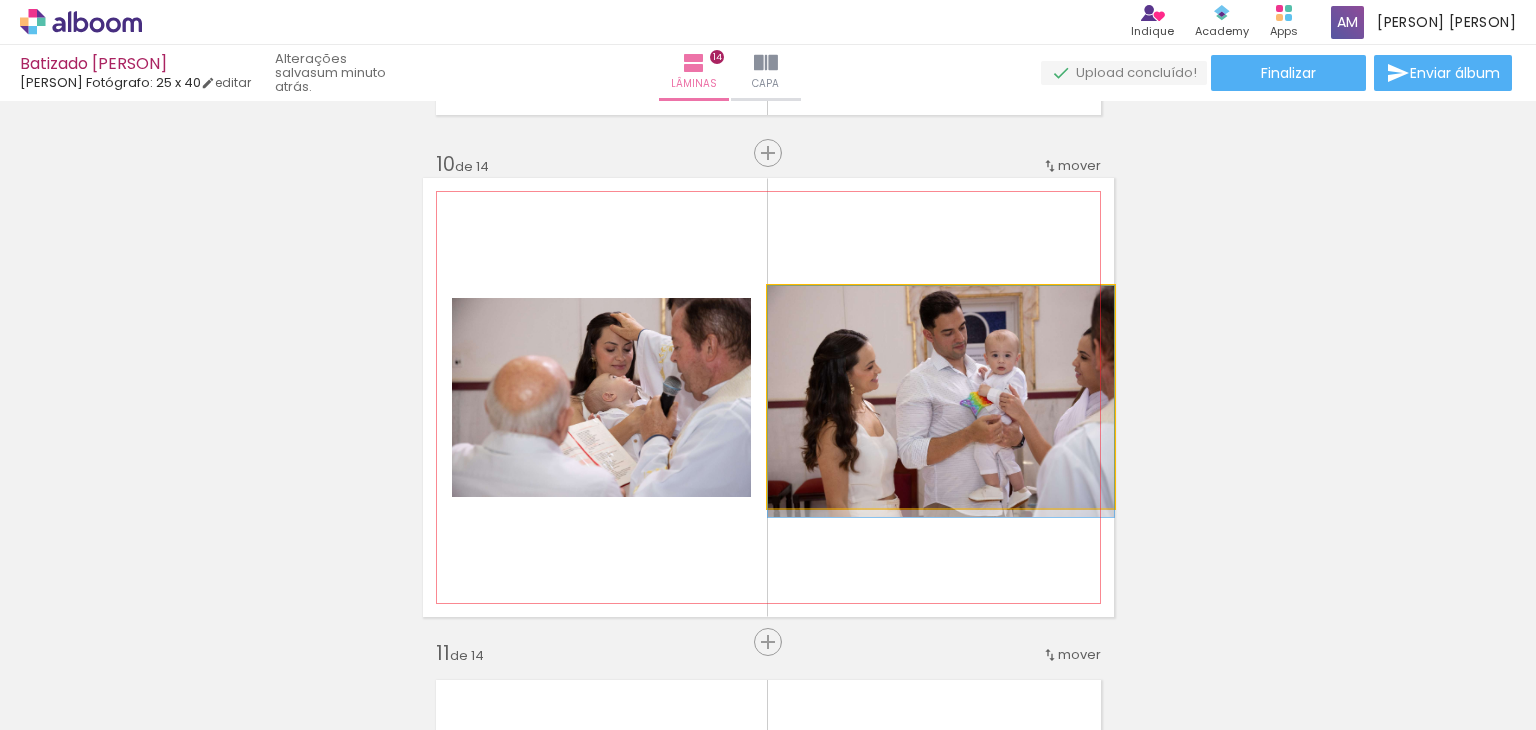 drag, startPoint x: 902, startPoint y: 420, endPoint x: 891, endPoint y: 458, distance: 39.56008 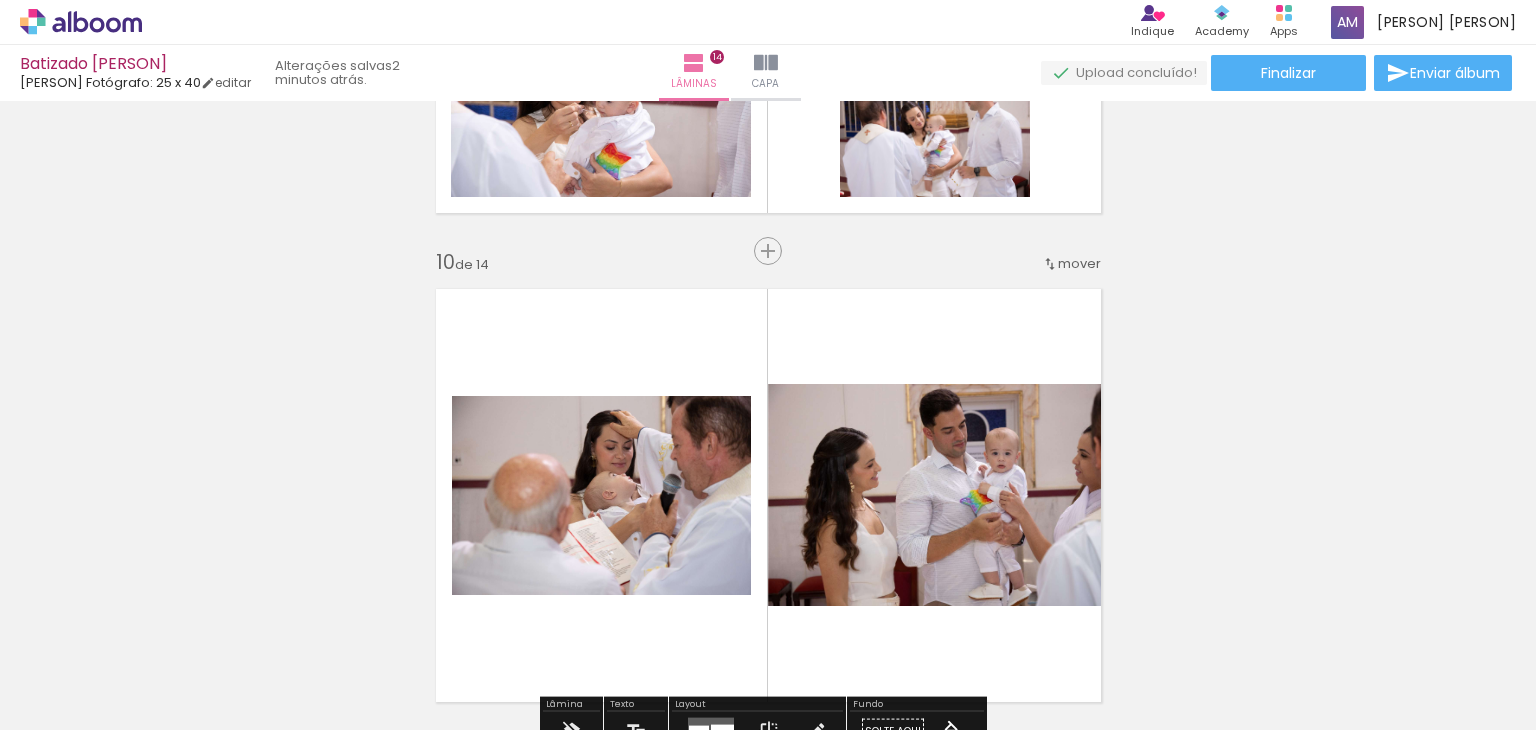 scroll, scrollTop: 3882, scrollLeft: 0, axis: vertical 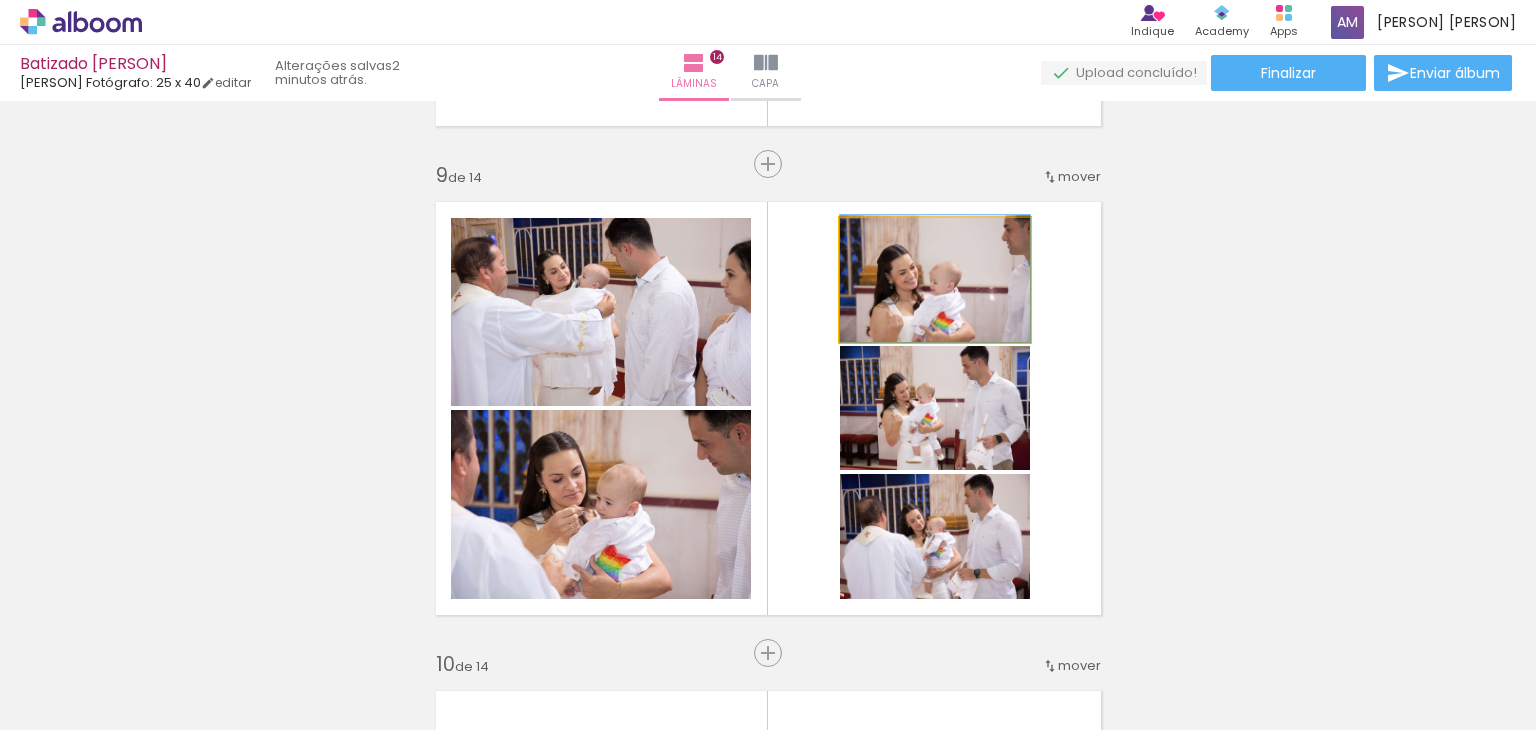 drag, startPoint x: 909, startPoint y: 286, endPoint x: 899, endPoint y: 284, distance: 10.198039 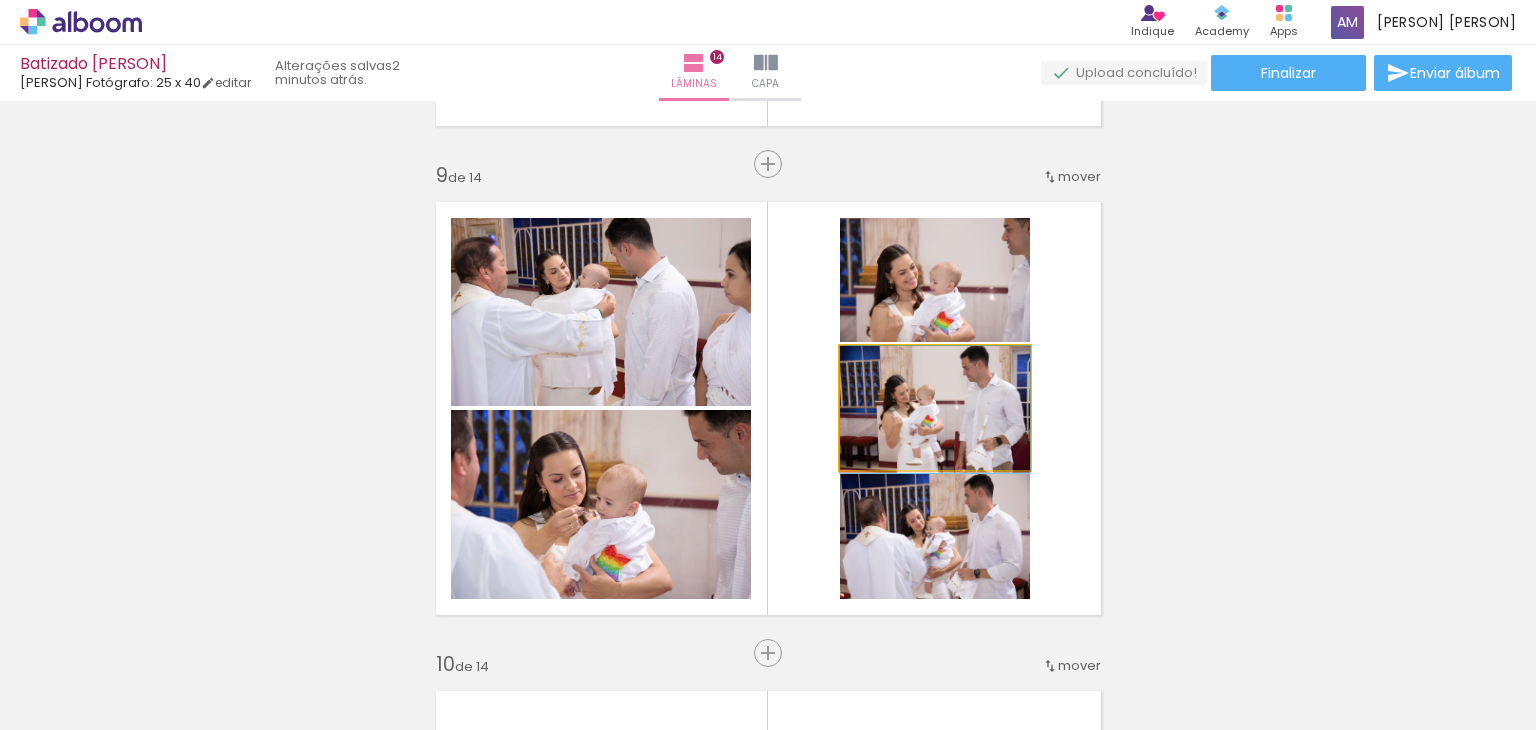 drag, startPoint x: 917, startPoint y: 413, endPoint x: 884, endPoint y: 449, distance: 48.83646 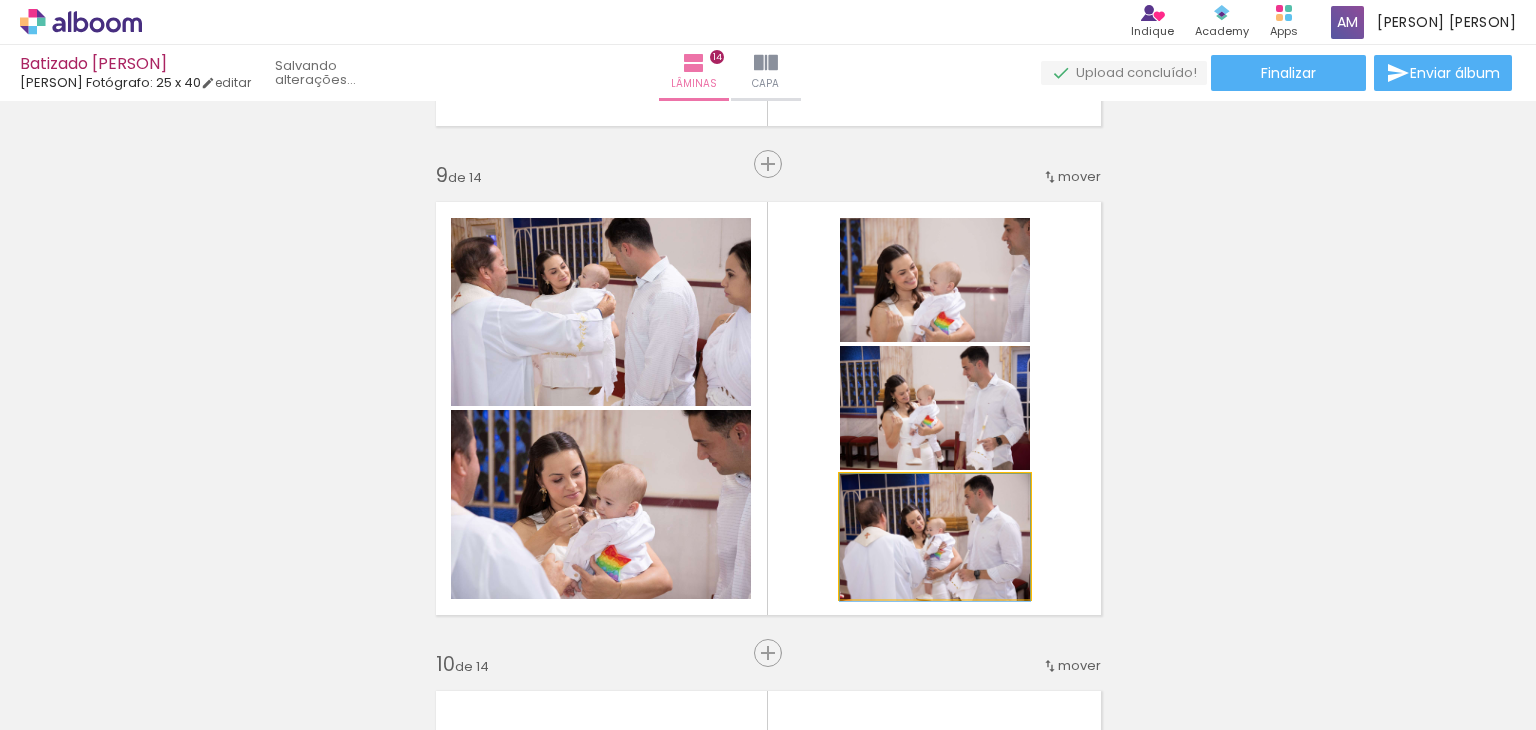 drag, startPoint x: 902, startPoint y: 524, endPoint x: 808, endPoint y: 541, distance: 95.524864 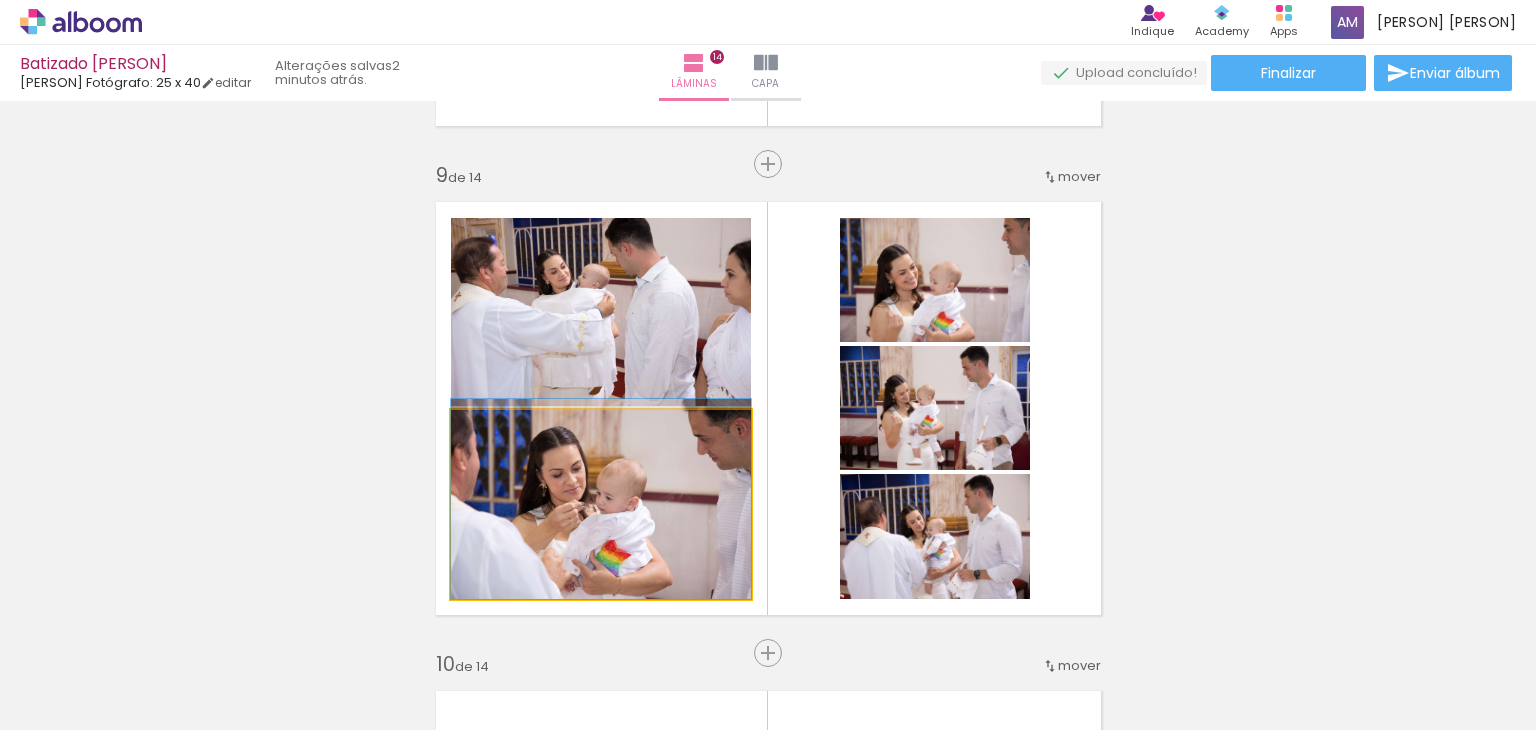 drag, startPoint x: 640, startPoint y: 511, endPoint x: 637, endPoint y: 490, distance: 21.213203 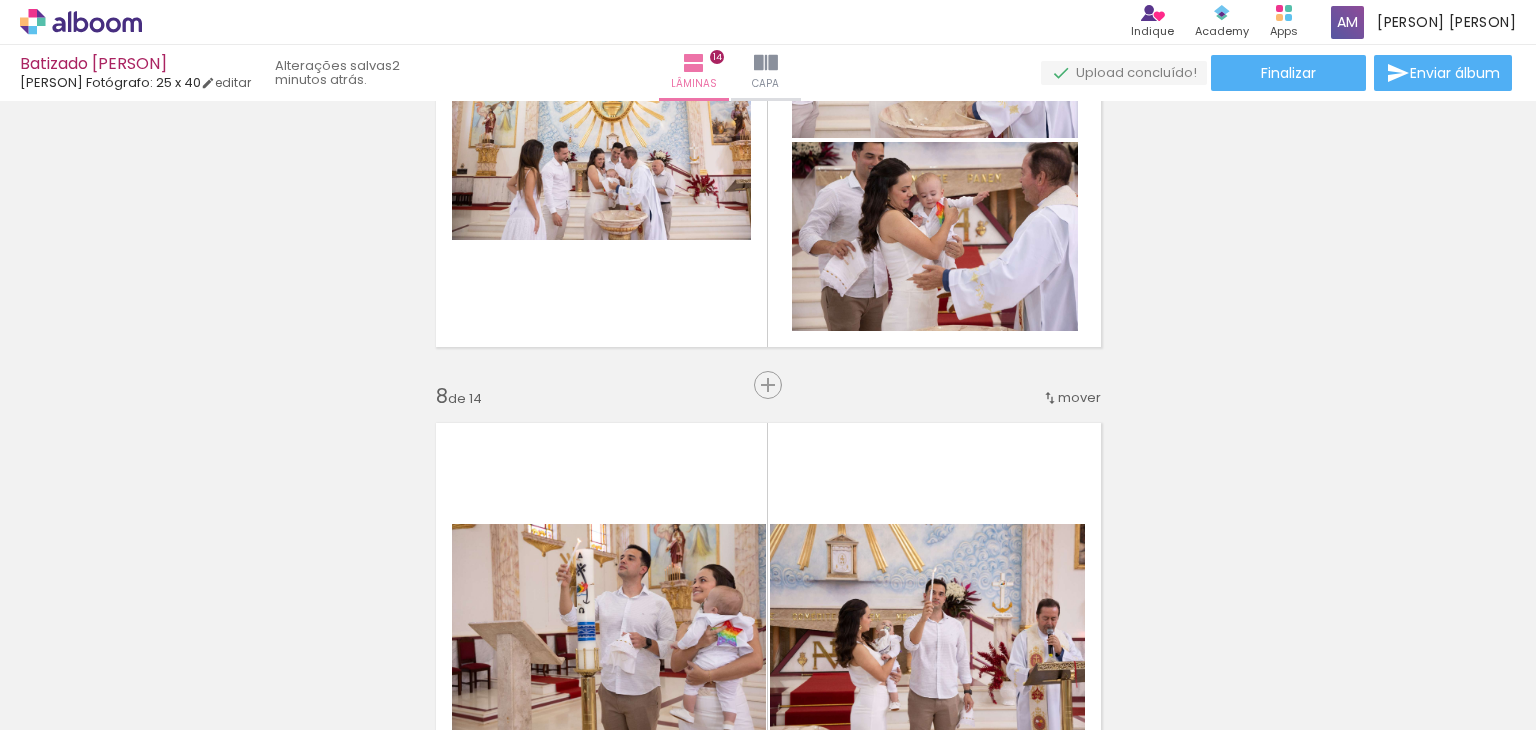scroll, scrollTop: 2982, scrollLeft: 0, axis: vertical 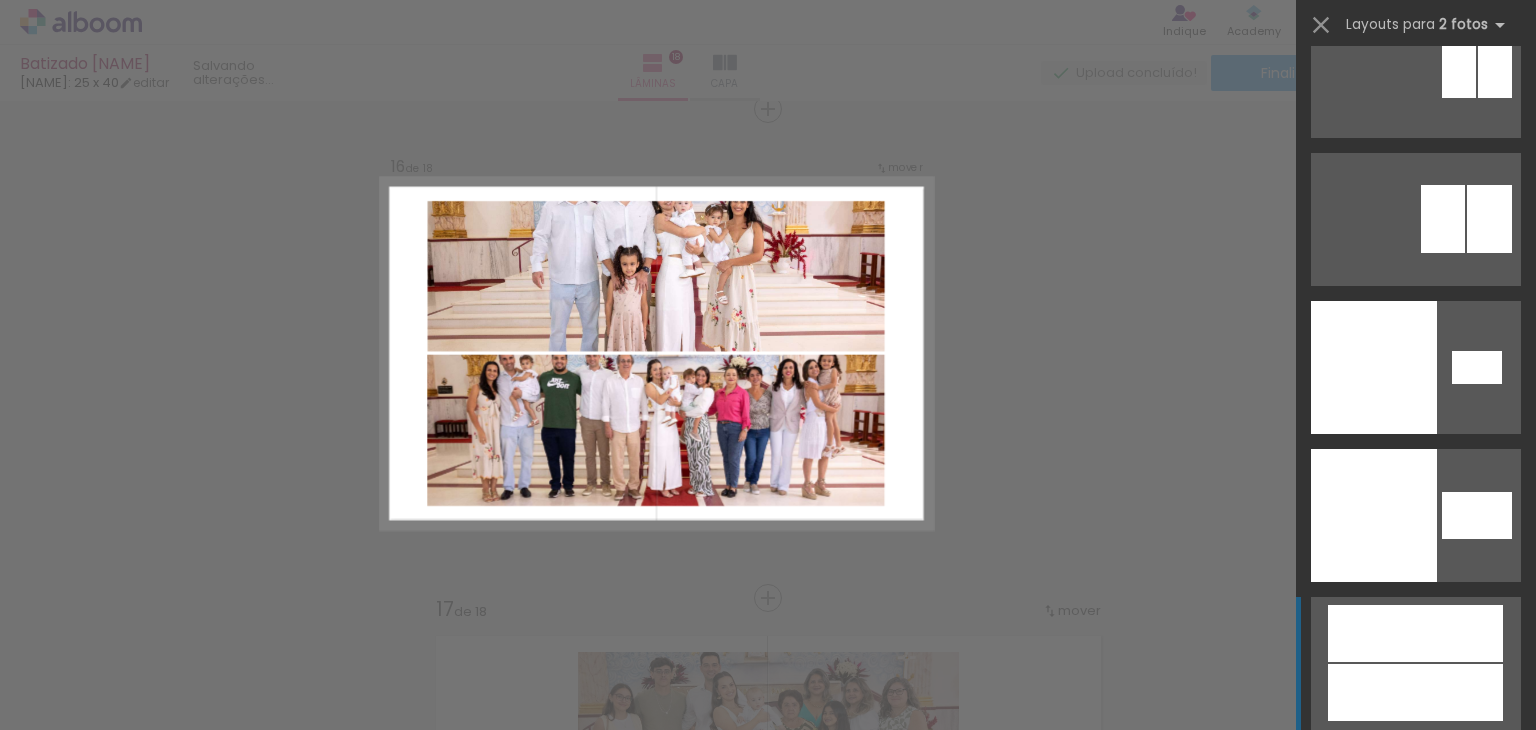 click at bounding box center [1374, 367] 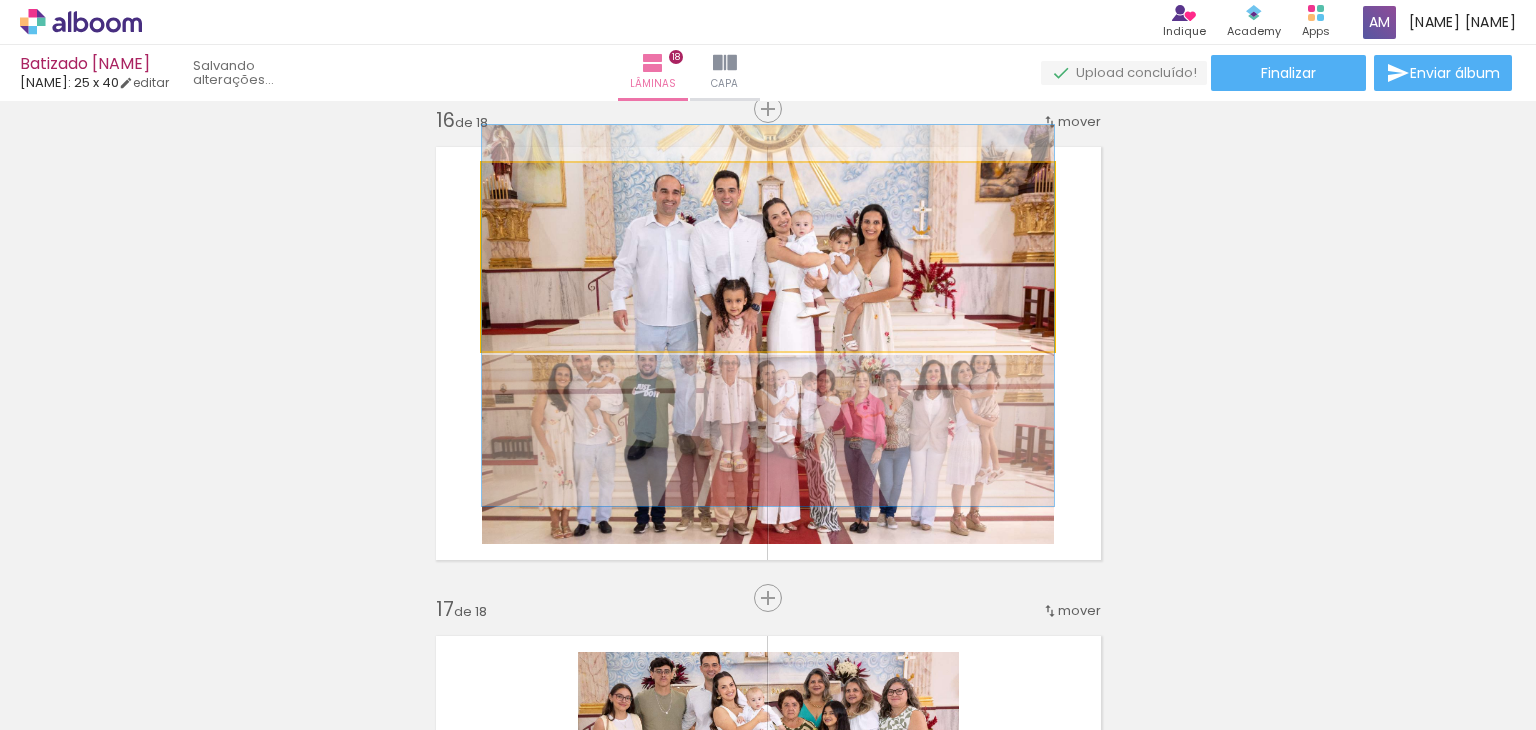 drag, startPoint x: 871, startPoint y: 290, endPoint x: 870, endPoint y: 349, distance: 59.008472 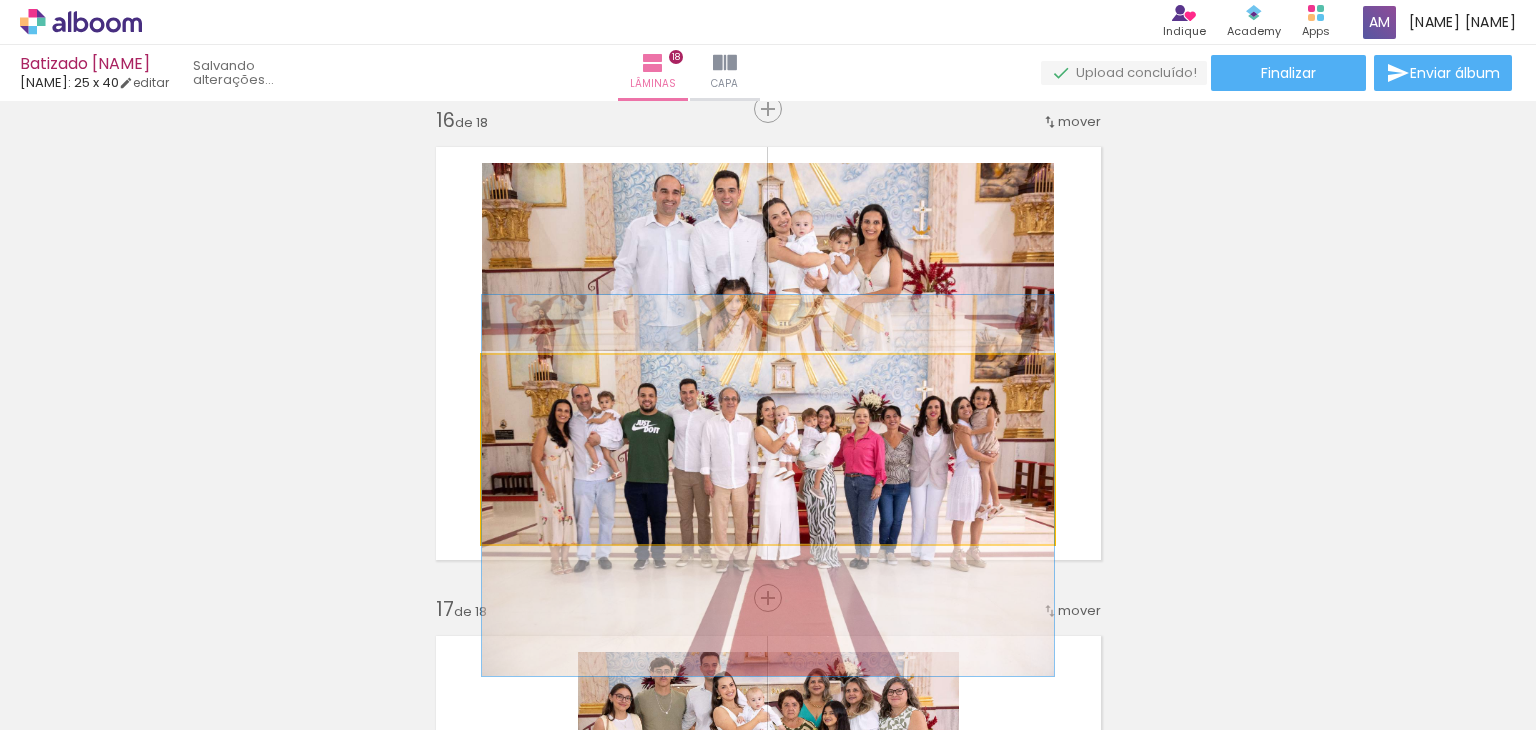 drag, startPoint x: 885, startPoint y: 450, endPoint x: 888, endPoint y: 486, distance: 36.124783 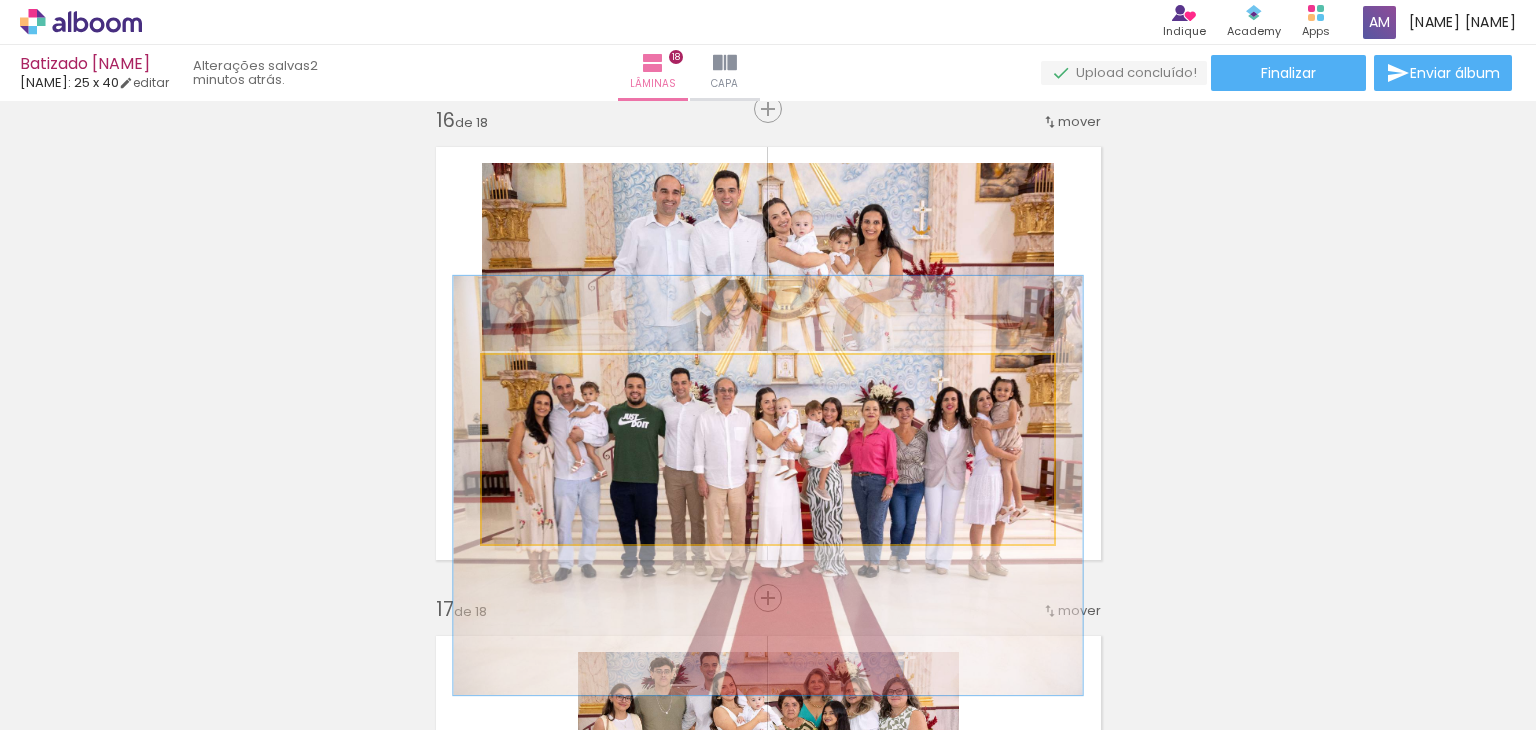 type on "110" 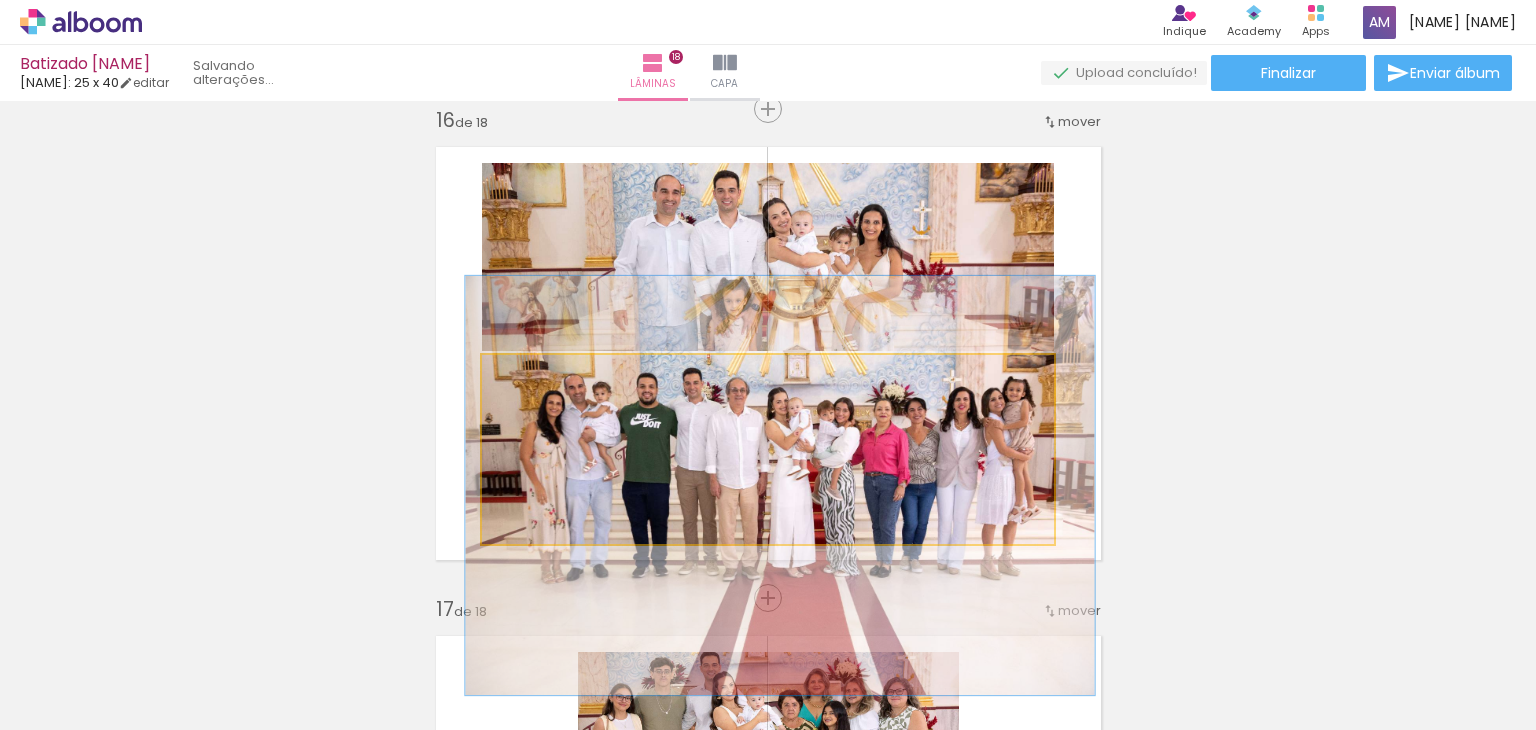 drag, startPoint x: 829, startPoint y: 443, endPoint x: 839, endPoint y: 441, distance: 10.198039 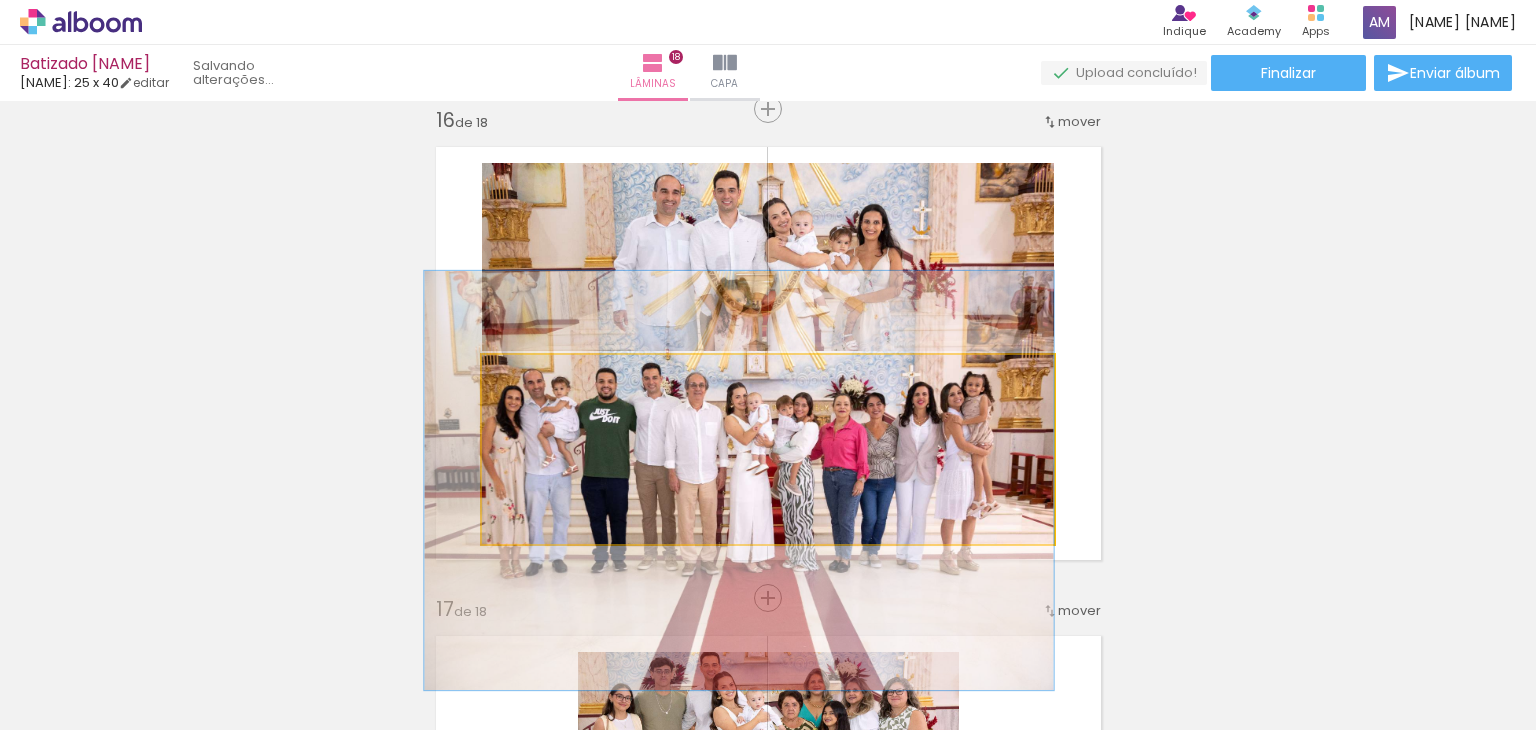 drag, startPoint x: 839, startPoint y: 441, endPoint x: 784, endPoint y: 437, distance: 55.145264 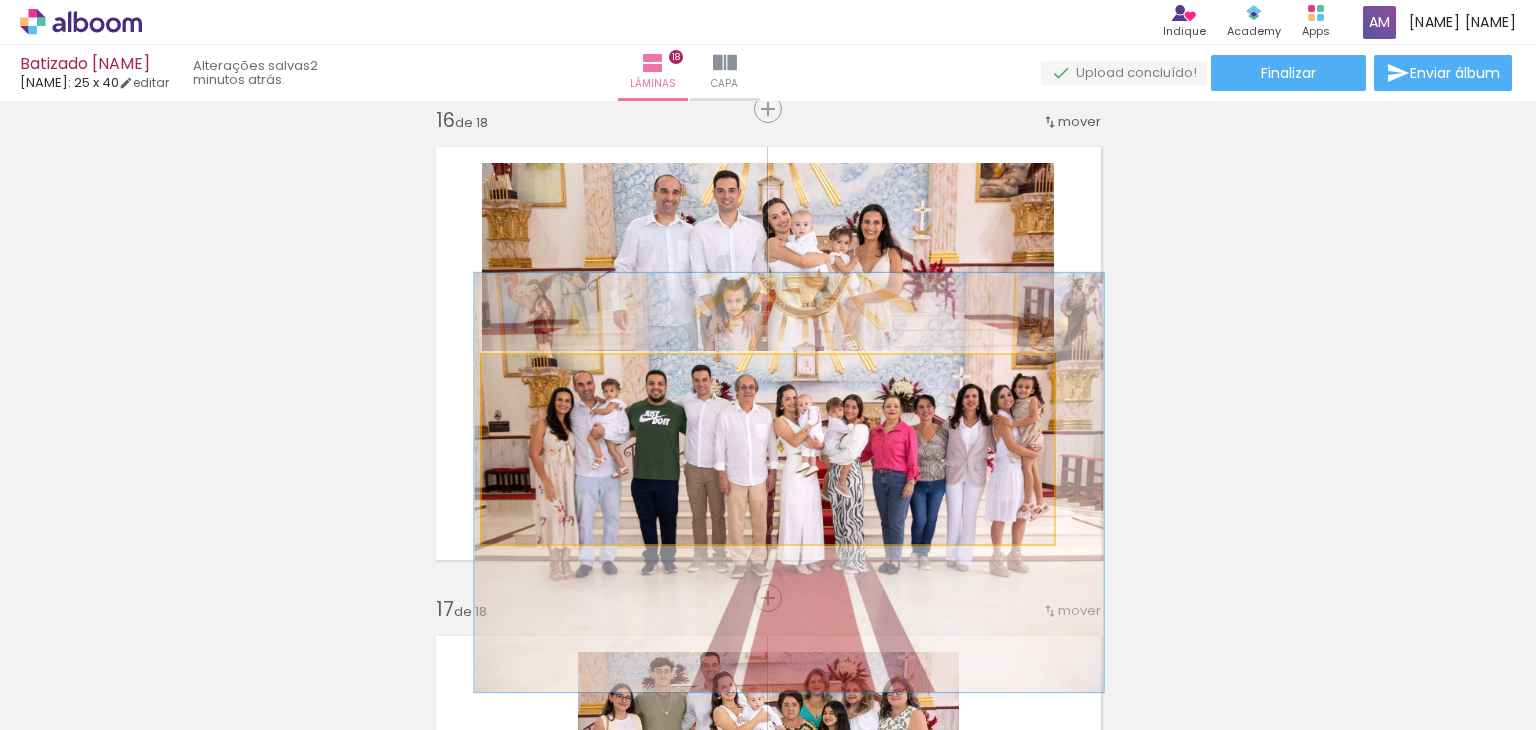 drag, startPoint x: 828, startPoint y: 436, endPoint x: 878, endPoint y: 438, distance: 50.039986 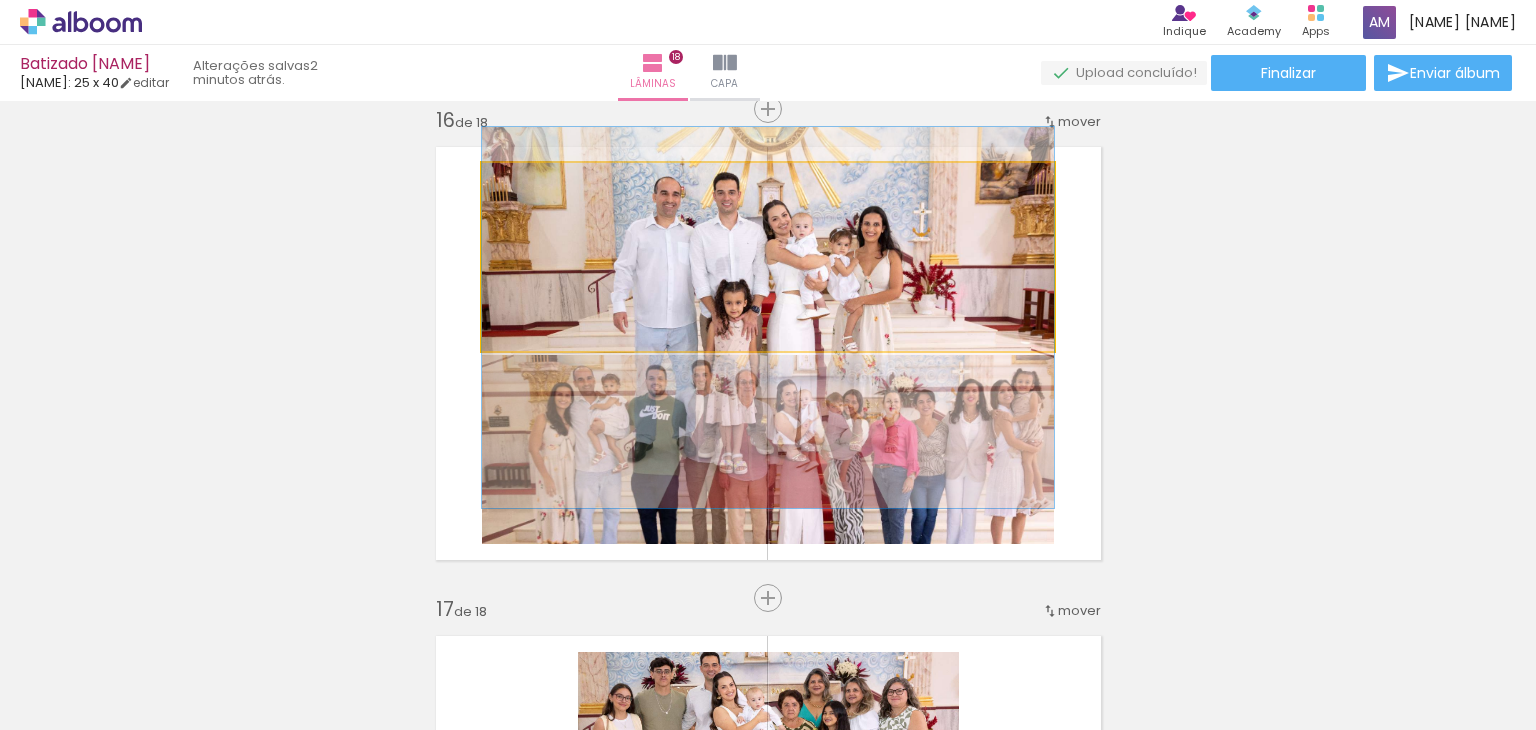 drag, startPoint x: 900, startPoint y: 262, endPoint x: 920, endPoint y: 264, distance: 20.09975 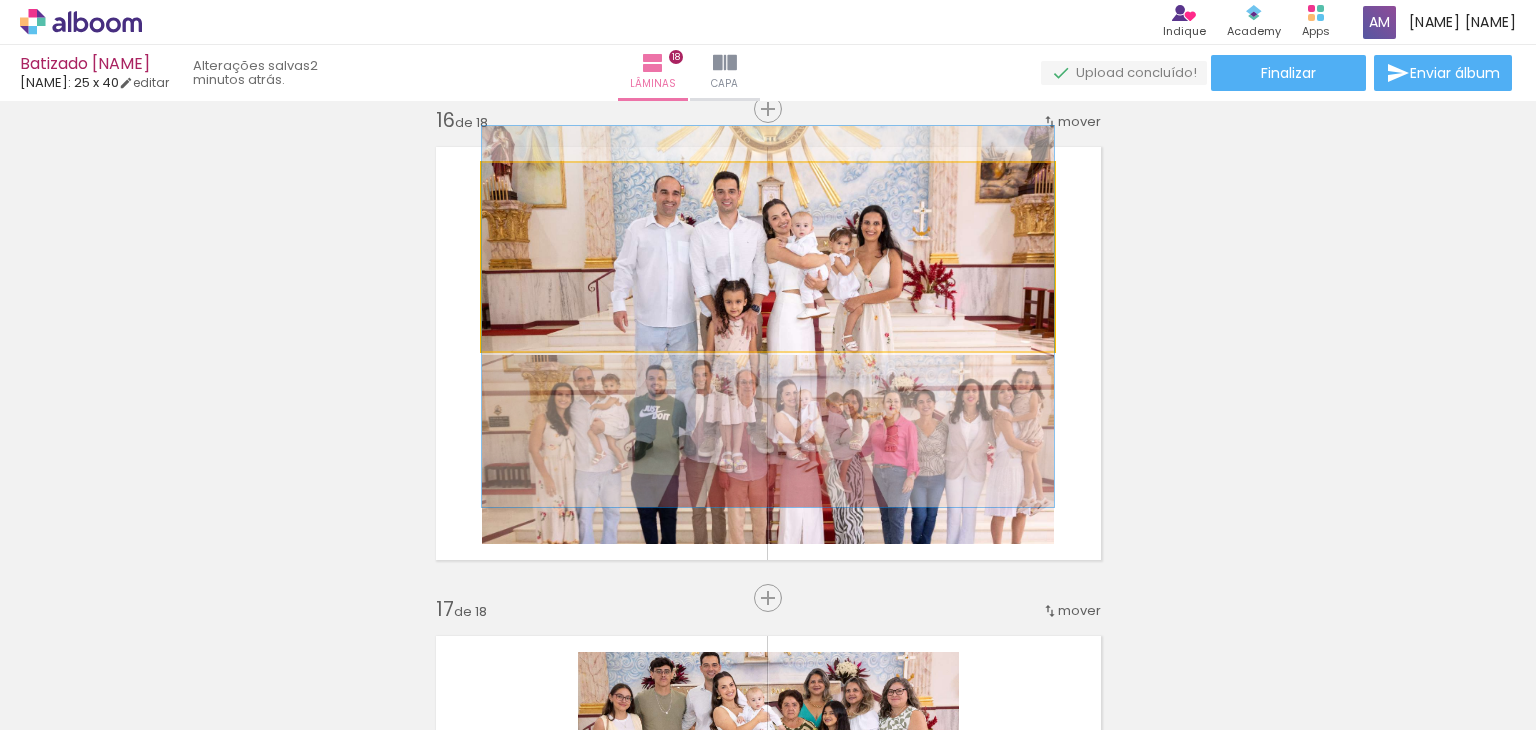 drag, startPoint x: 874, startPoint y: 260, endPoint x: 888, endPoint y: 253, distance: 15.652476 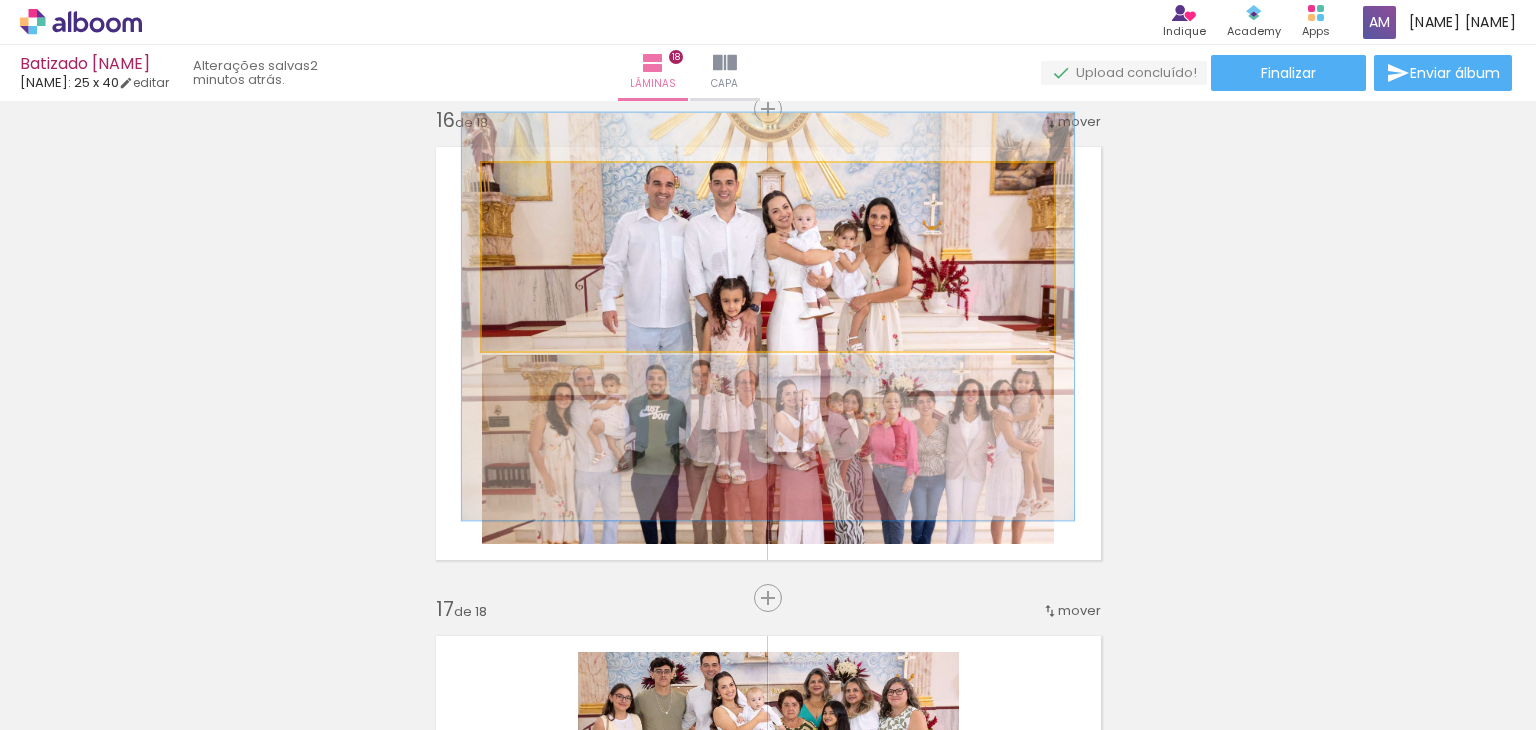 type on "107" 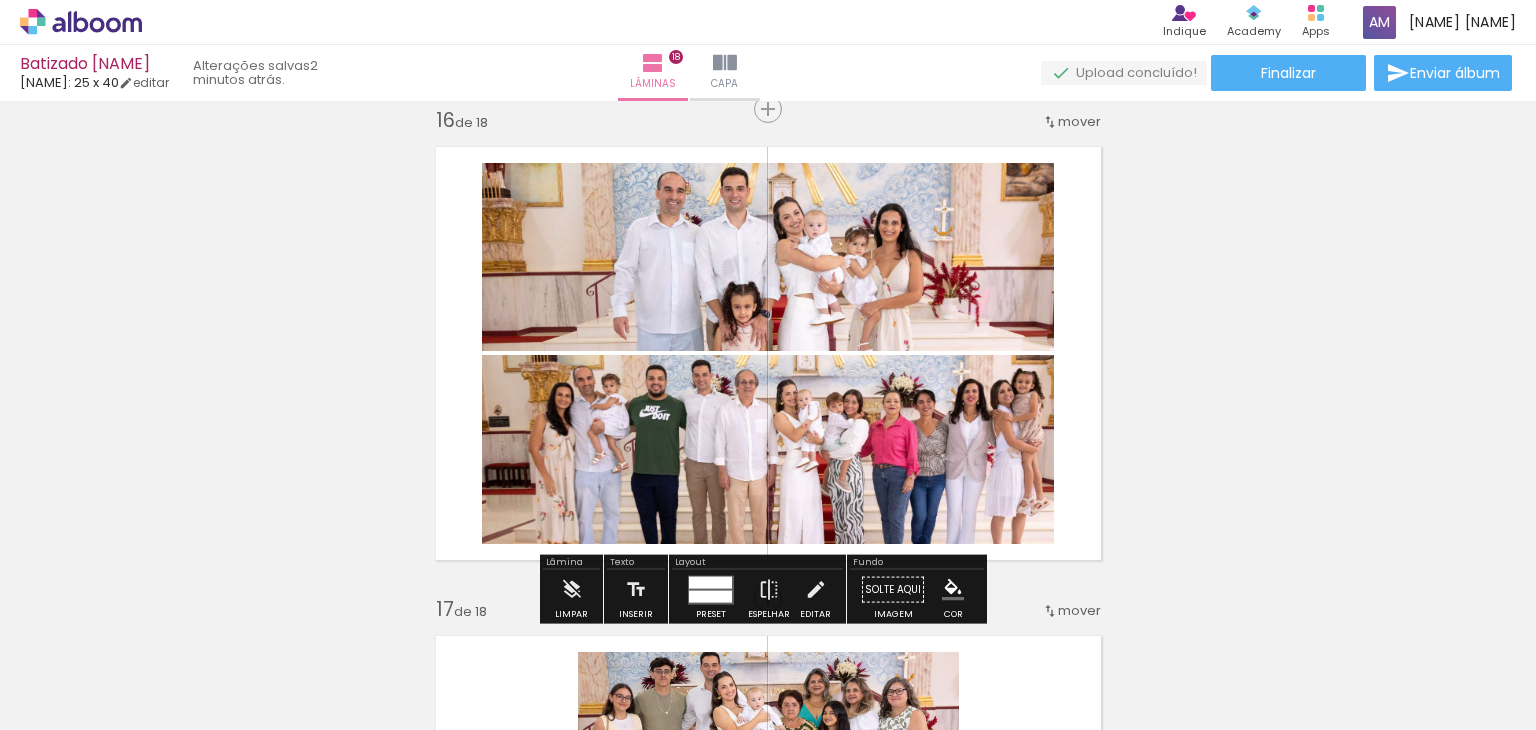 click on "Inserir lâmina 1  de 18  Inserir lâmina 2  de 18  Inserir lâmina 3  de 18  Inserir lâmina 4  de 18  Inserir lâmina 5  de 18  Inserir lâmina 6  de 18  Inserir lâmina 7  de 18  Inserir lâmina 8  de 18  Inserir lâmina 9  de 18  Inserir lâmina 10  de 18  Inserir lâmina 11  de 18  Inserir lâmina 12  de 18  Inserir lâmina 13  de 18  Inserir lâmina 14  de 18  Inserir lâmina 15  de 18  Inserir lâmina 16  de 18  Inserir lâmina 17  de 18  Inserir lâmina 18  de 18" at bounding box center (768, -2606) 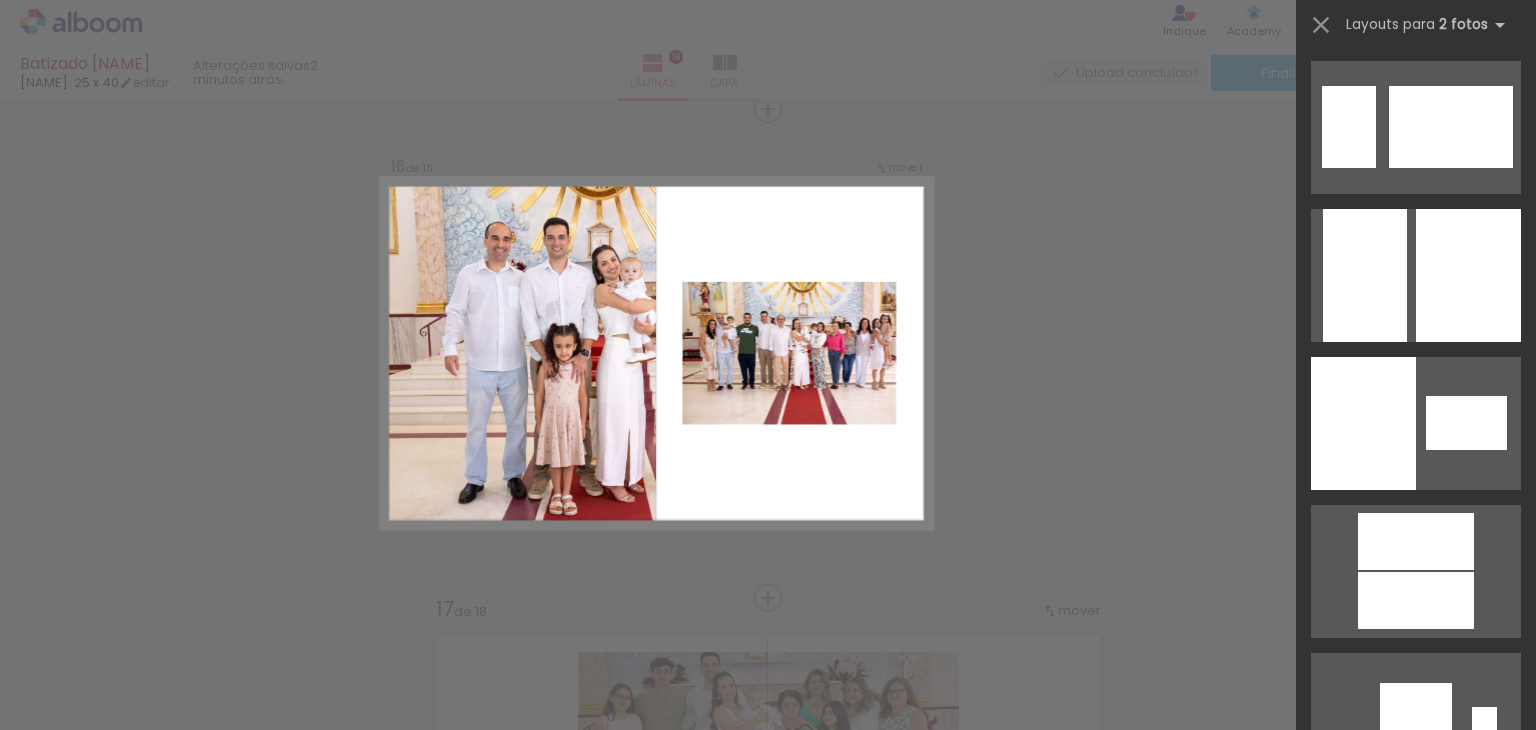 scroll, scrollTop: 7576, scrollLeft: 0, axis: vertical 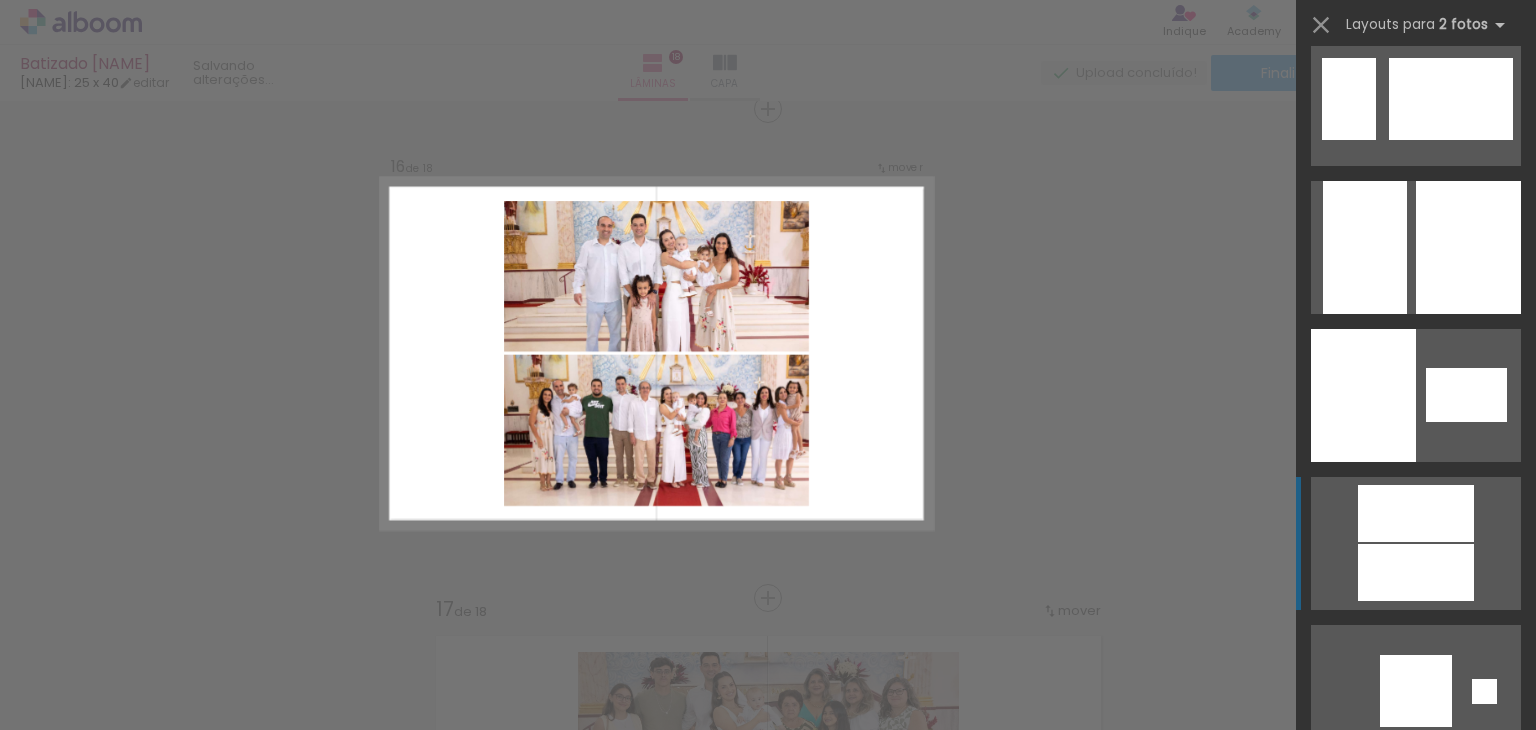 click at bounding box center (1416, 691) 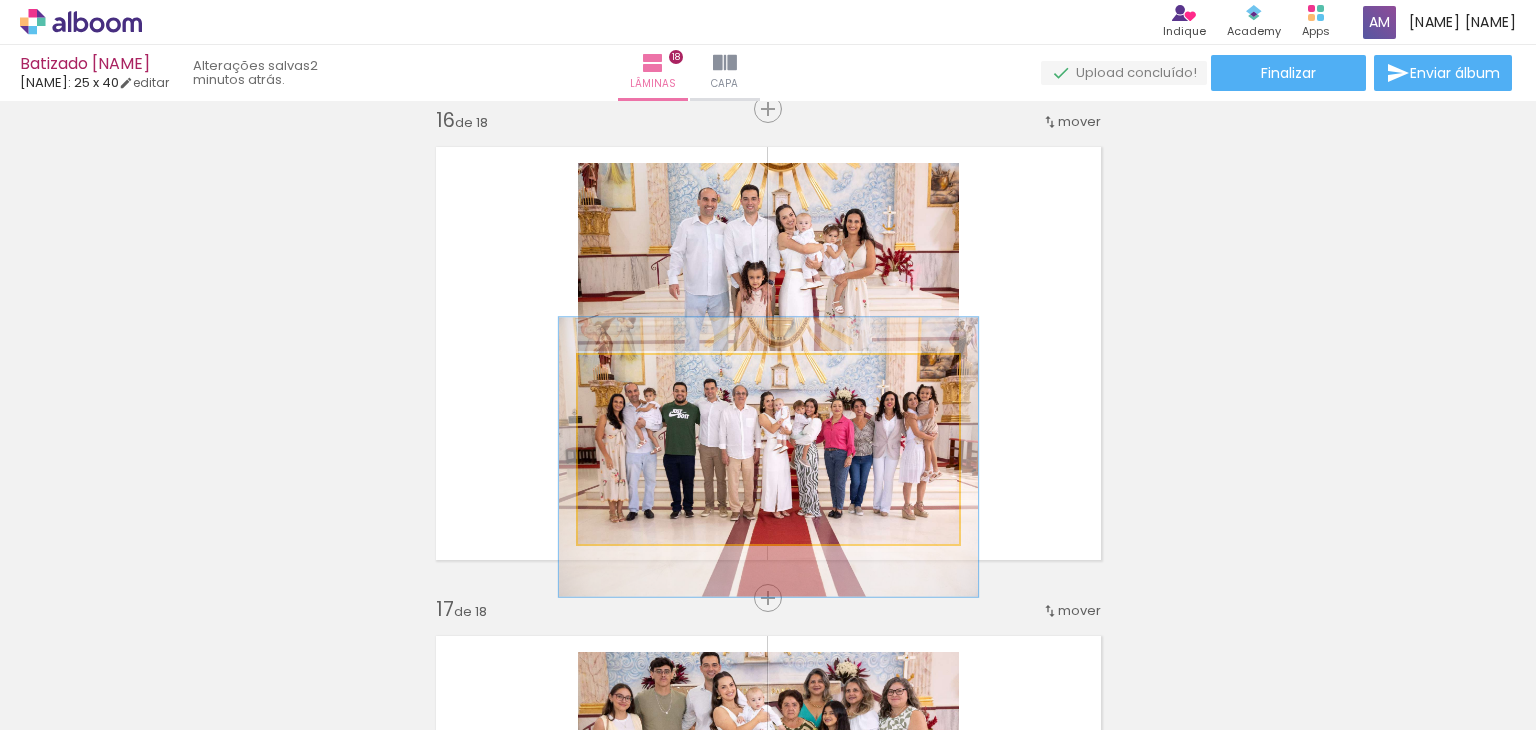 drag, startPoint x: 804, startPoint y: 440, endPoint x: 786, endPoint y: 437, distance: 18.248287 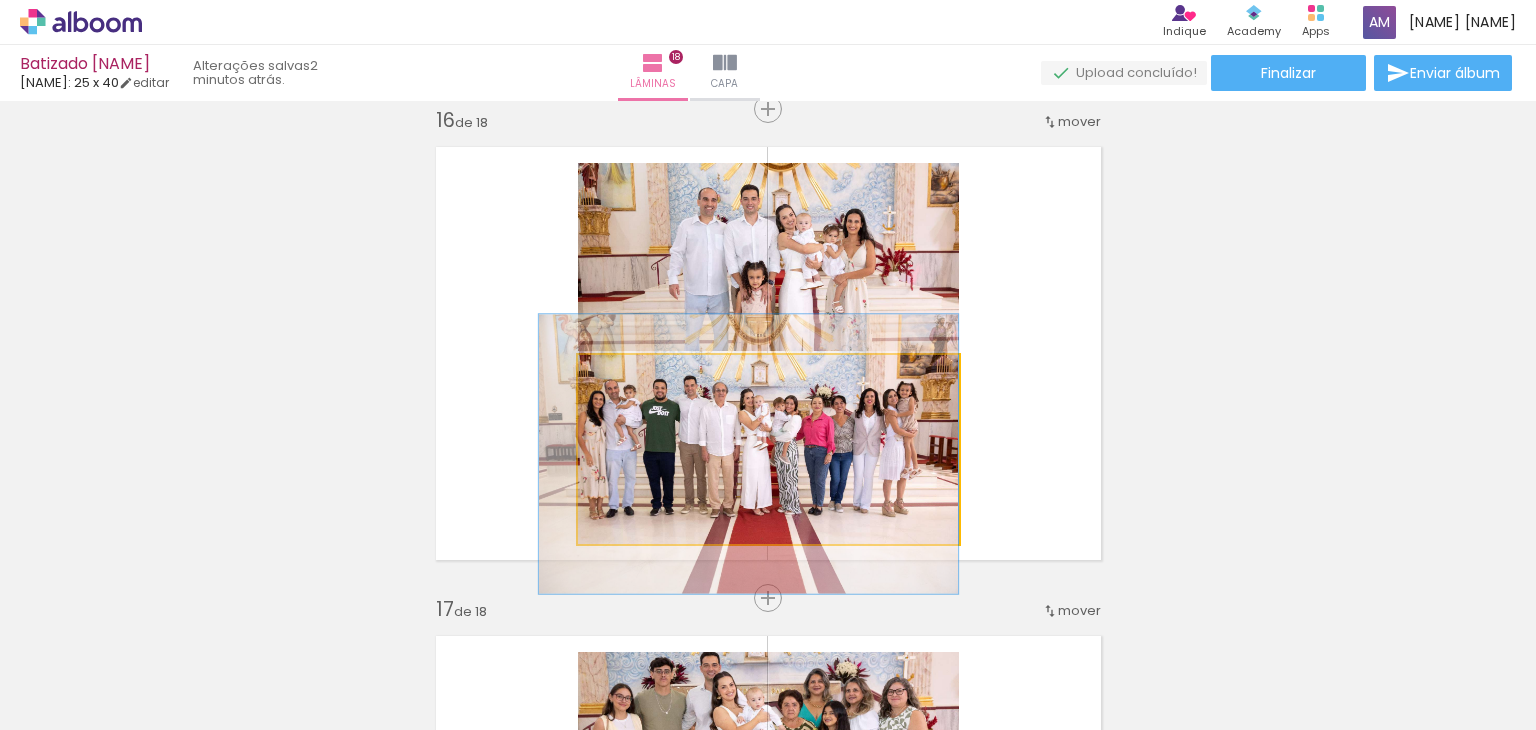drag, startPoint x: 798, startPoint y: 438, endPoint x: 770, endPoint y: 436, distance: 28.071337 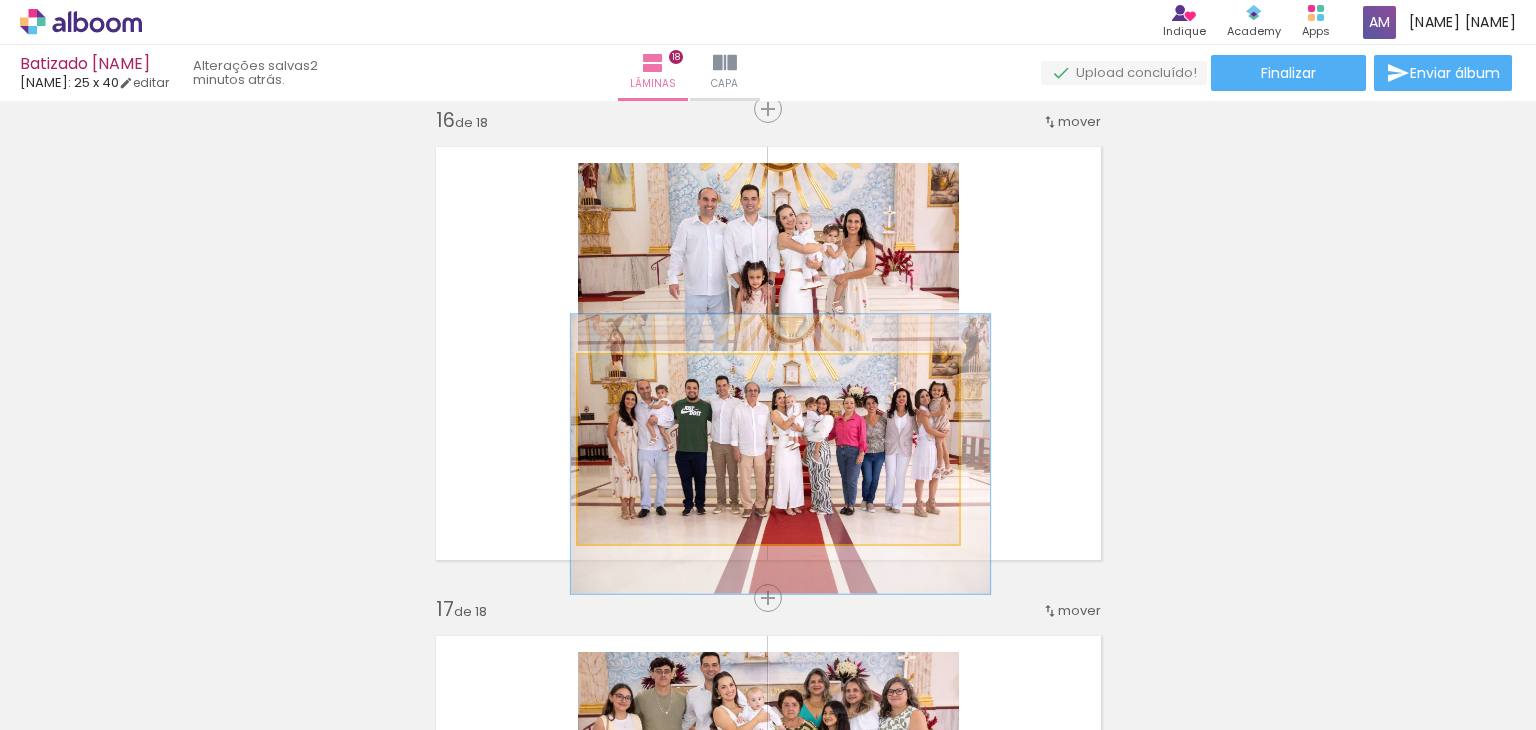 drag, startPoint x: 779, startPoint y: 436, endPoint x: 806, endPoint y: 436, distance: 27 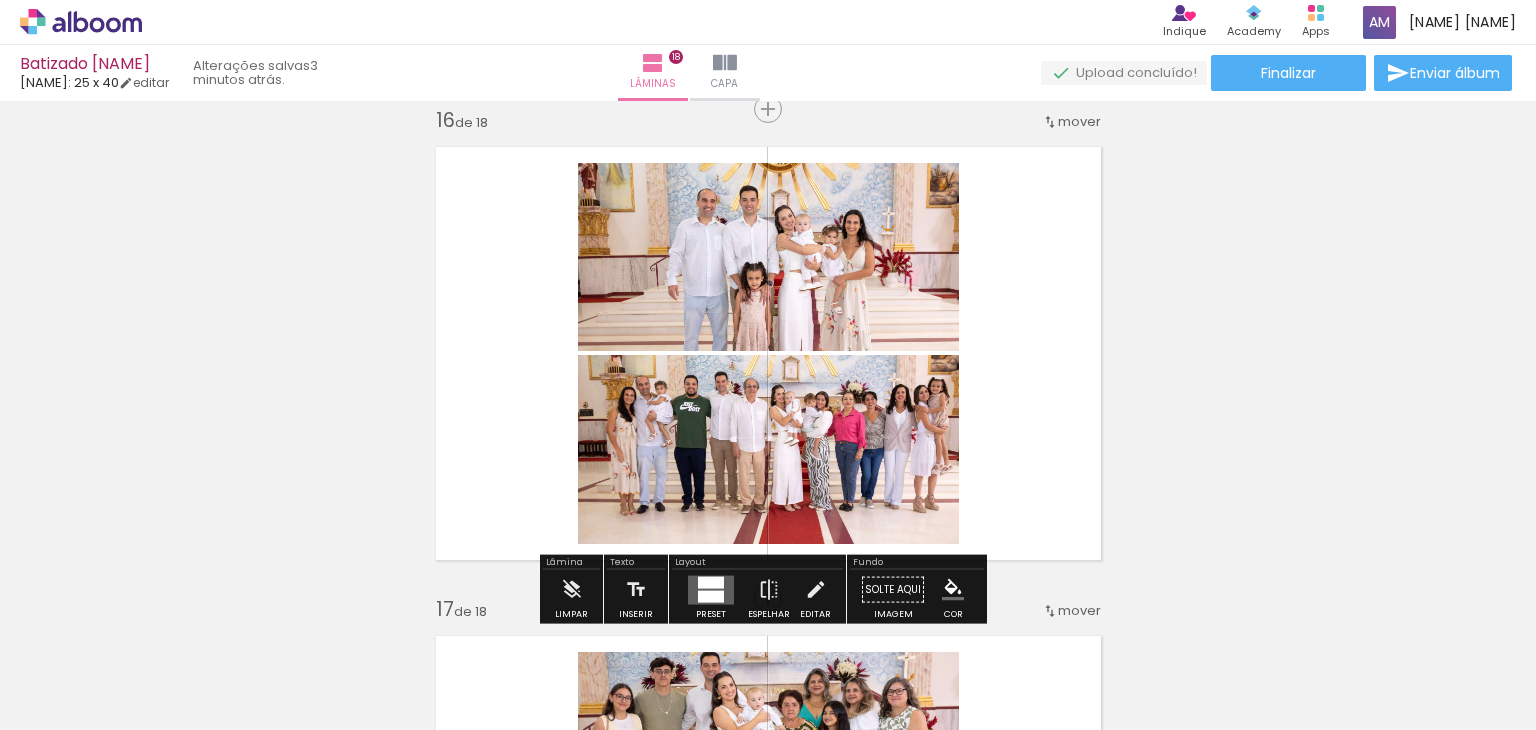 click on "Inserir lâmina 1  de 18  Inserir lâmina 2  de 18  Inserir lâmina 3  de 18  Inserir lâmina 4  de 18  Inserir lâmina 5  de 18  Inserir lâmina 6  de 18  Inserir lâmina 7  de 18  Inserir lâmina 8  de 18  Inserir lâmina 9  de 18  Inserir lâmina 10  de 18  Inserir lâmina 11  de 18  Inserir lâmina 12  de 18  Inserir lâmina 13  de 18  Inserir lâmina 14  de 18  Inserir lâmina 15  de 18  Inserir lâmina 16  de 18  Inserir lâmina 17  de 18  Inserir lâmina 18  de 18" at bounding box center (768, -2606) 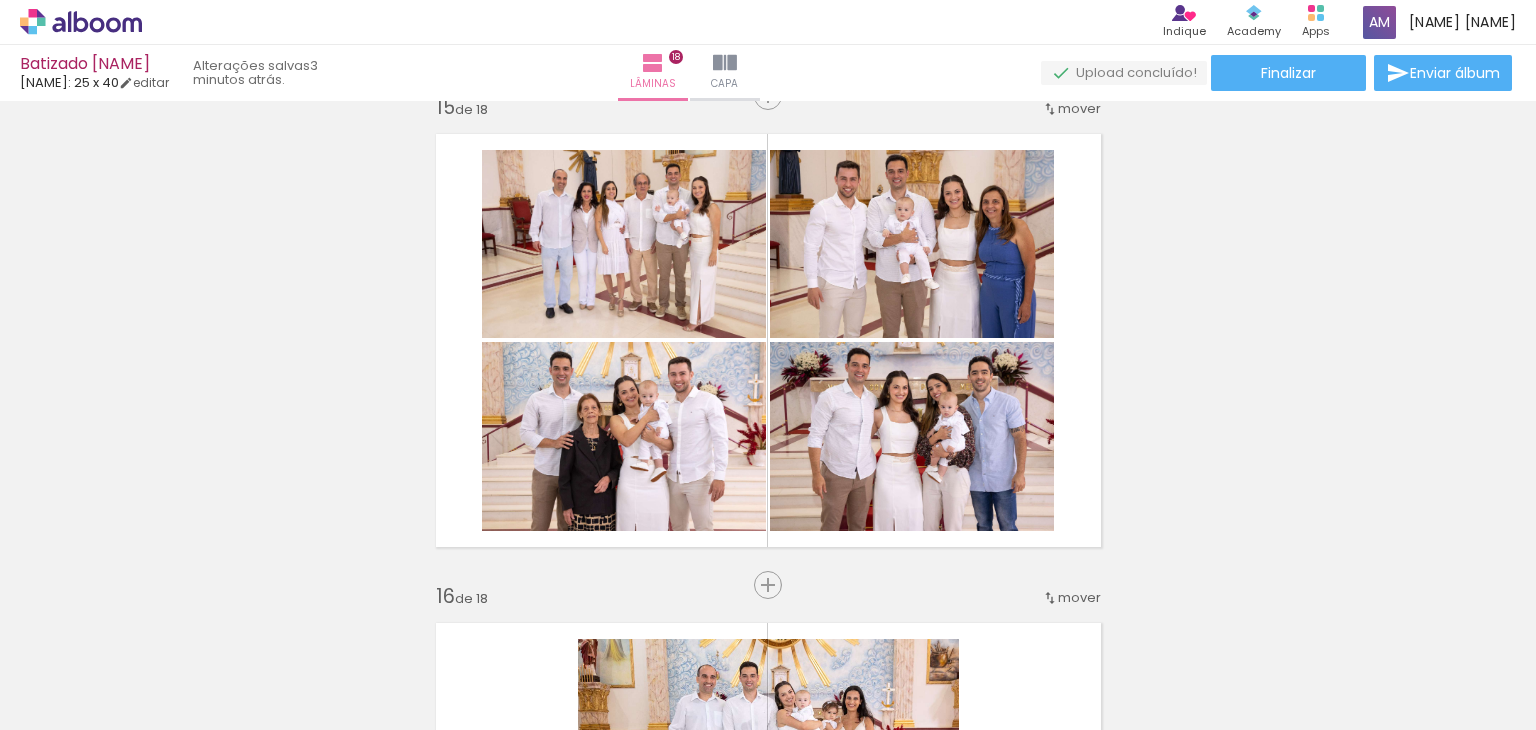 scroll, scrollTop: 6860, scrollLeft: 0, axis: vertical 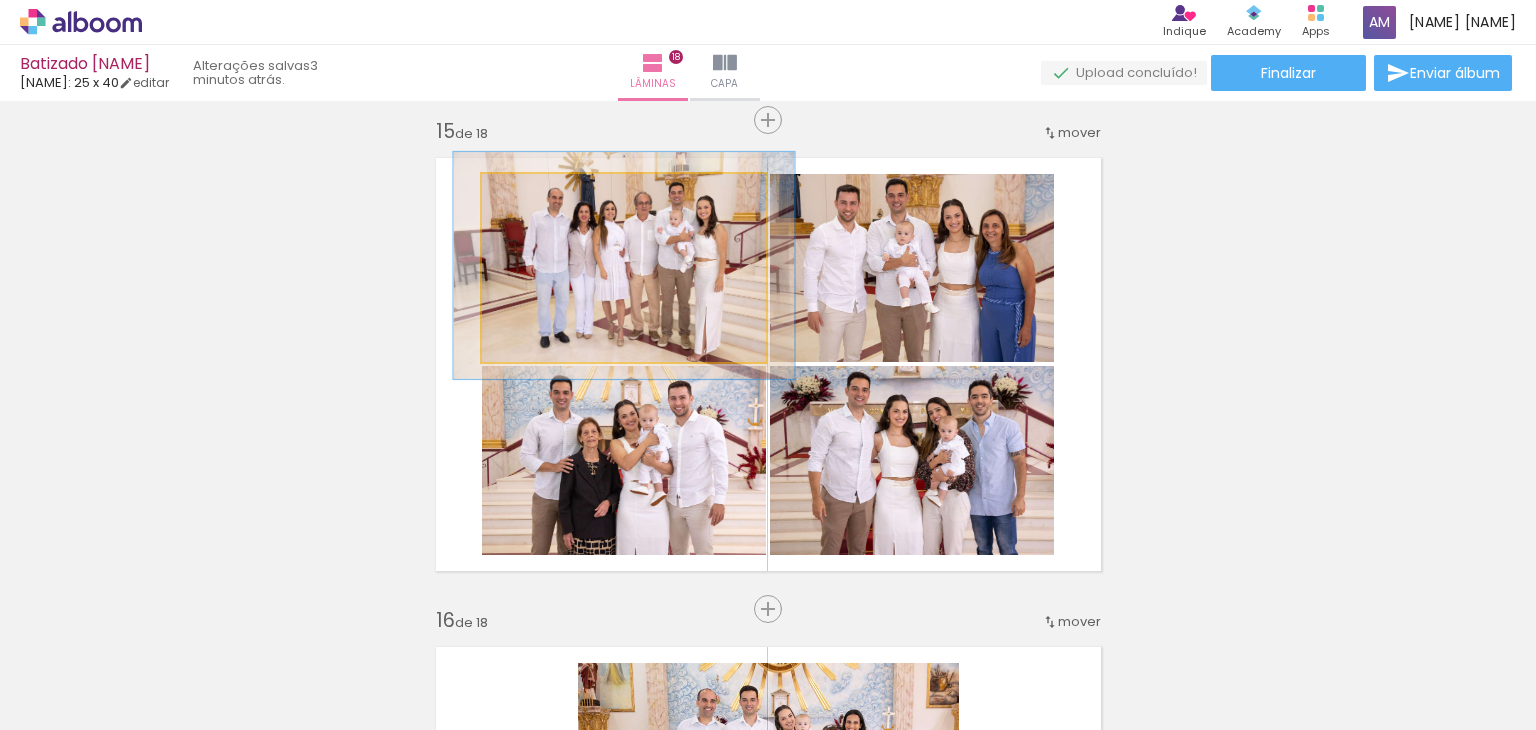 type on "120" 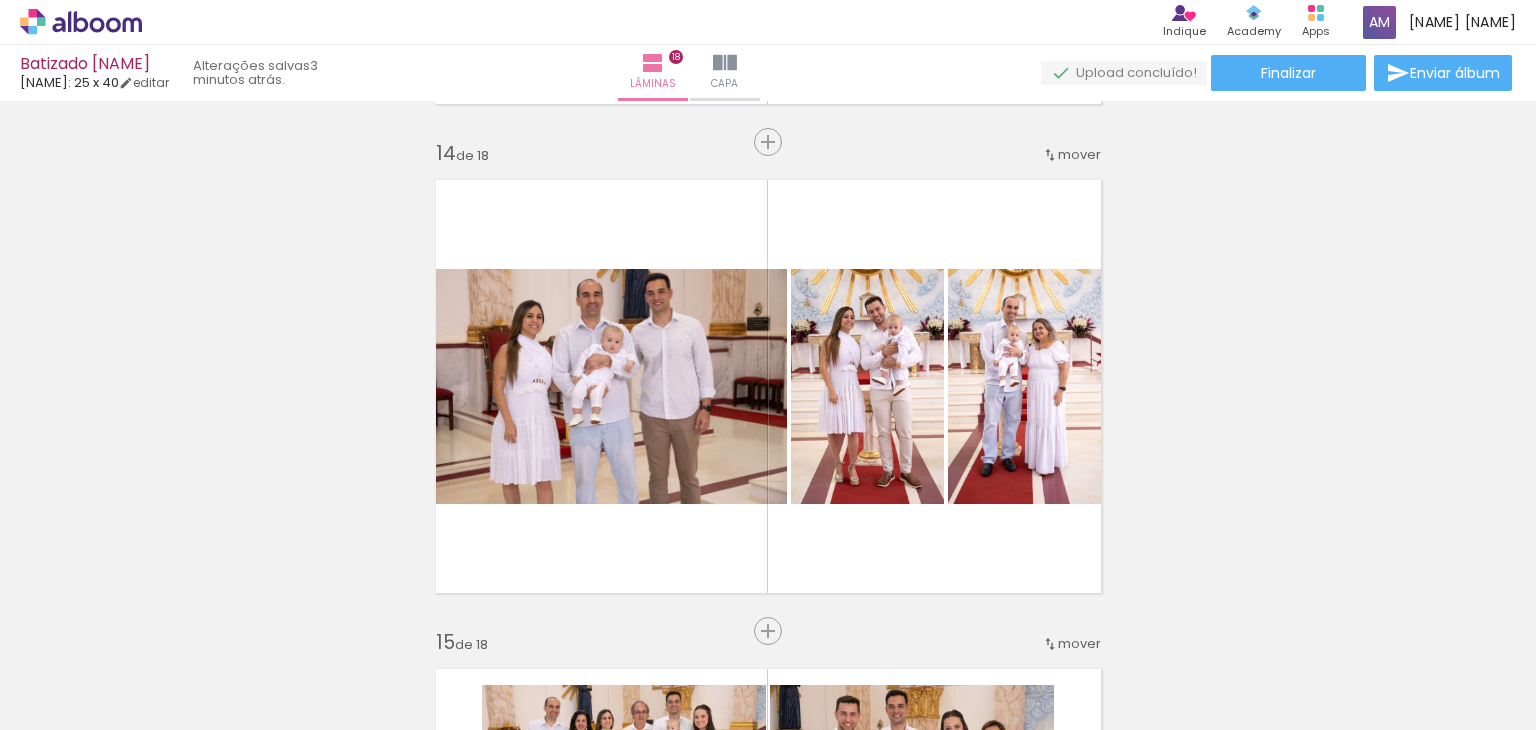 scroll, scrollTop: 6360, scrollLeft: 0, axis: vertical 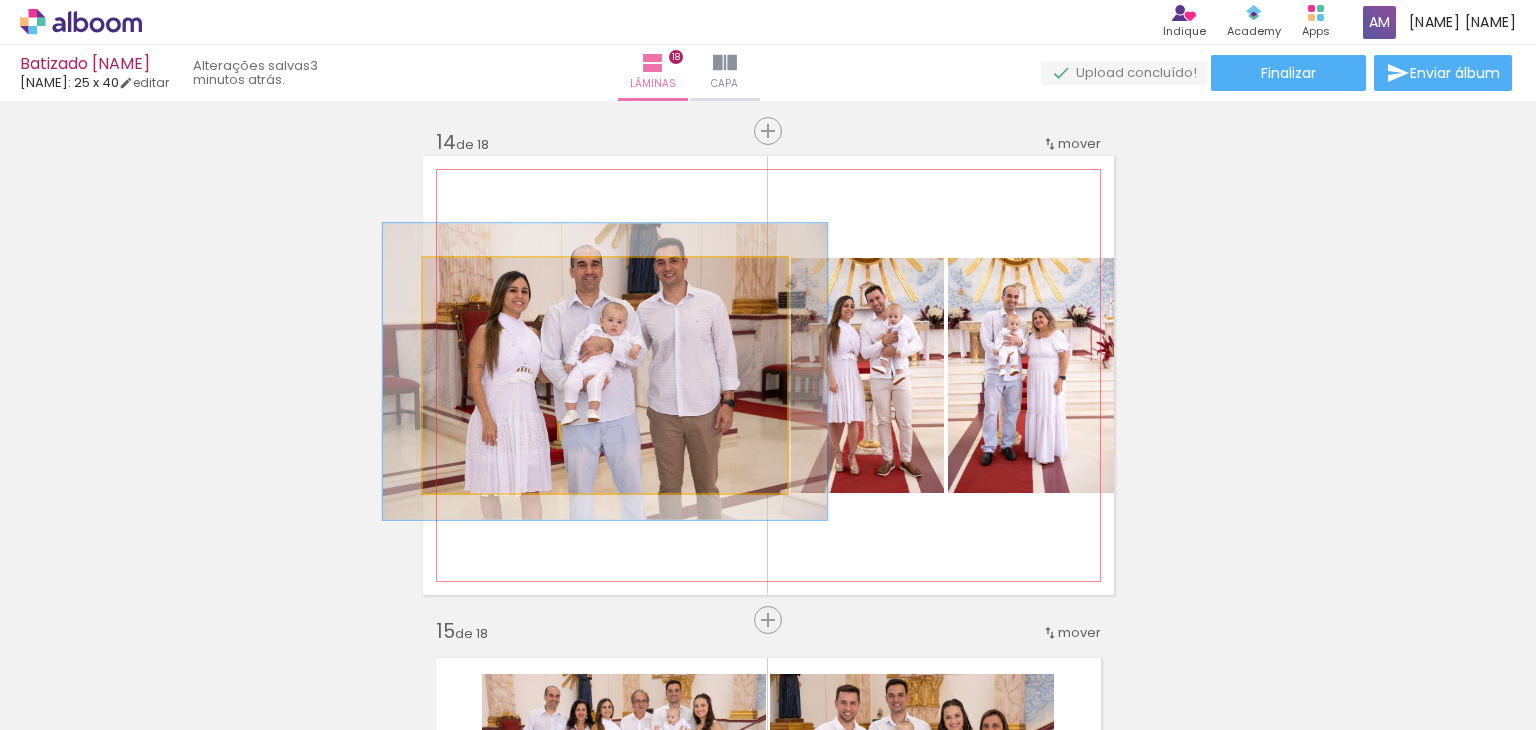drag, startPoint x: 471, startPoint y: 284, endPoint x: 488, endPoint y: 285, distance: 17.029387 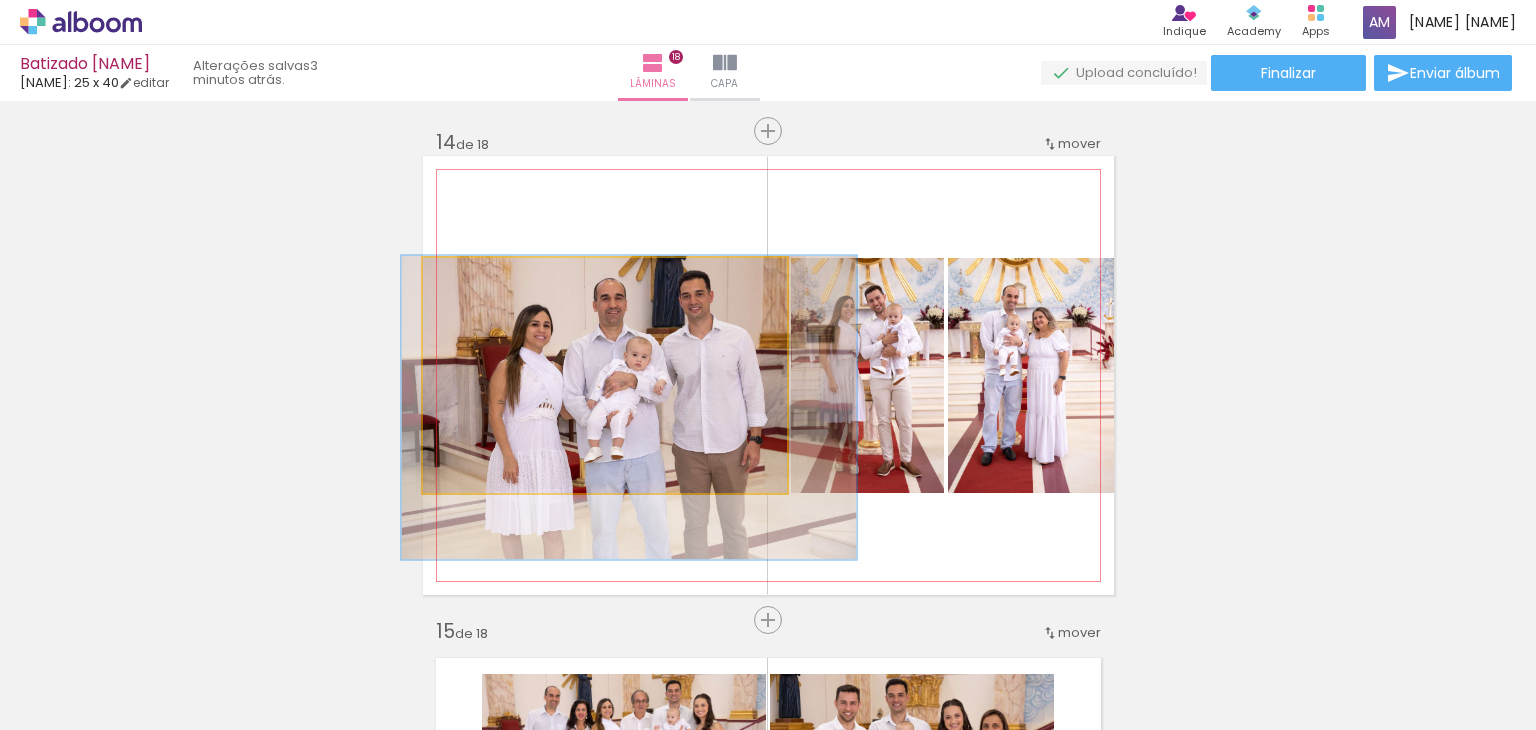 drag, startPoint x: 613, startPoint y: 373, endPoint x: 634, endPoint y: 401, distance: 35 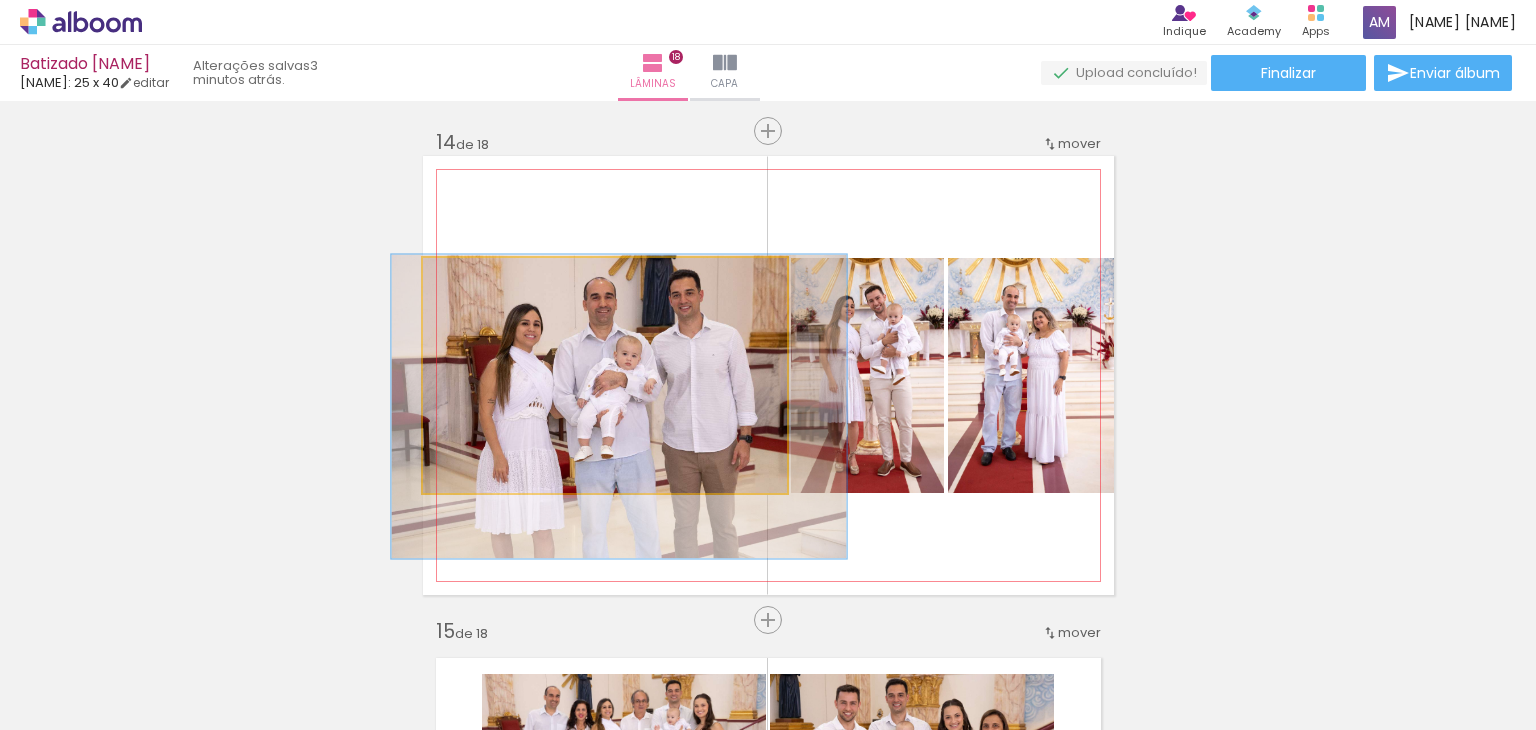 drag, startPoint x: 627, startPoint y: 397, endPoint x: 617, endPoint y: 396, distance: 10.049875 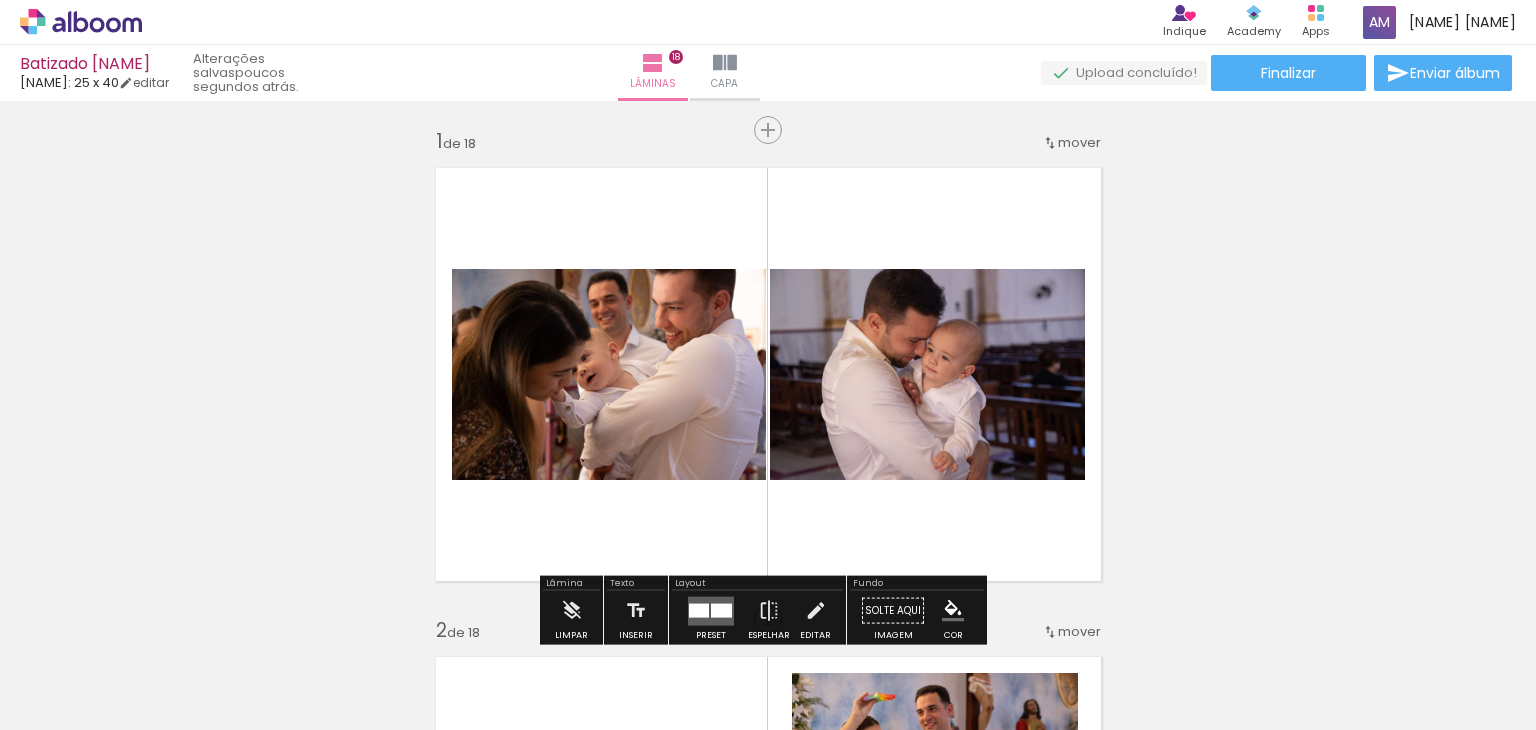 scroll, scrollTop: 0, scrollLeft: 0, axis: both 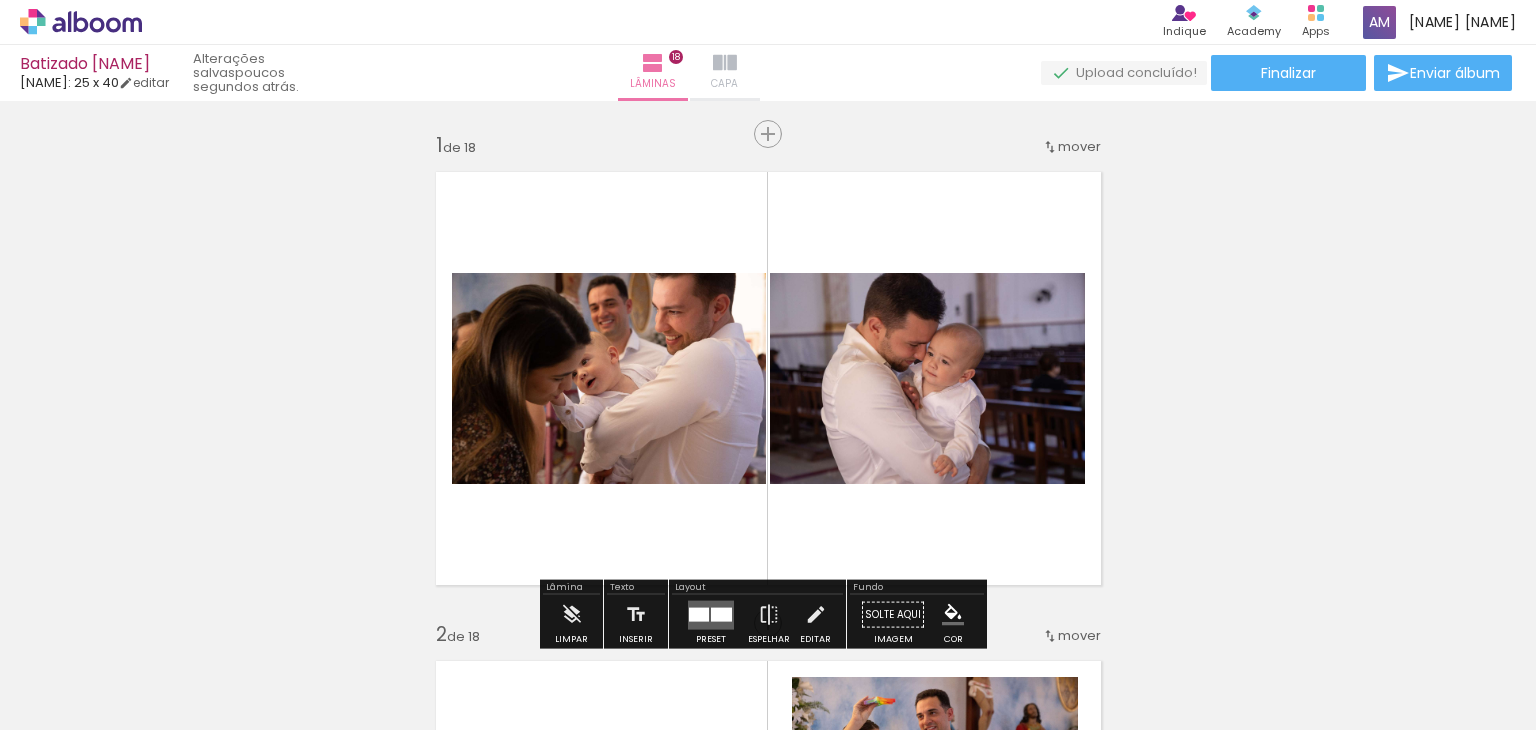 click on "Capa" at bounding box center [725, 73] 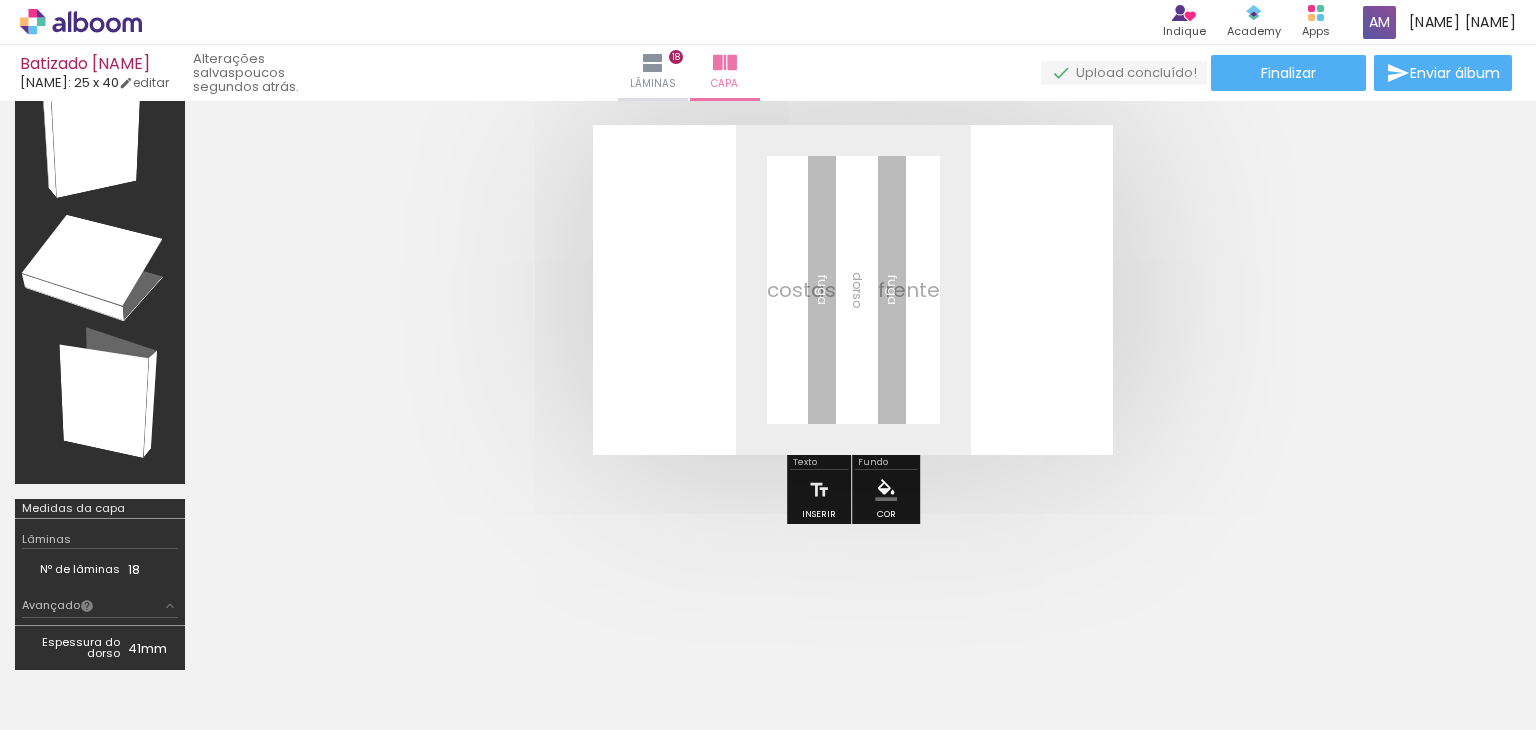 scroll, scrollTop: 0, scrollLeft: 0, axis: both 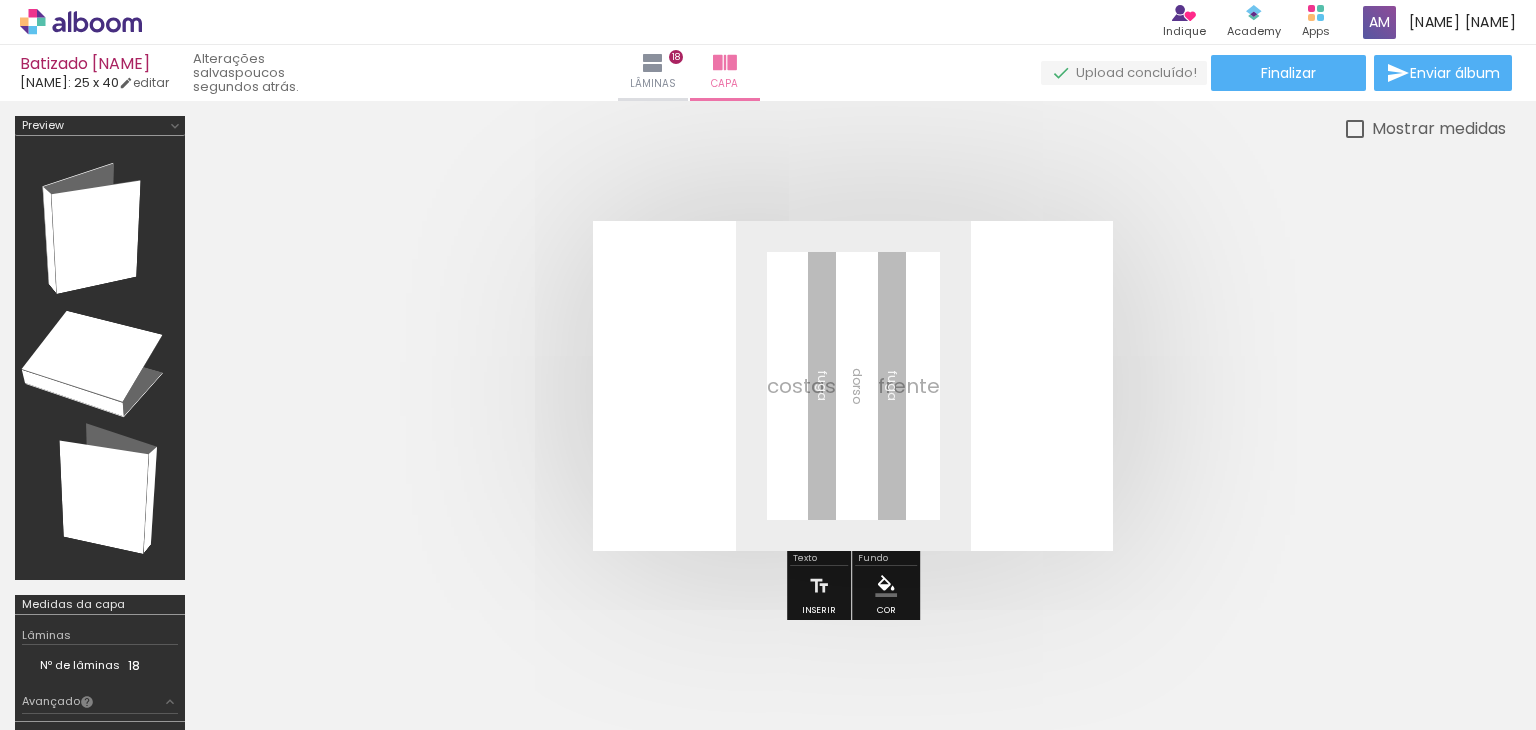 click at bounding box center (175, 126) 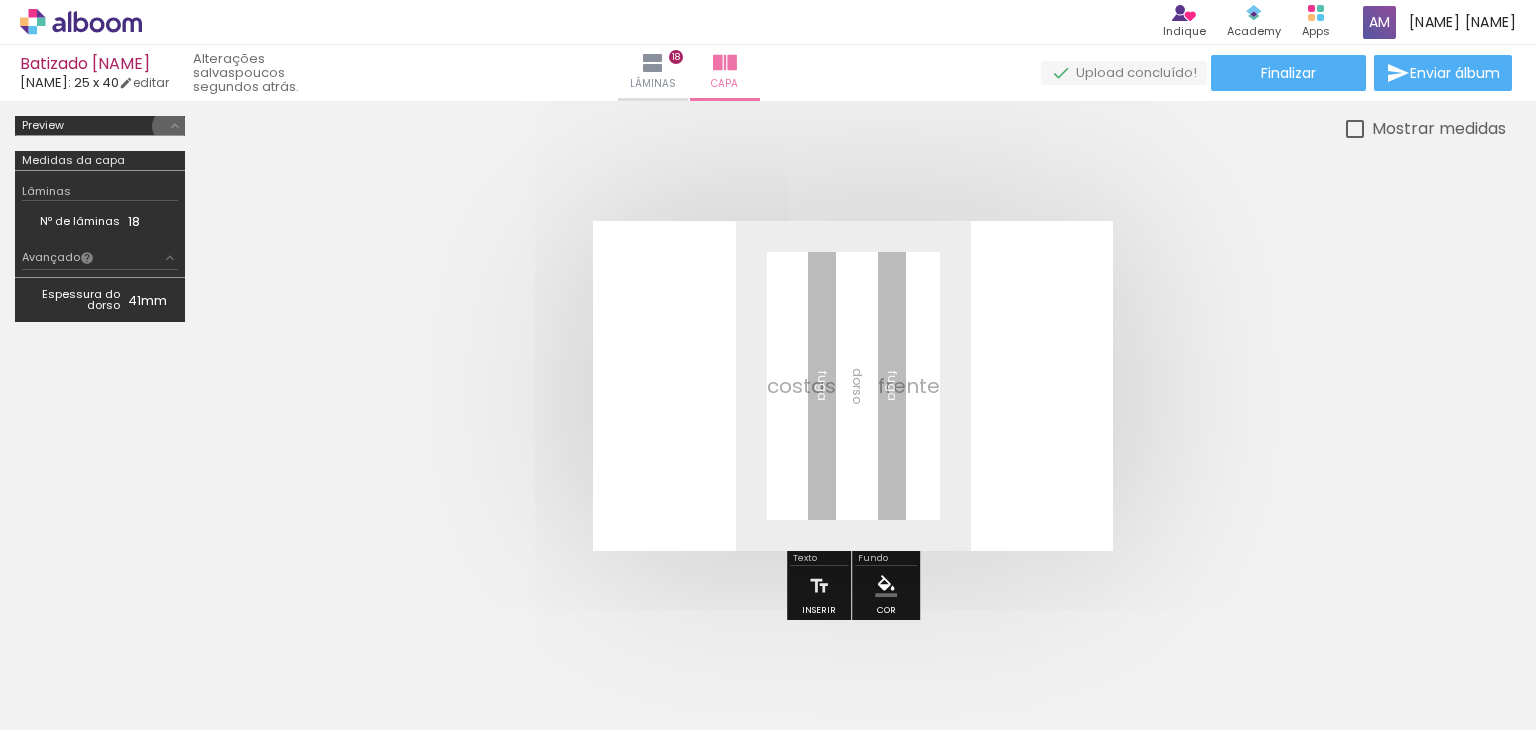click at bounding box center (175, 126) 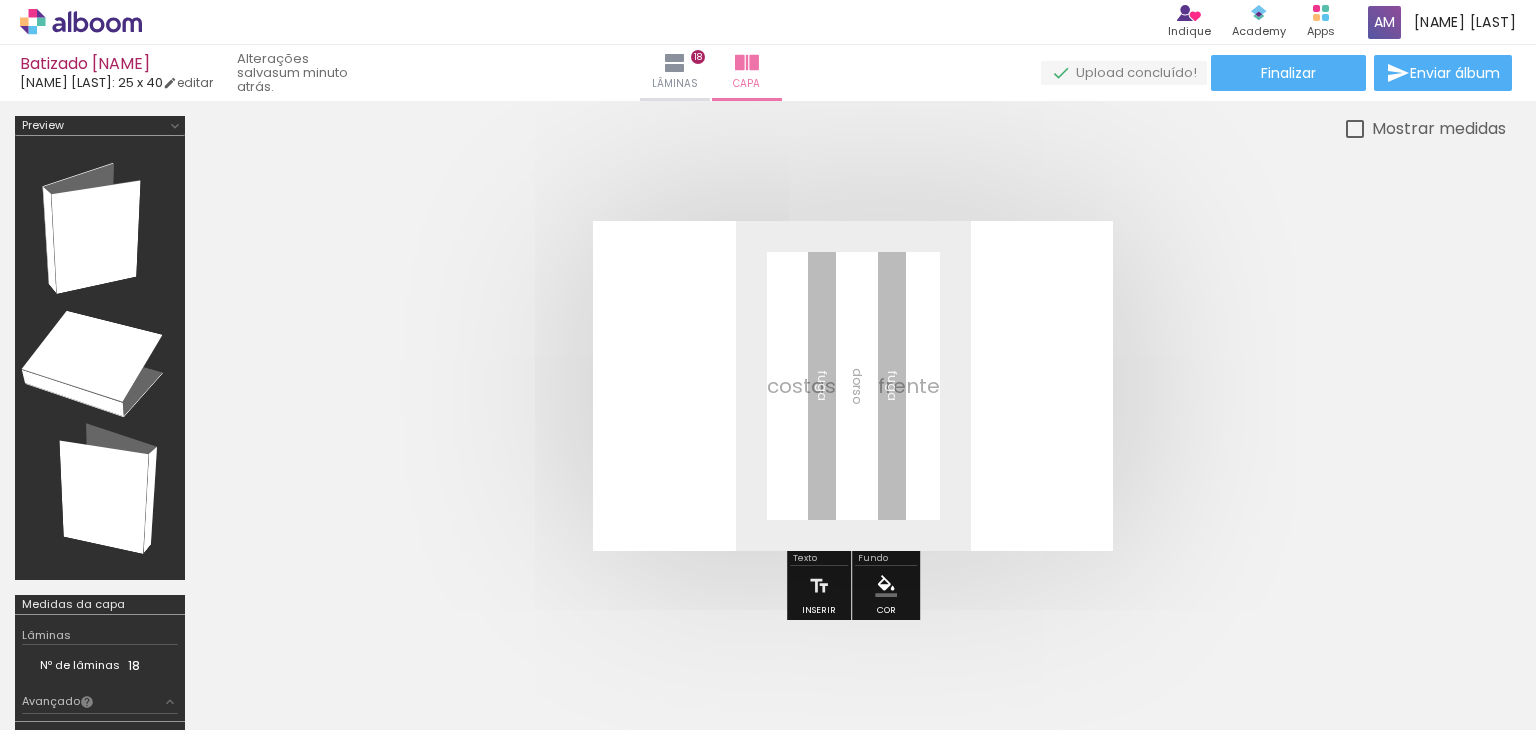 scroll, scrollTop: 0, scrollLeft: 0, axis: both 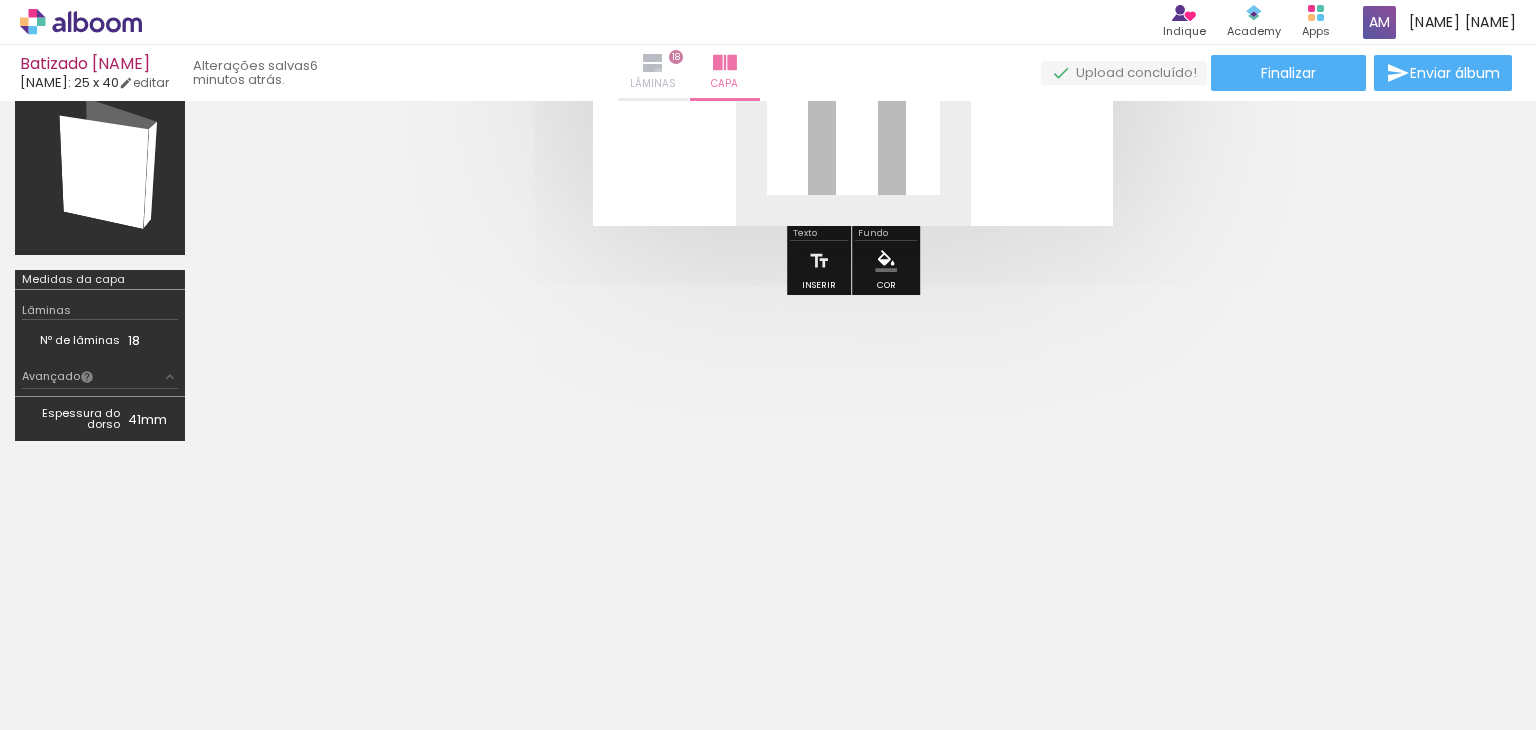 click at bounding box center (653, 63) 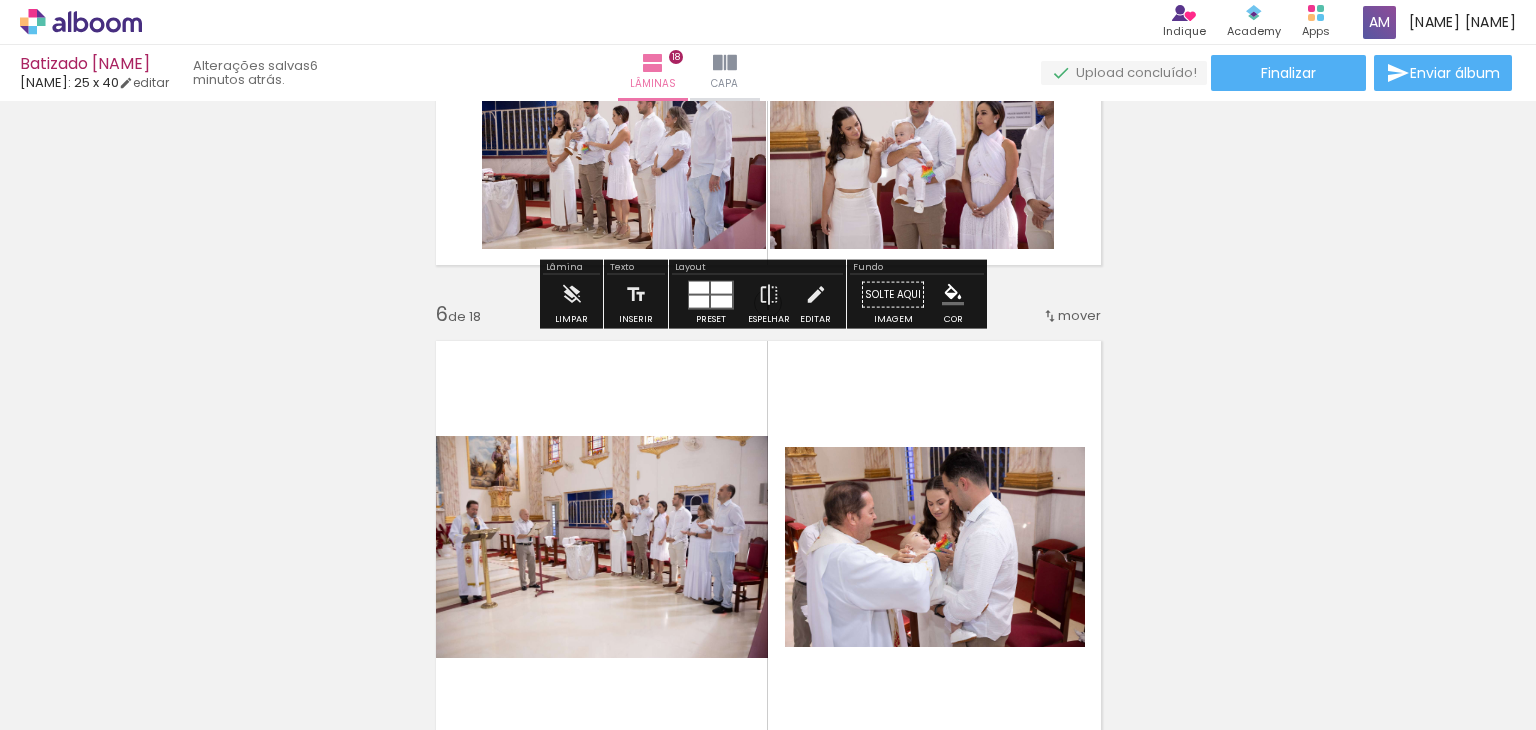 scroll, scrollTop: 2325, scrollLeft: 0, axis: vertical 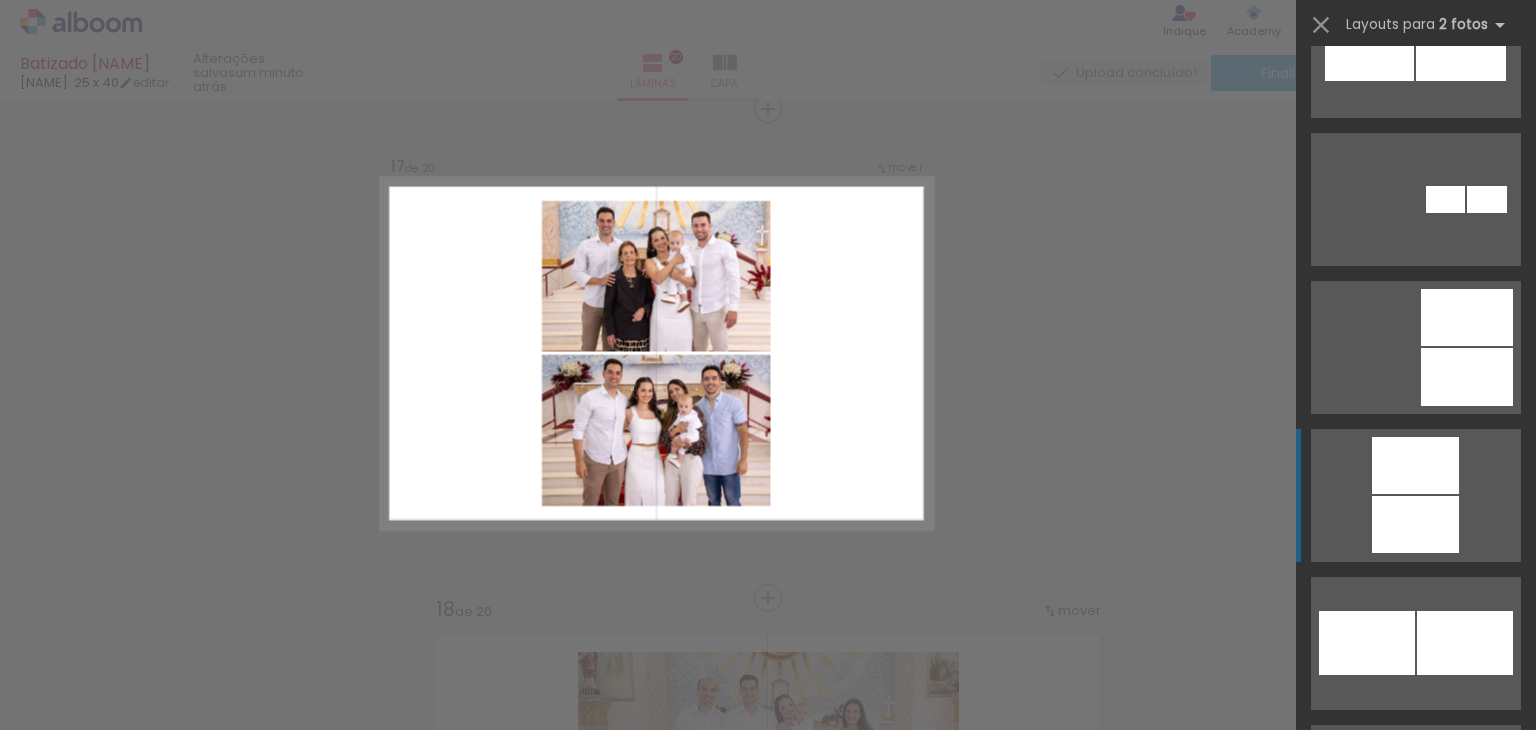 click at bounding box center [1415, 465] 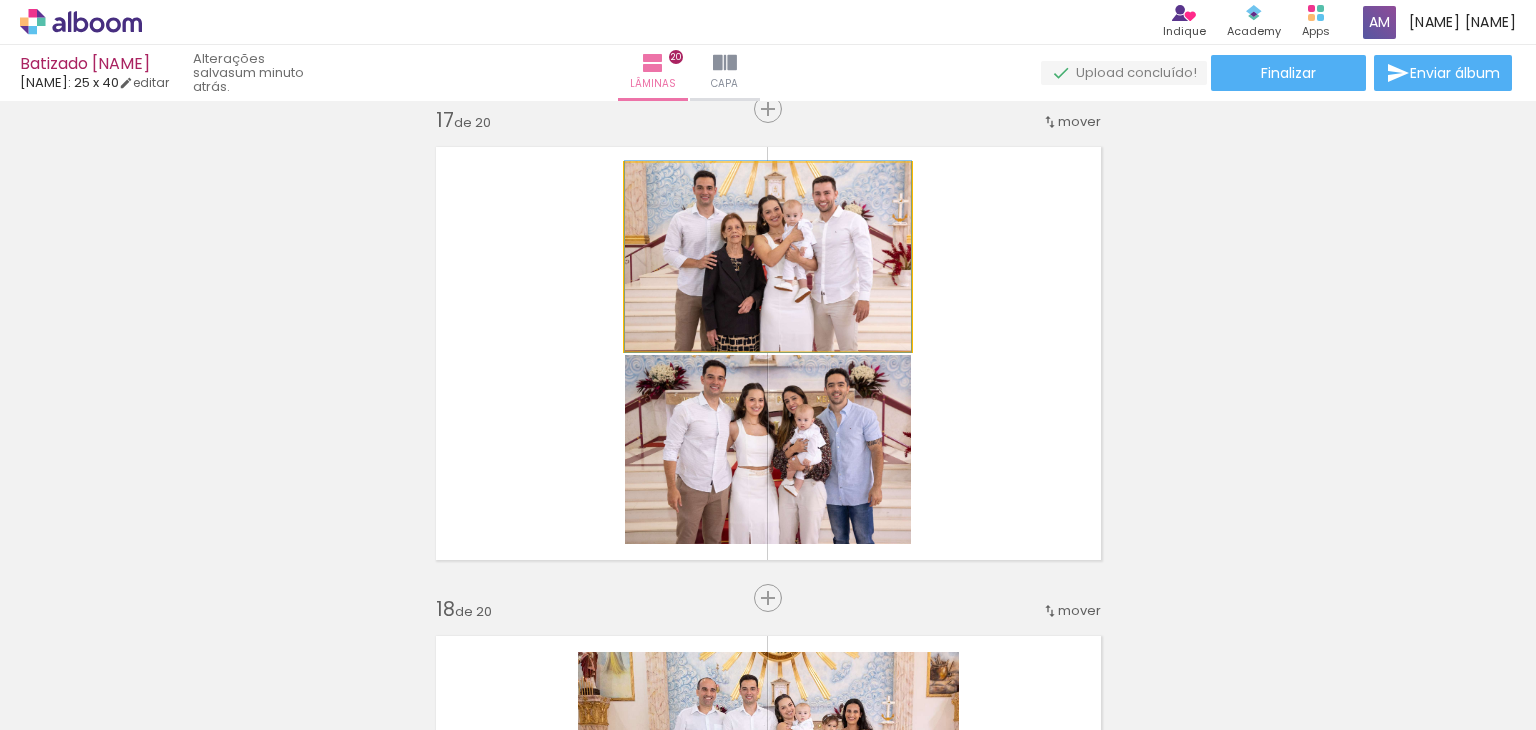 drag, startPoint x: 828, startPoint y: 278, endPoint x: 853, endPoint y: 278, distance: 25 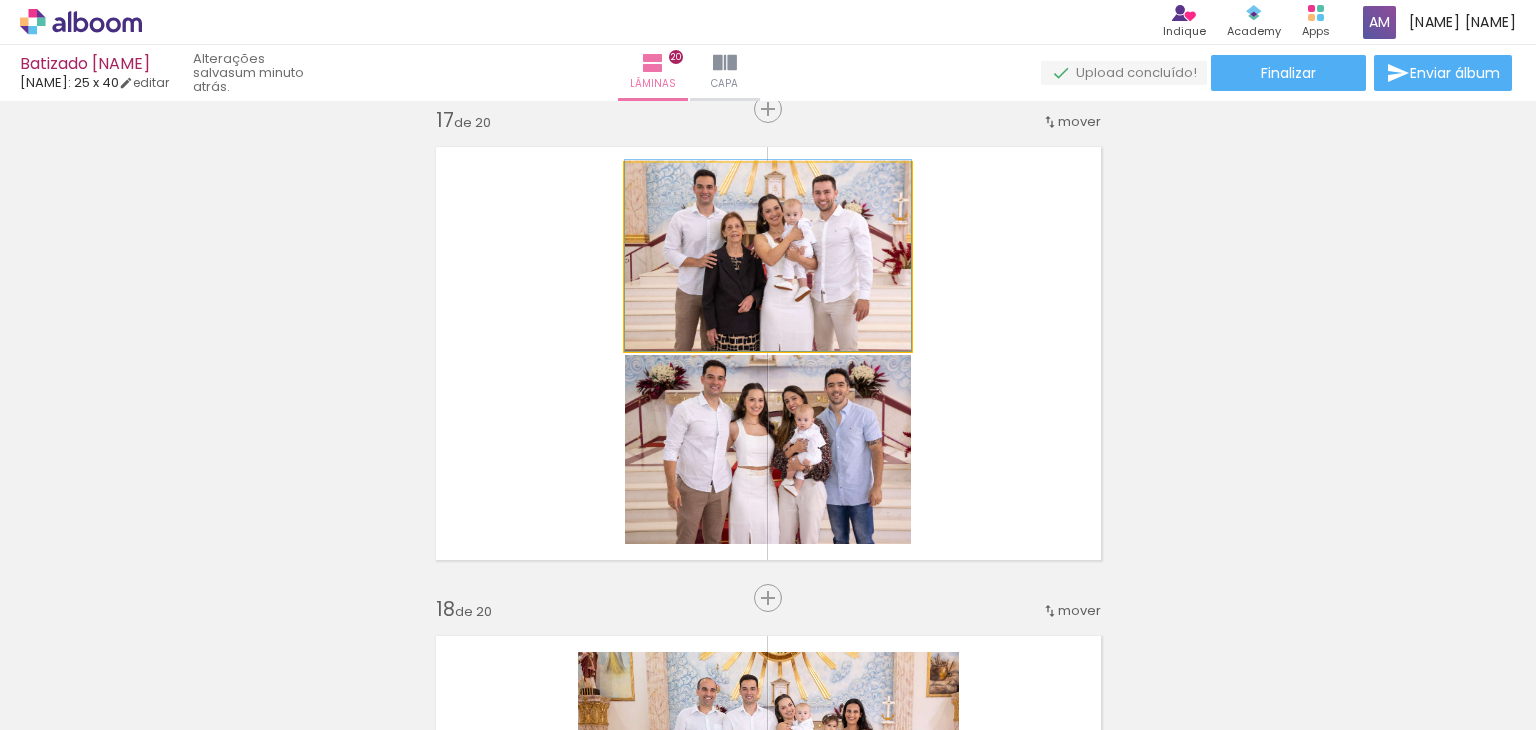 drag, startPoint x: 760, startPoint y: 297, endPoint x: 766, endPoint y: 253, distance: 44.407207 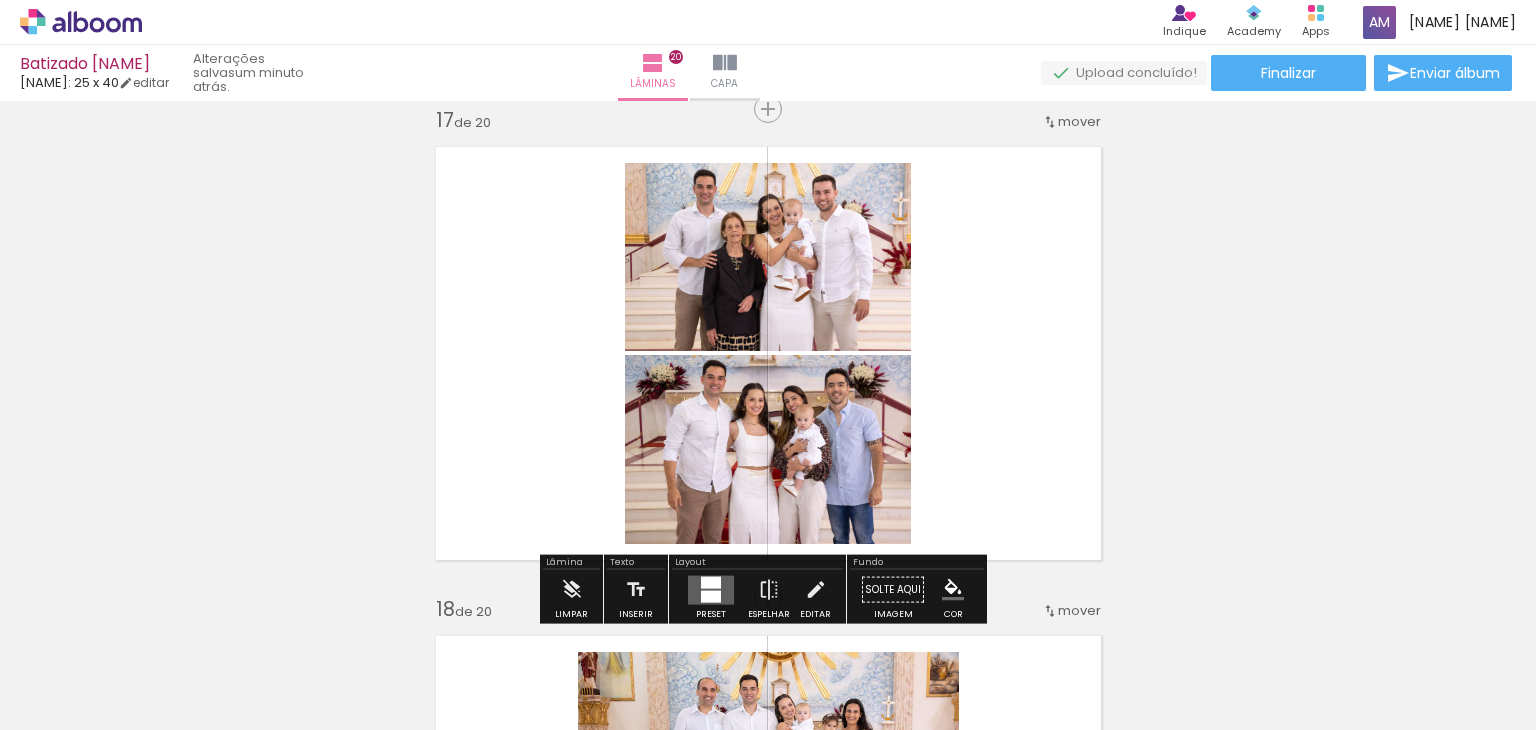 drag, startPoint x: 701, startPoint y: 583, endPoint x: 758, endPoint y: 550, distance: 65.863495 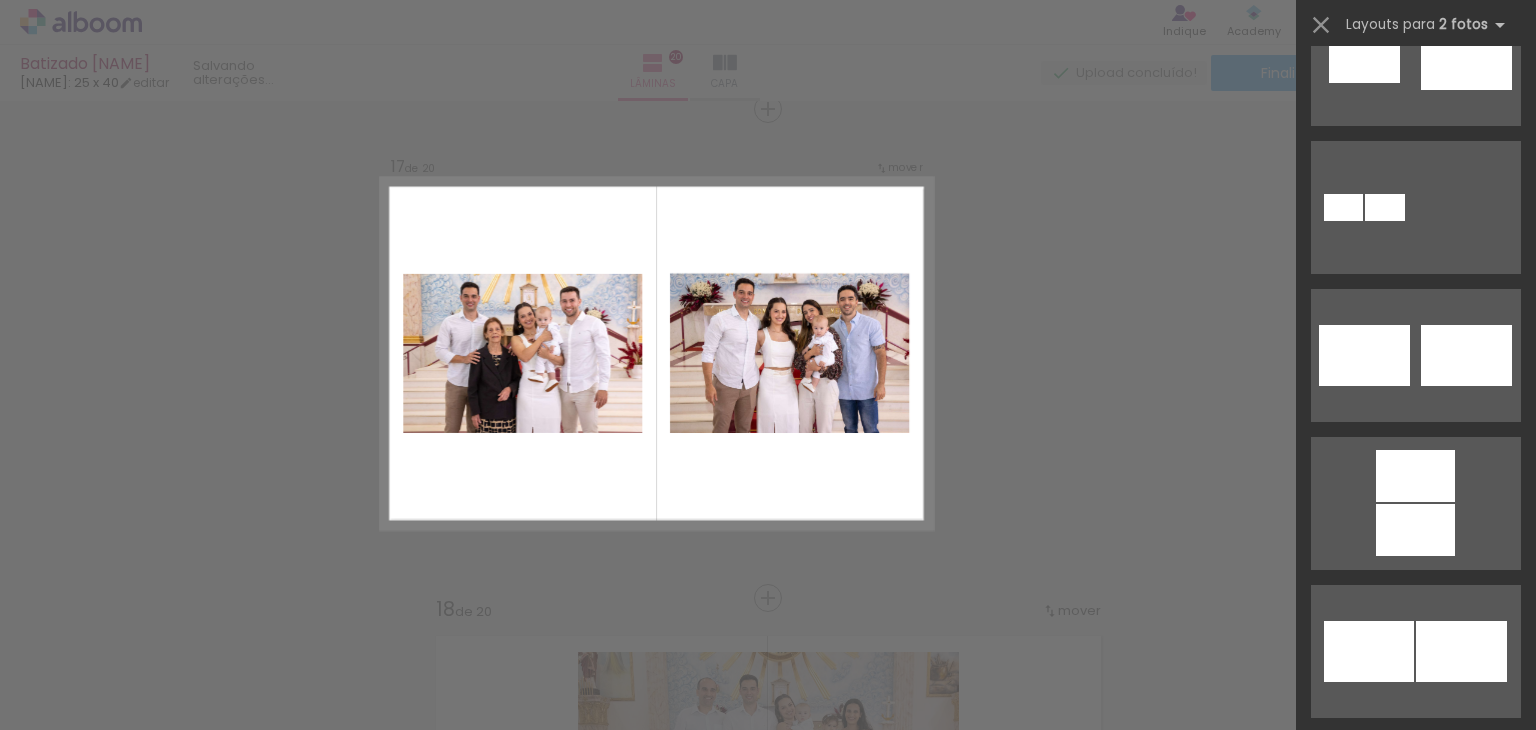 scroll, scrollTop: 768, scrollLeft: 0, axis: vertical 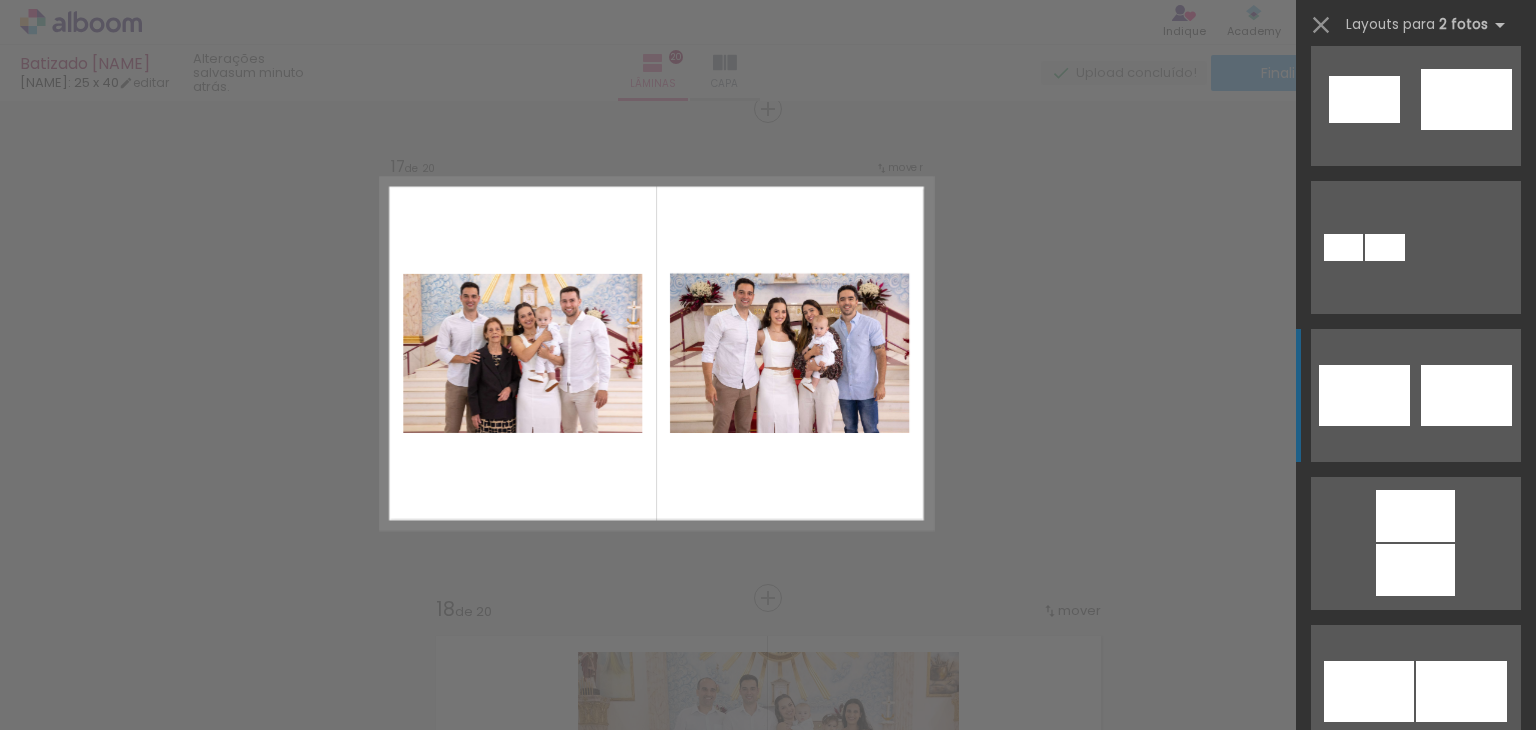click at bounding box center (1369, 691) 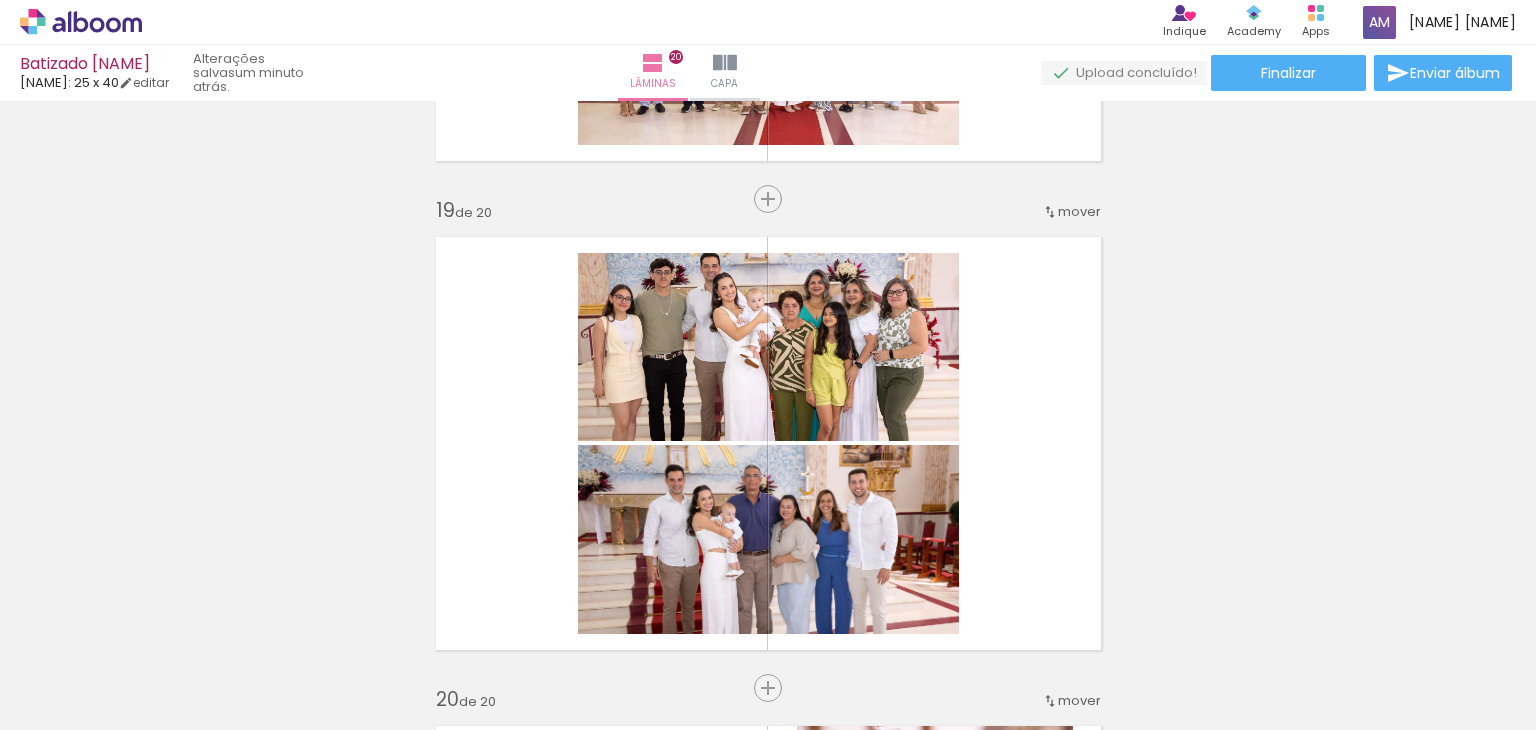 scroll, scrollTop: 8849, scrollLeft: 0, axis: vertical 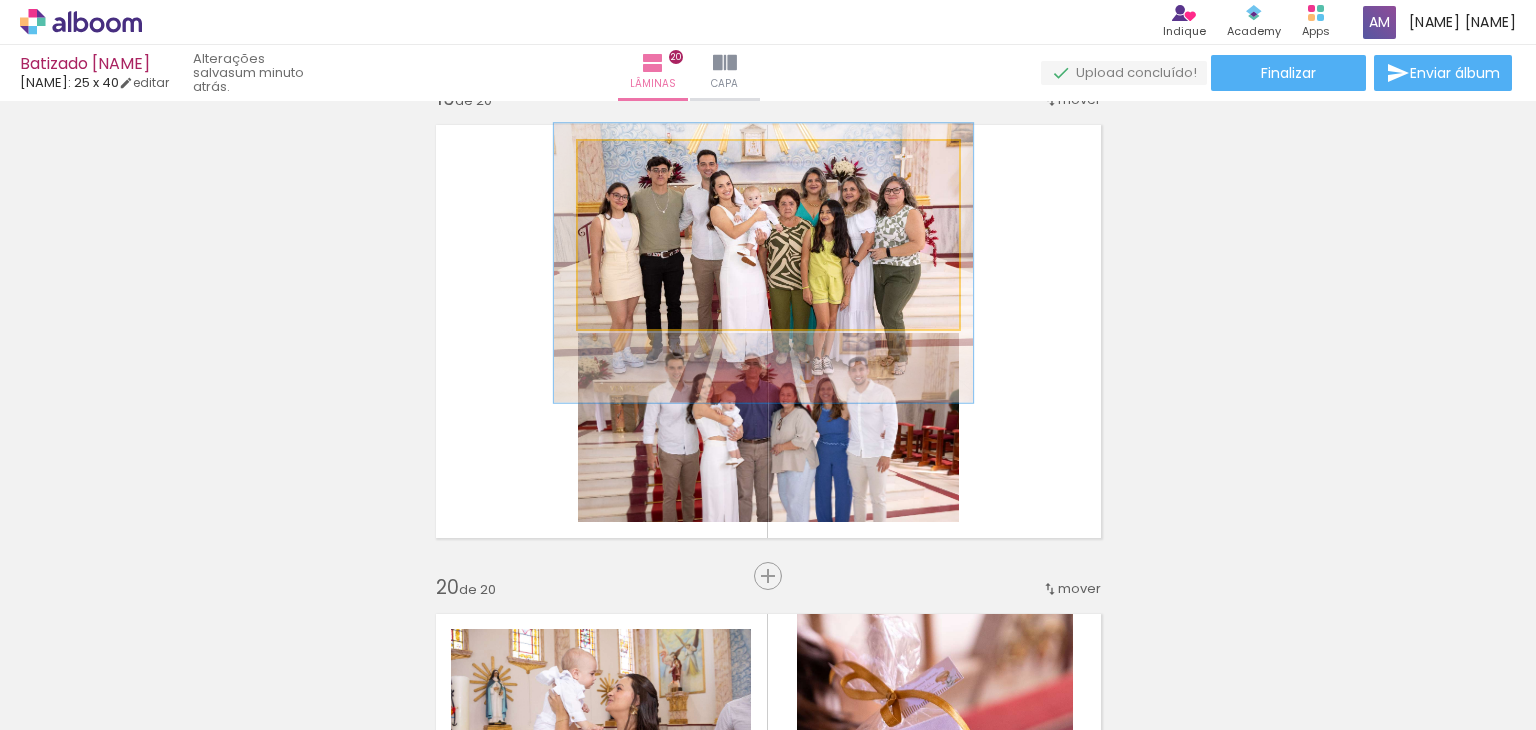 drag, startPoint x: 804, startPoint y: 265, endPoint x: 801, endPoint y: 275, distance: 10.440307 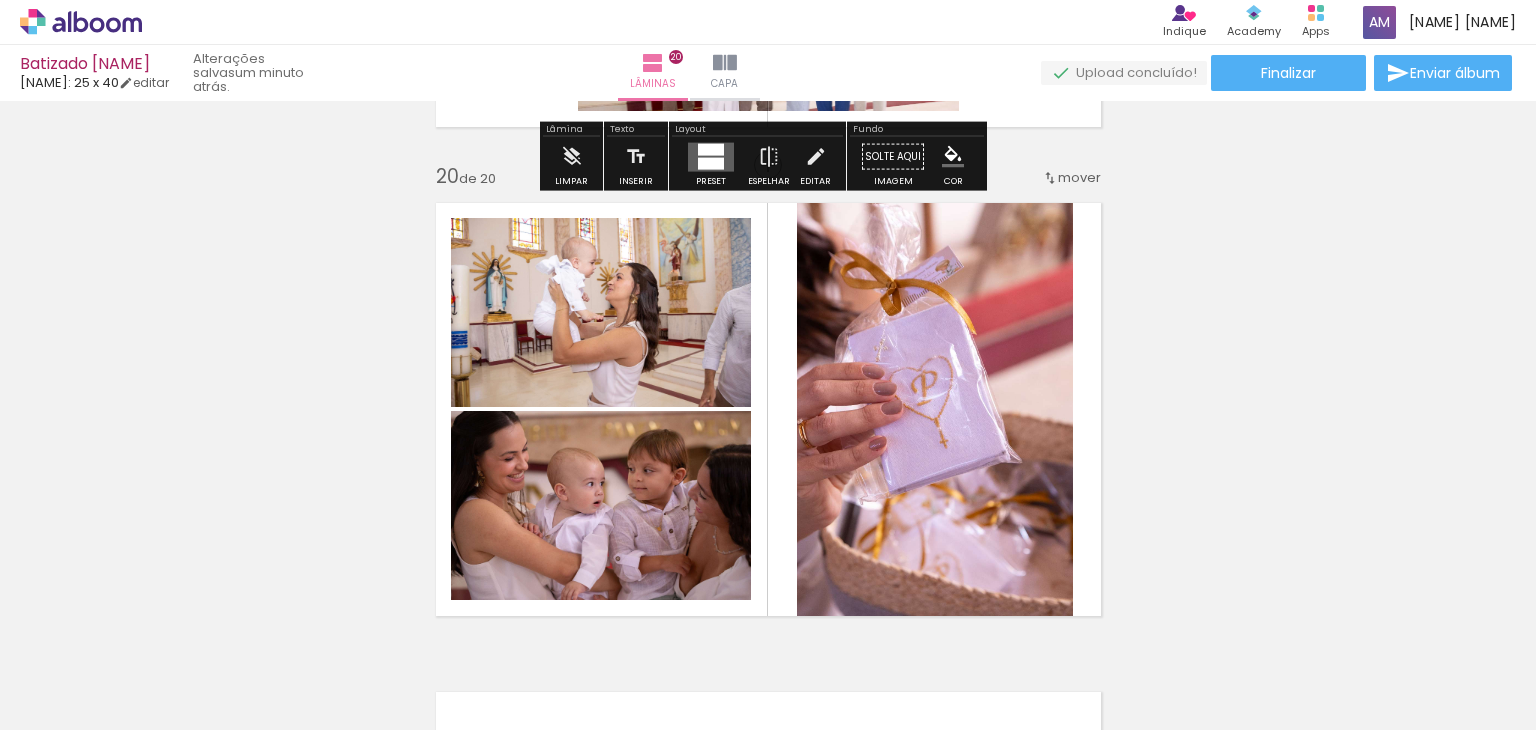 scroll, scrollTop: 9249, scrollLeft: 0, axis: vertical 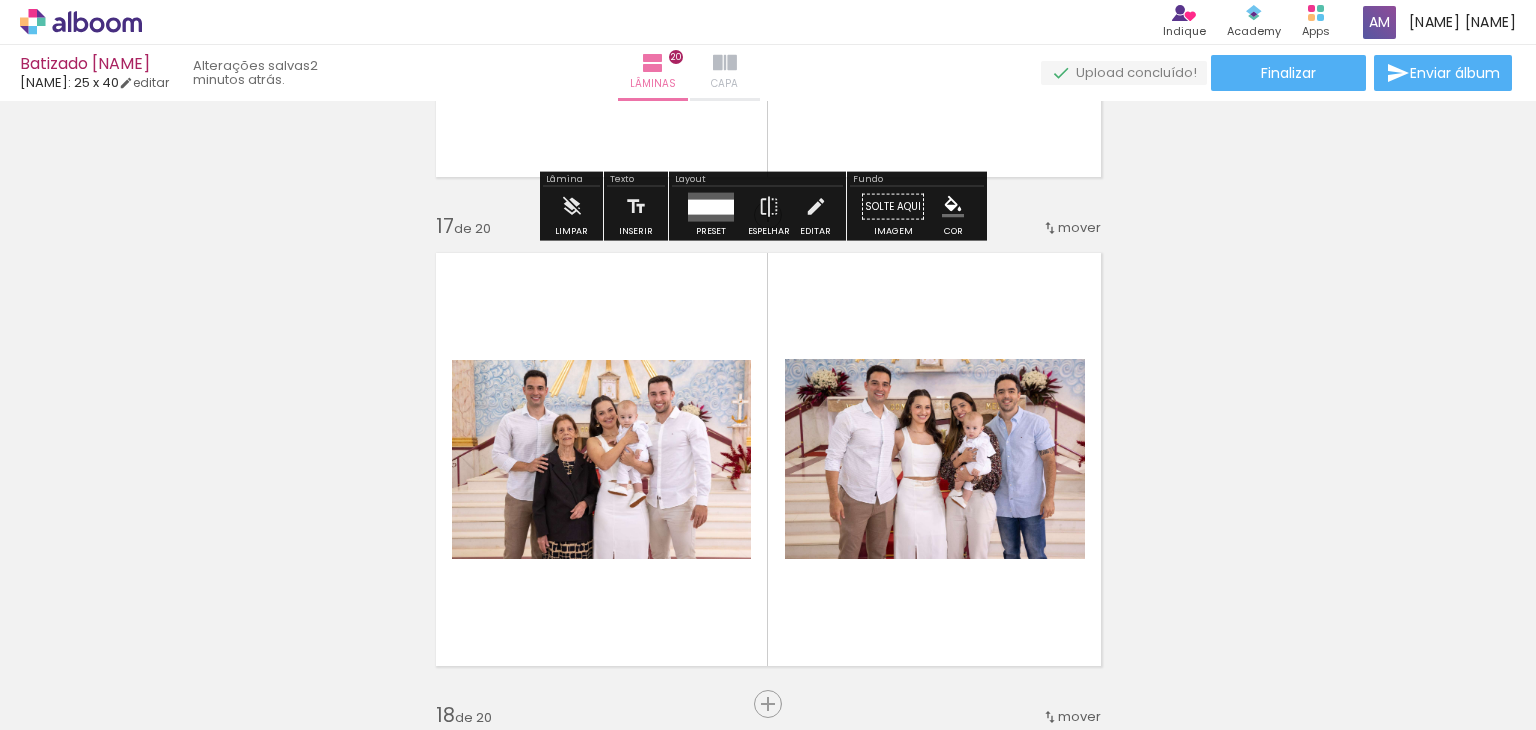 click at bounding box center (725, 63) 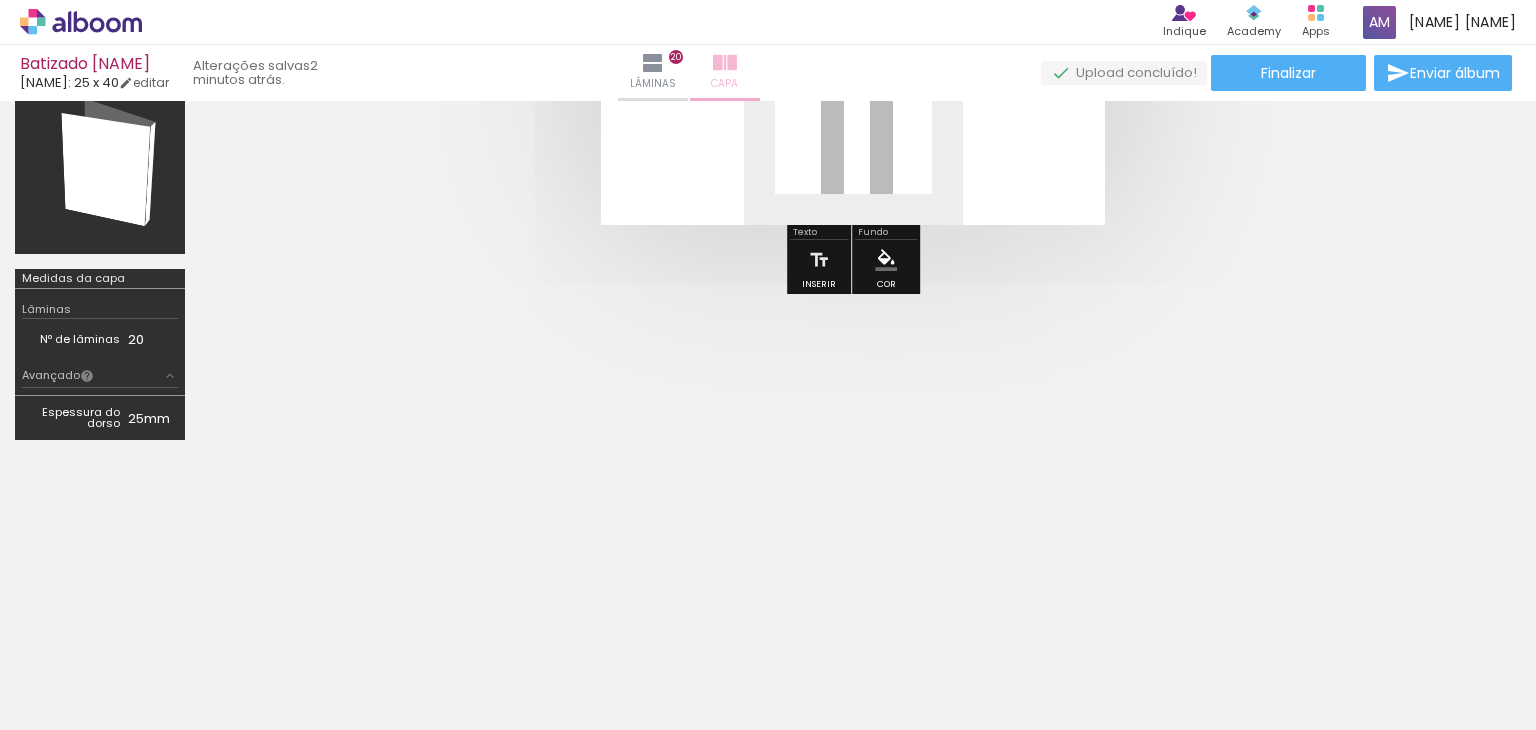 scroll, scrollTop: 325, scrollLeft: 0, axis: vertical 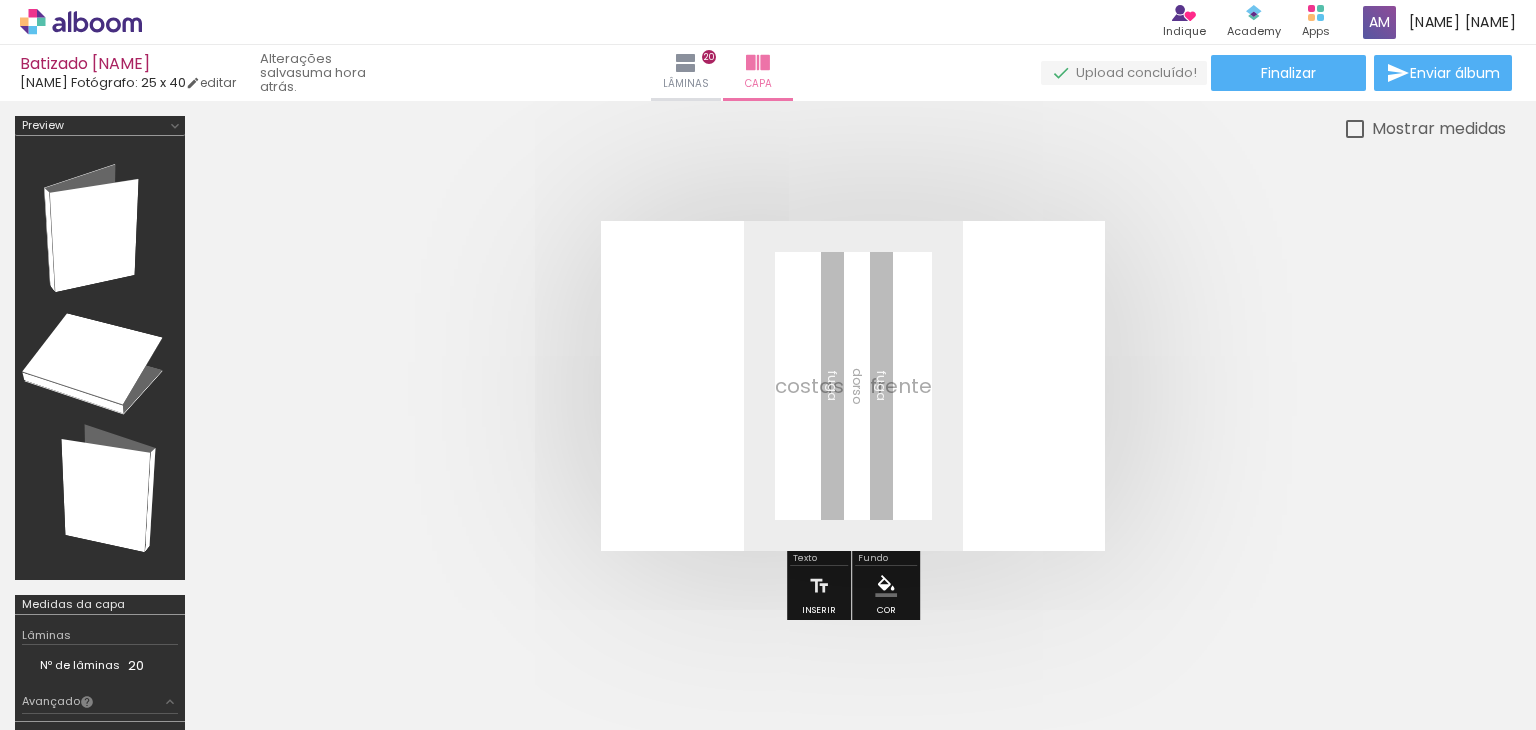 click at bounding box center (1355, 129) 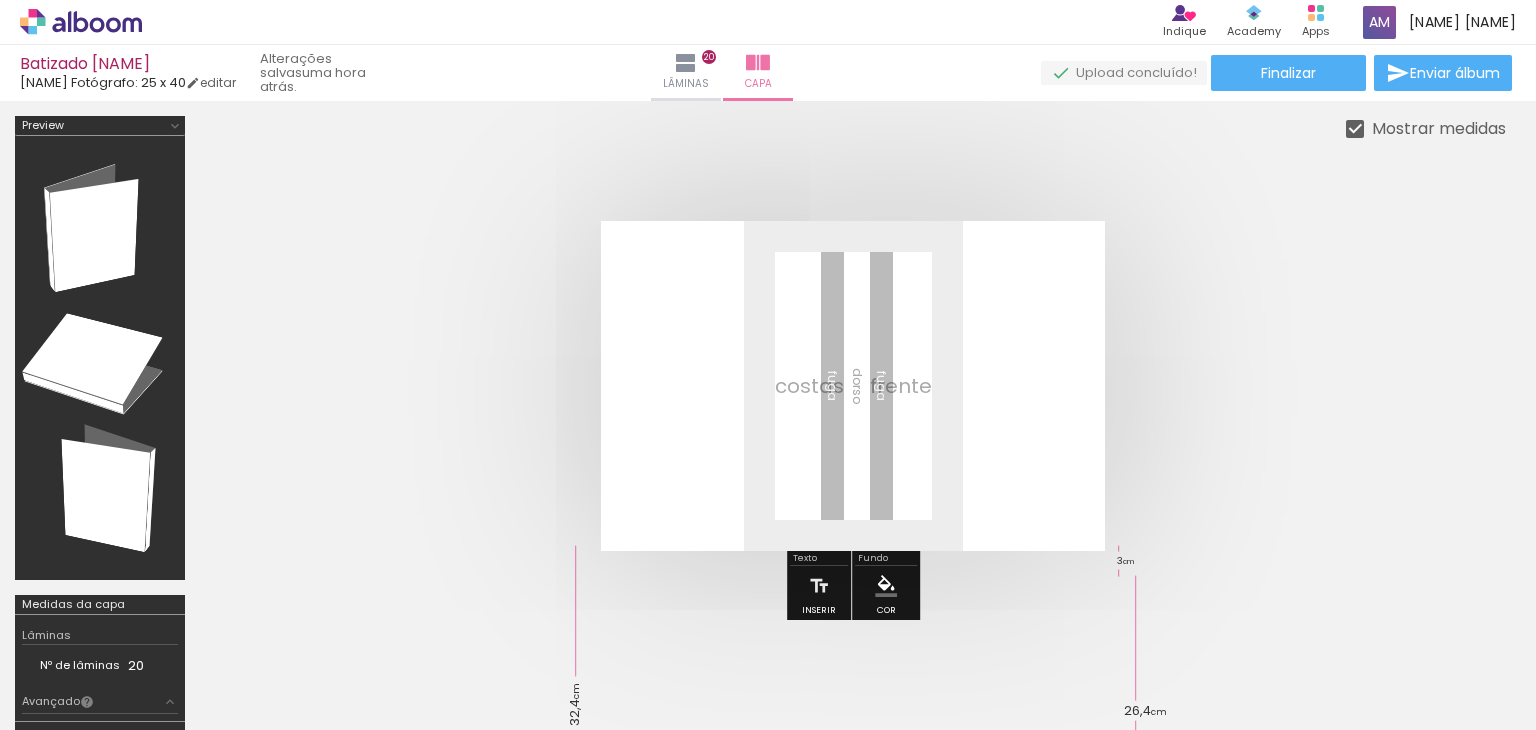 drag, startPoint x: 1328, startPoint y: 206, endPoint x: 1320, endPoint y: 249, distance: 43.737854 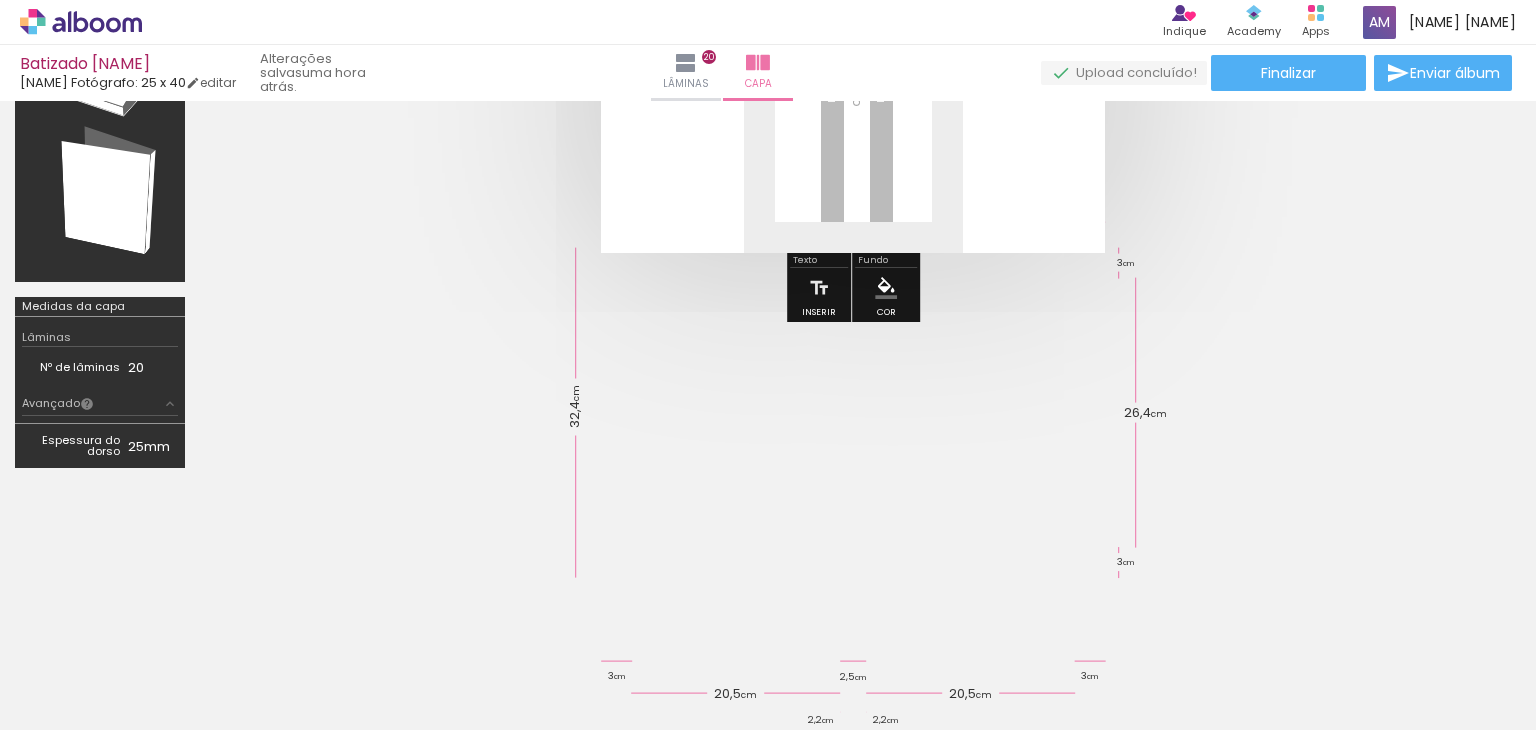scroll, scrollTop: 300, scrollLeft: 0, axis: vertical 